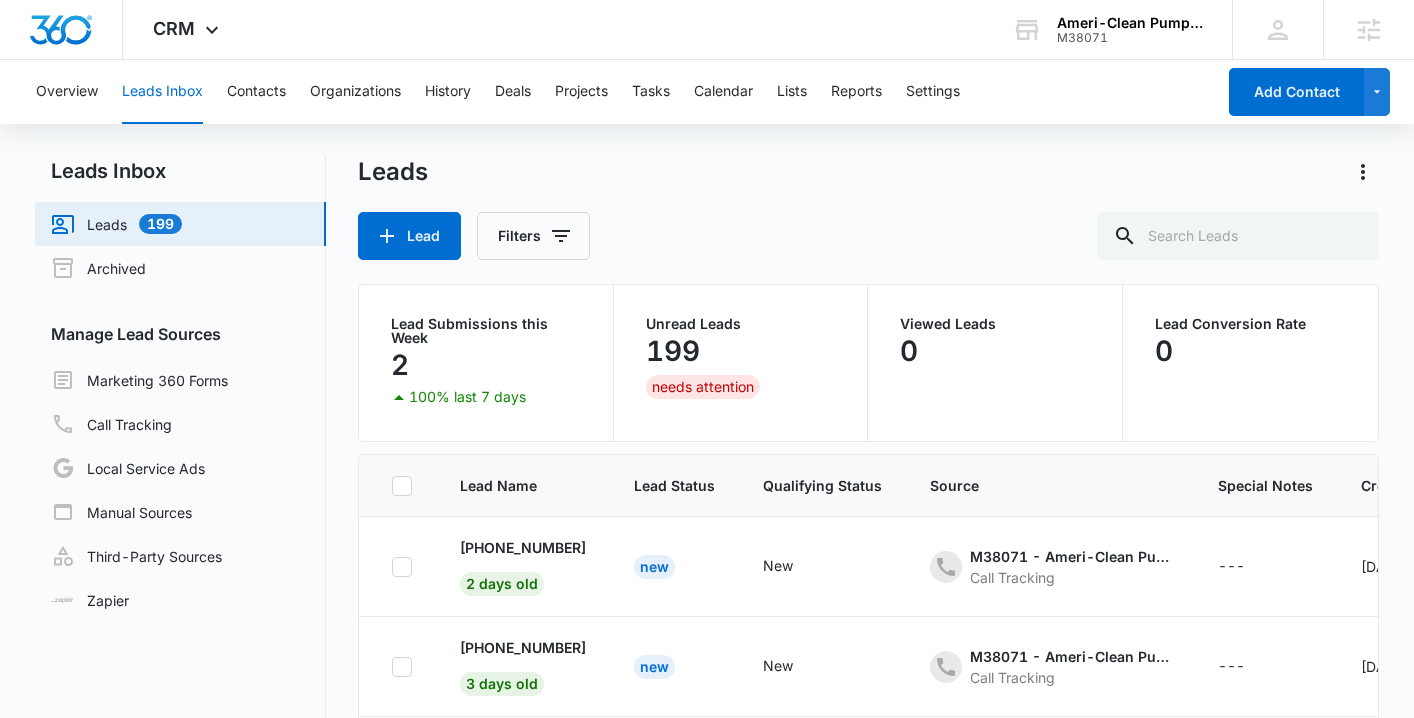 scroll, scrollTop: 168, scrollLeft: 0, axis: vertical 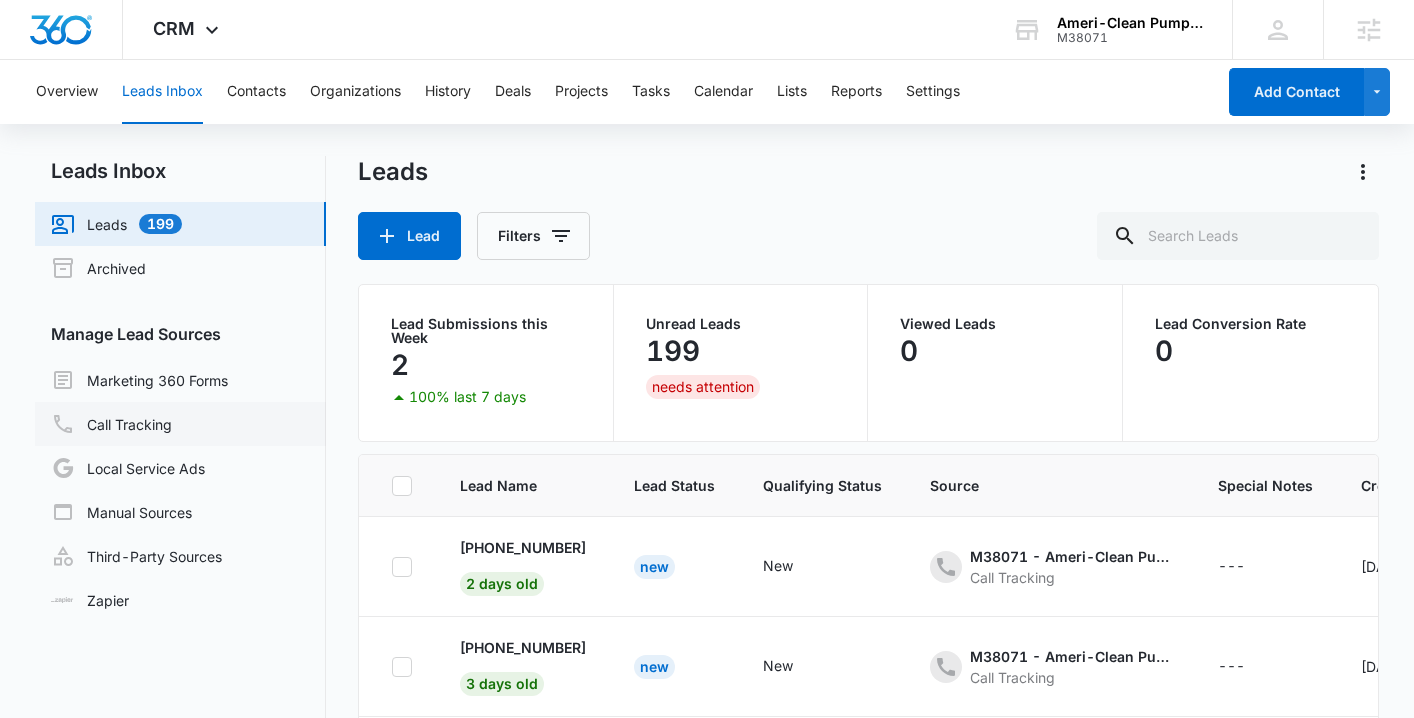 click on "Call Tracking" at bounding box center (111, 424) 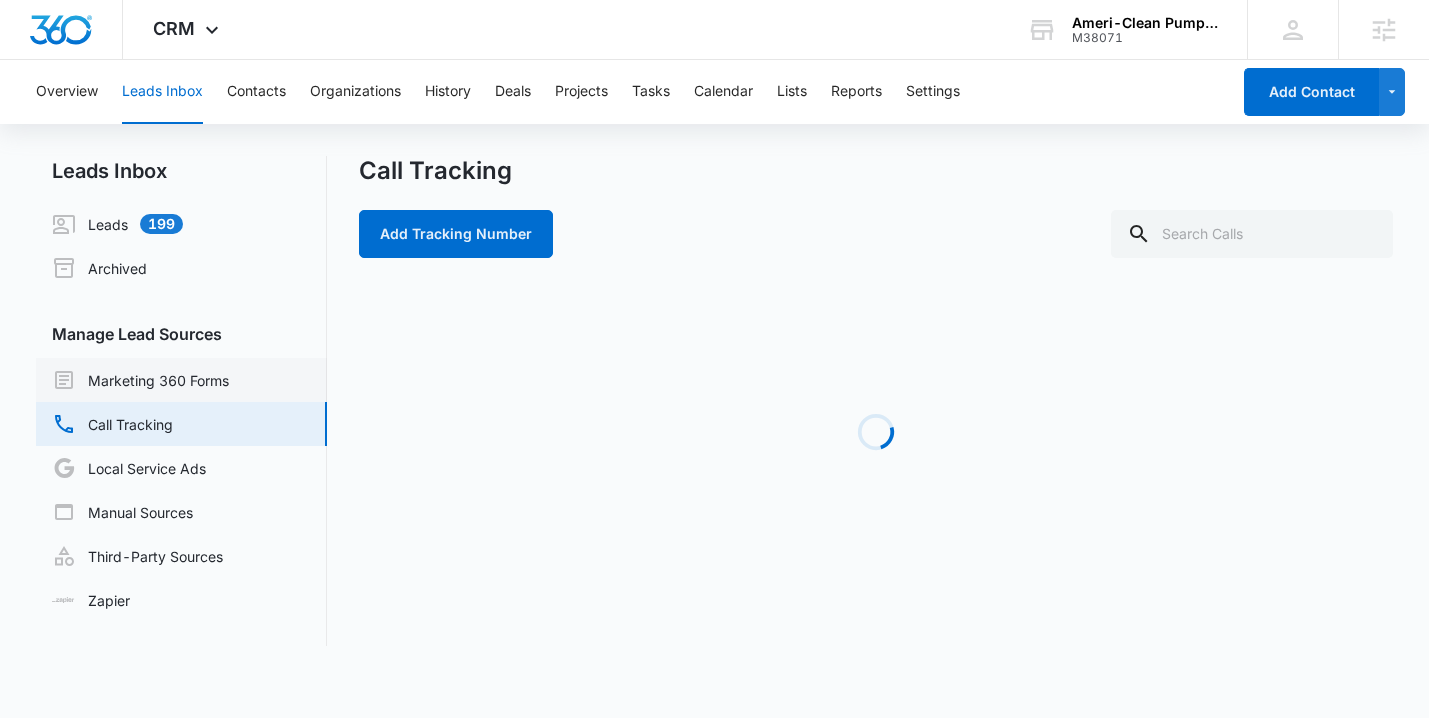 click on "Marketing 360 Forms" at bounding box center (140, 380) 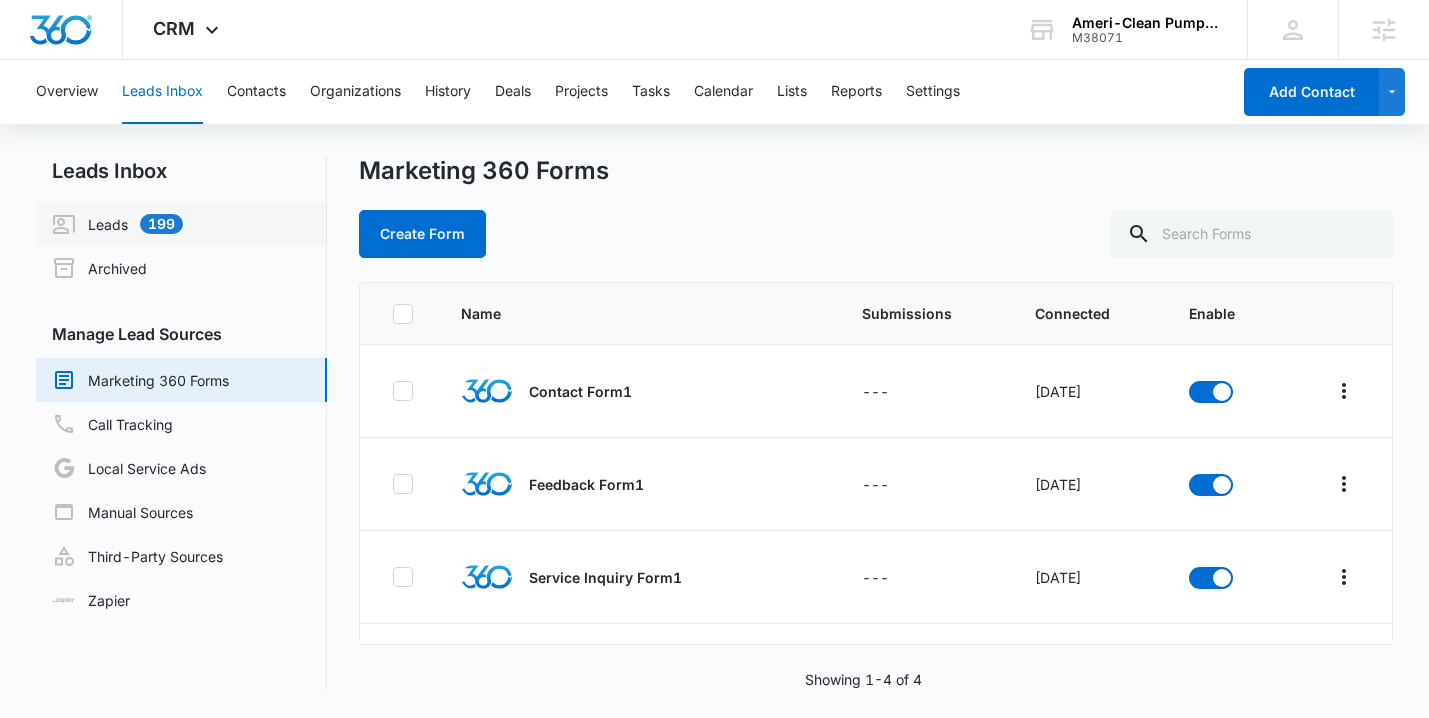 click on "Leads 199" at bounding box center [117, 224] 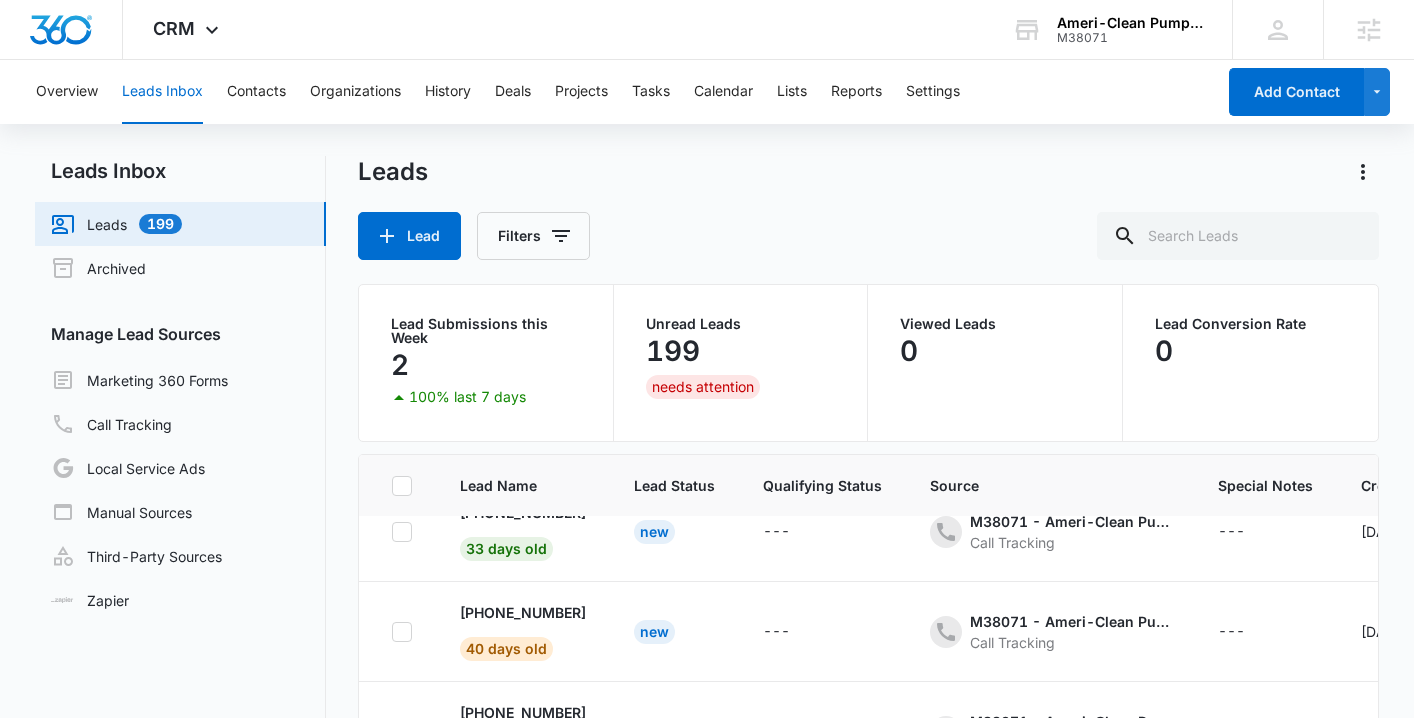 scroll, scrollTop: 732, scrollLeft: 0, axis: vertical 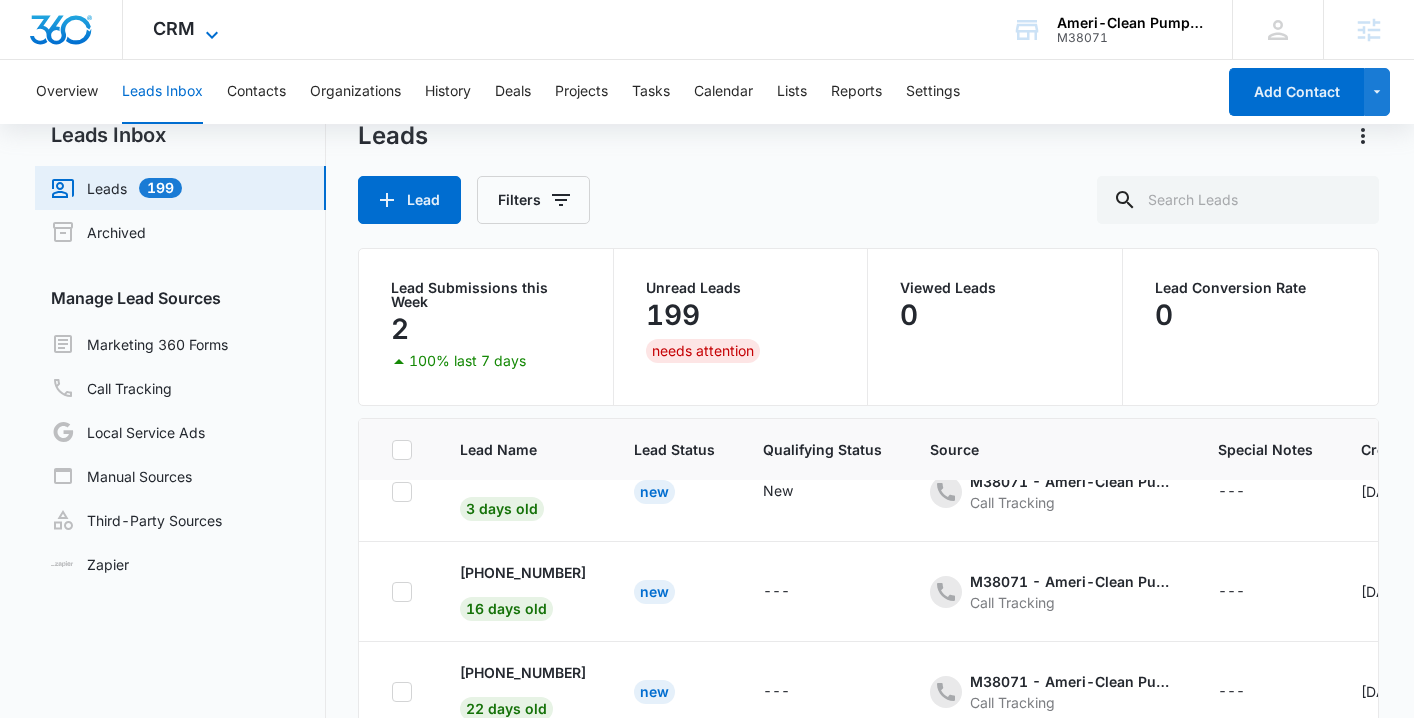 click on "CRM" at bounding box center [174, 28] 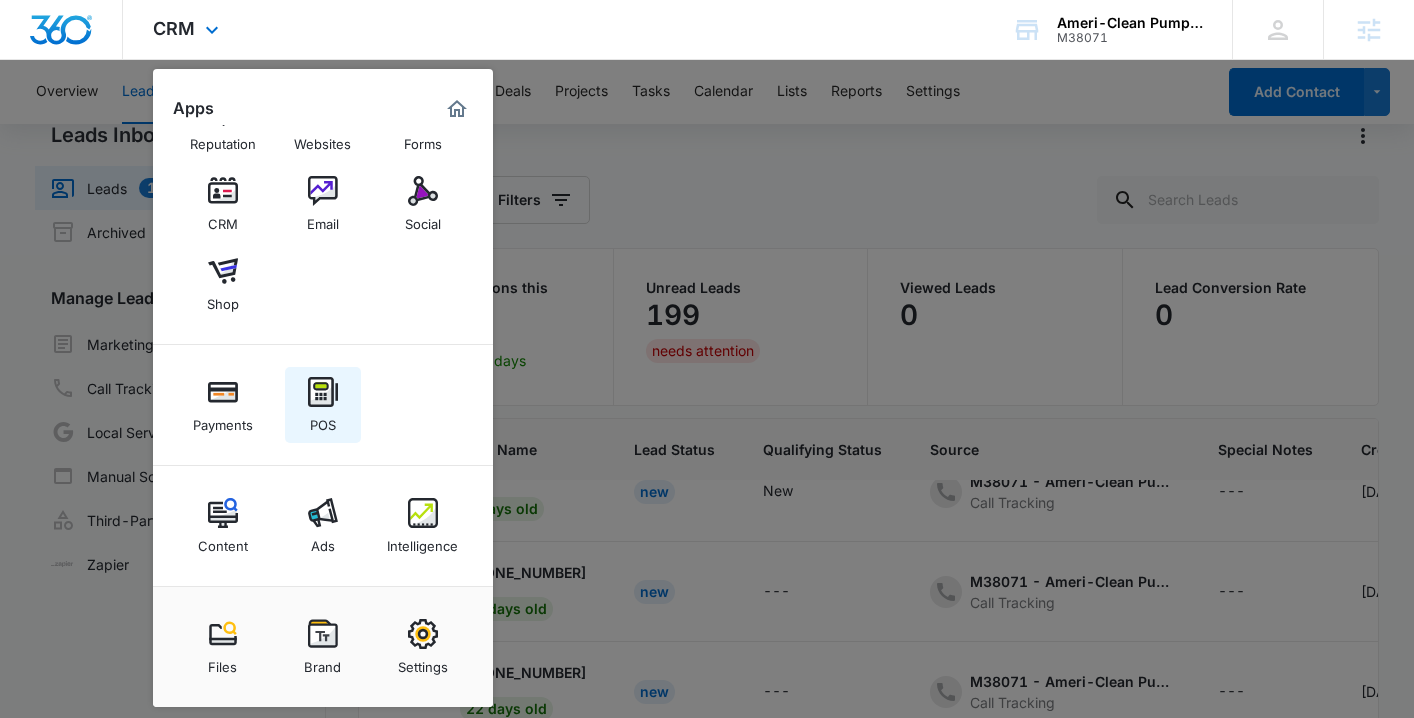 scroll, scrollTop: 62, scrollLeft: 0, axis: vertical 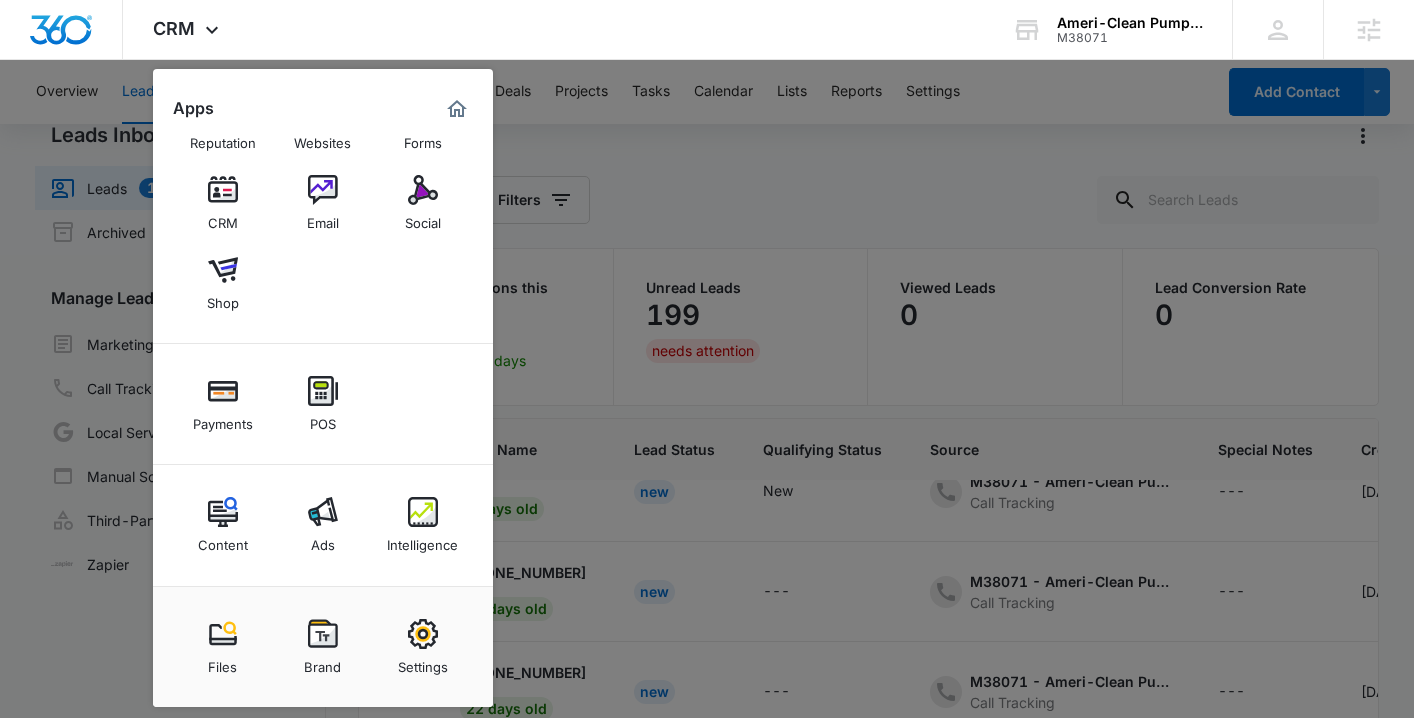 click at bounding box center [323, 512] 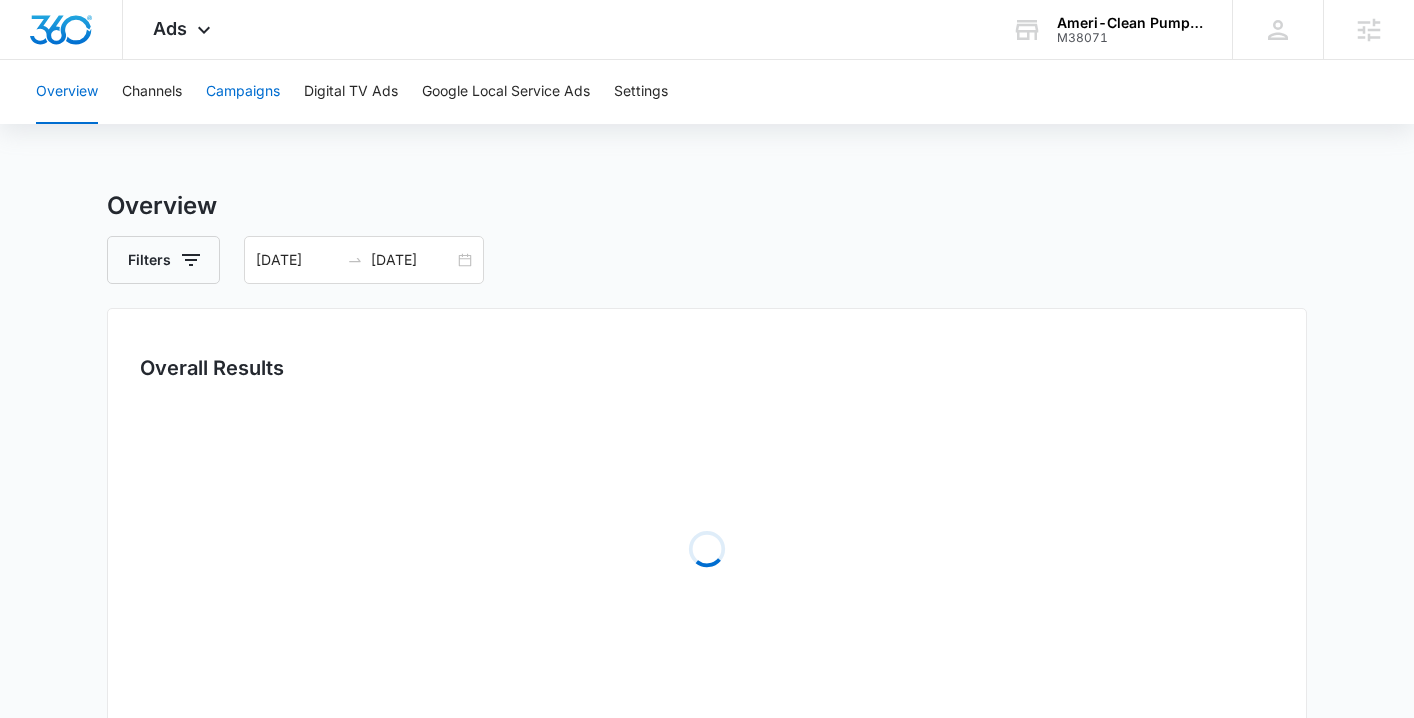 click on "Campaigns" at bounding box center (243, 92) 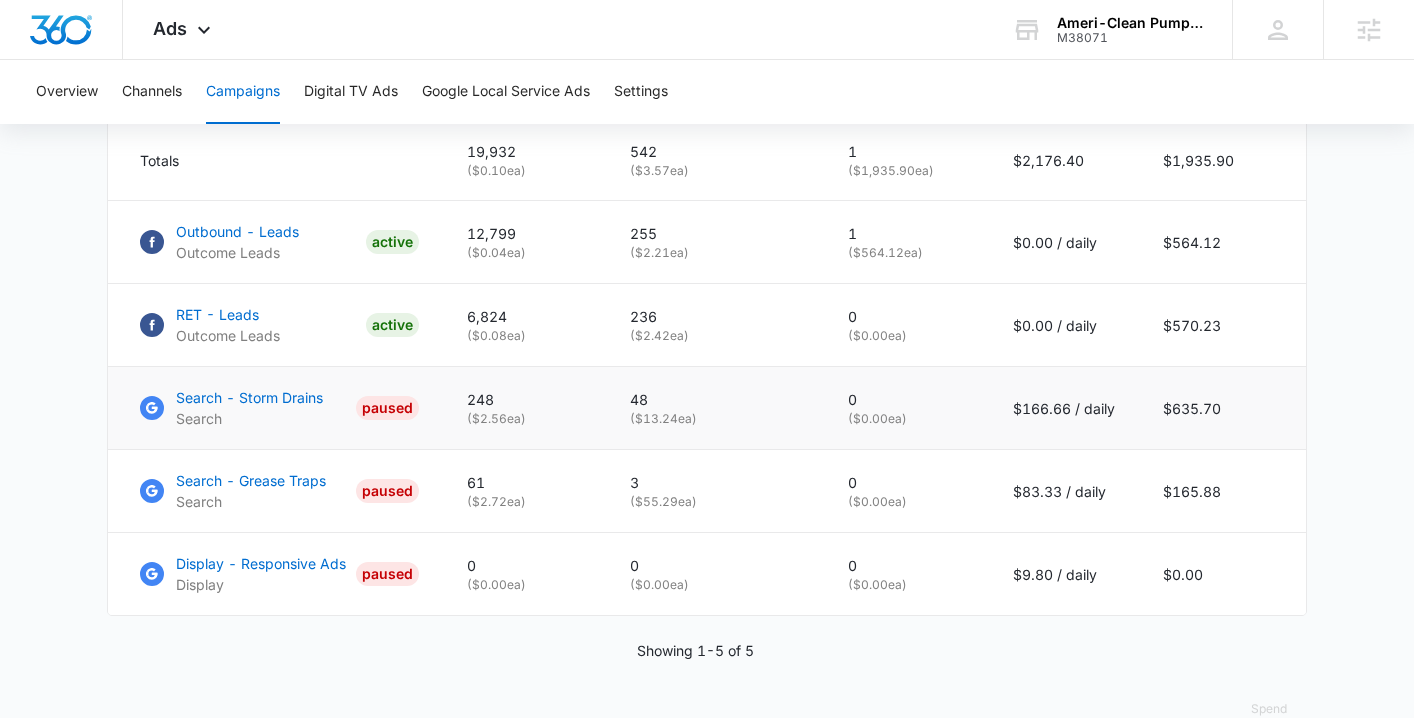 scroll, scrollTop: 914, scrollLeft: 0, axis: vertical 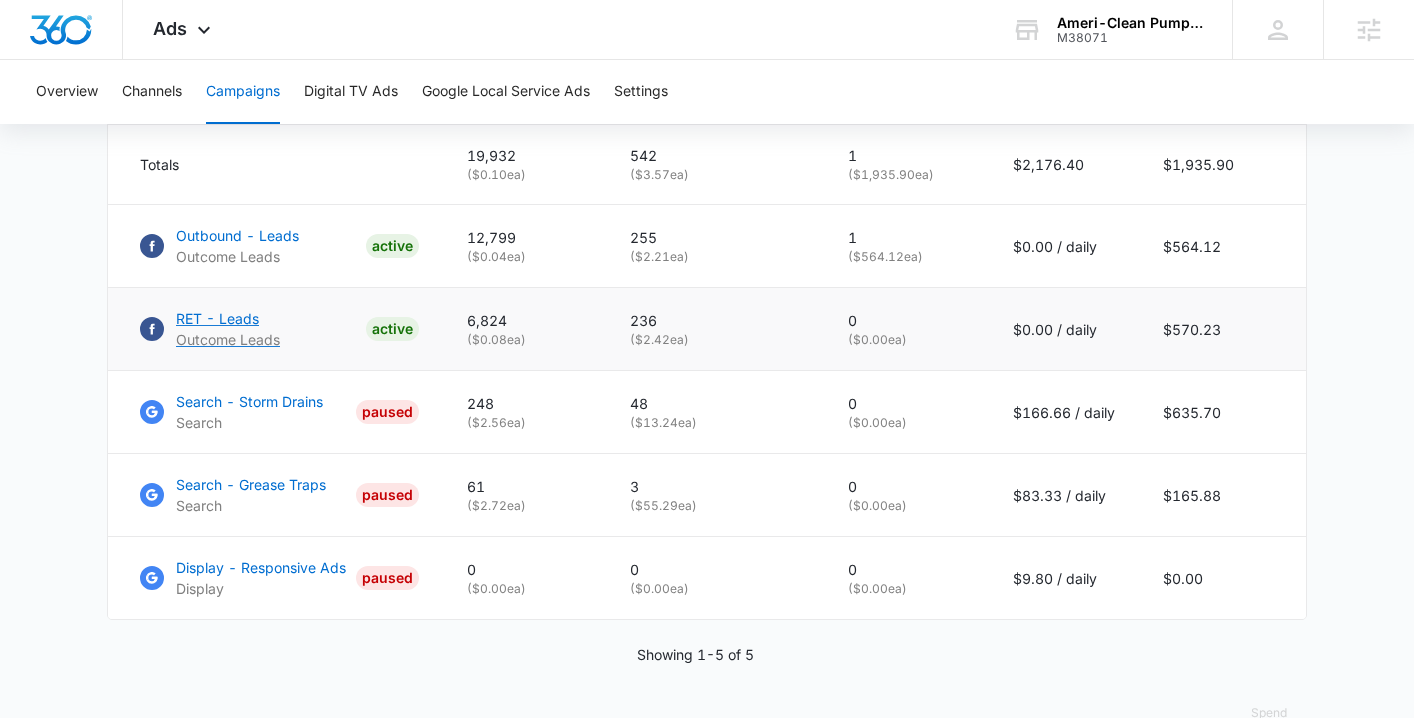 click on "RET - Leads" at bounding box center [228, 318] 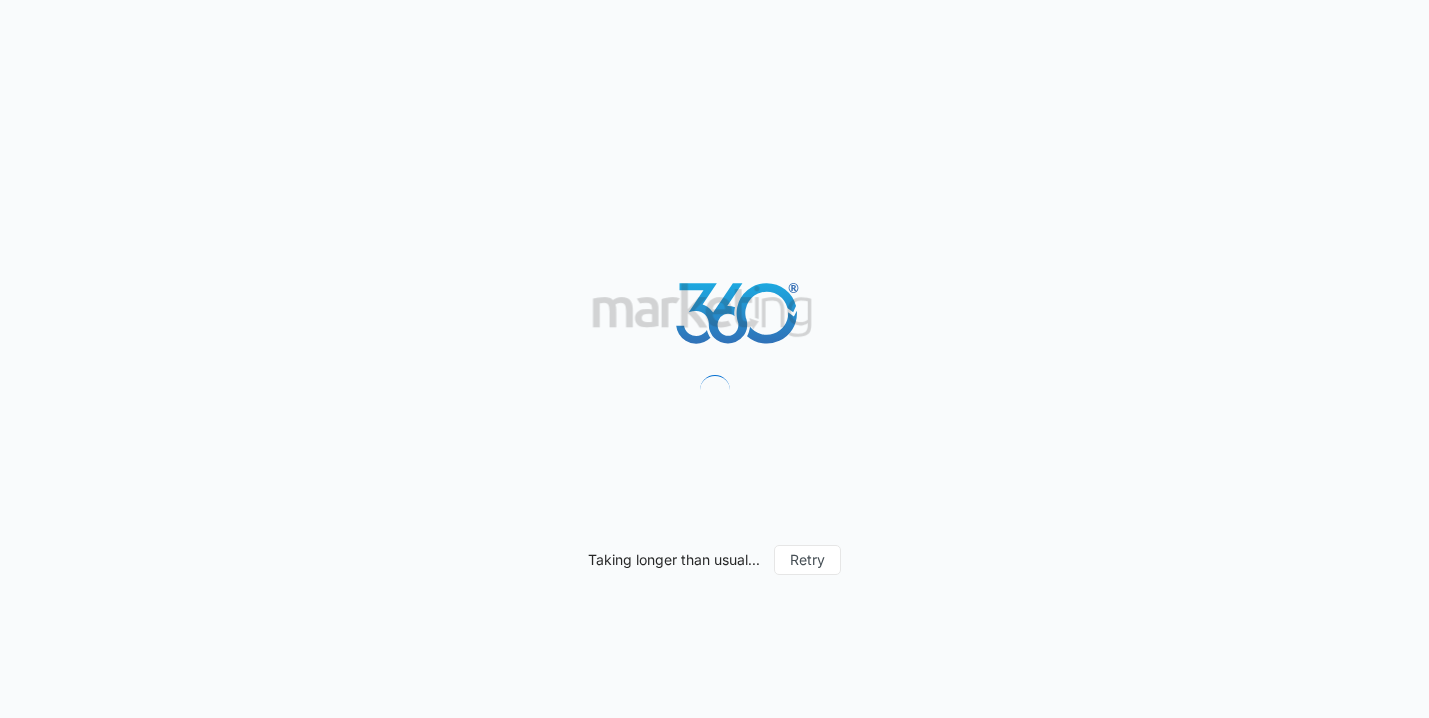 scroll, scrollTop: 0, scrollLeft: 0, axis: both 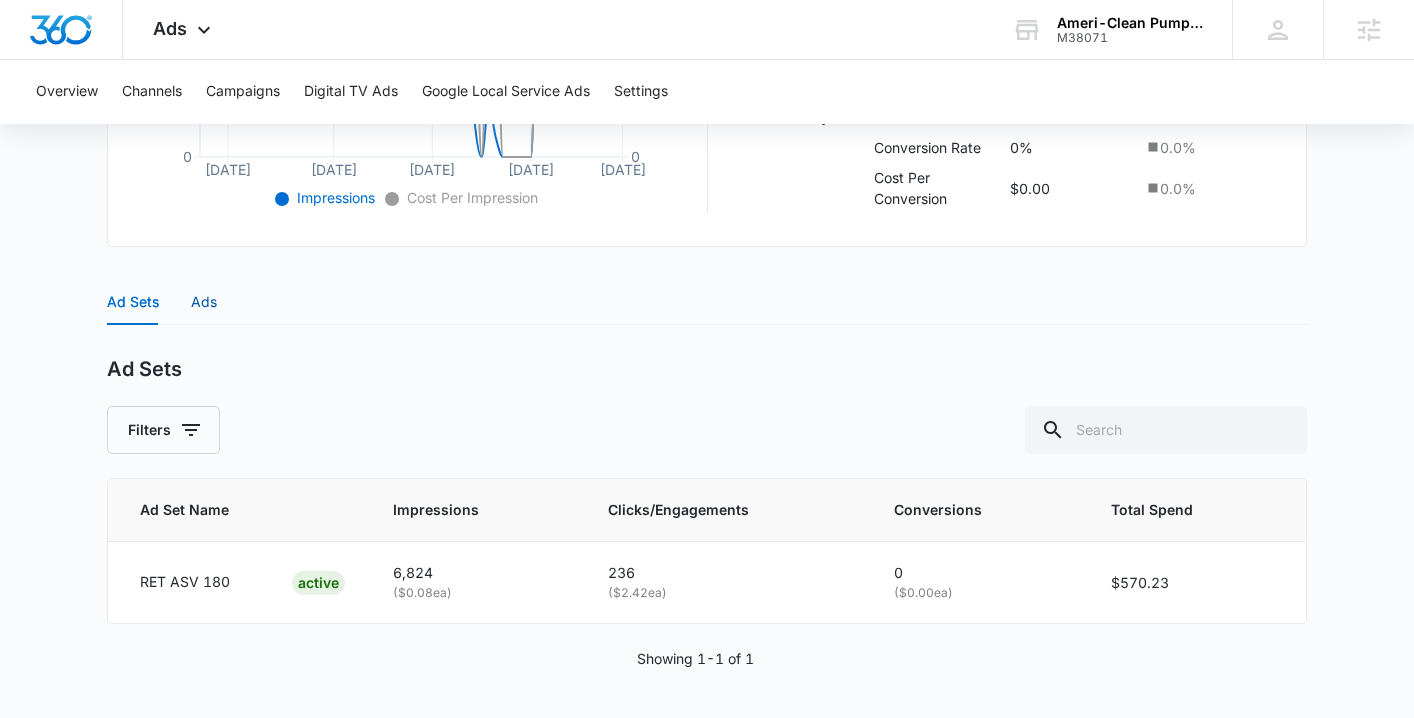 click on "Ads" at bounding box center (204, 302) 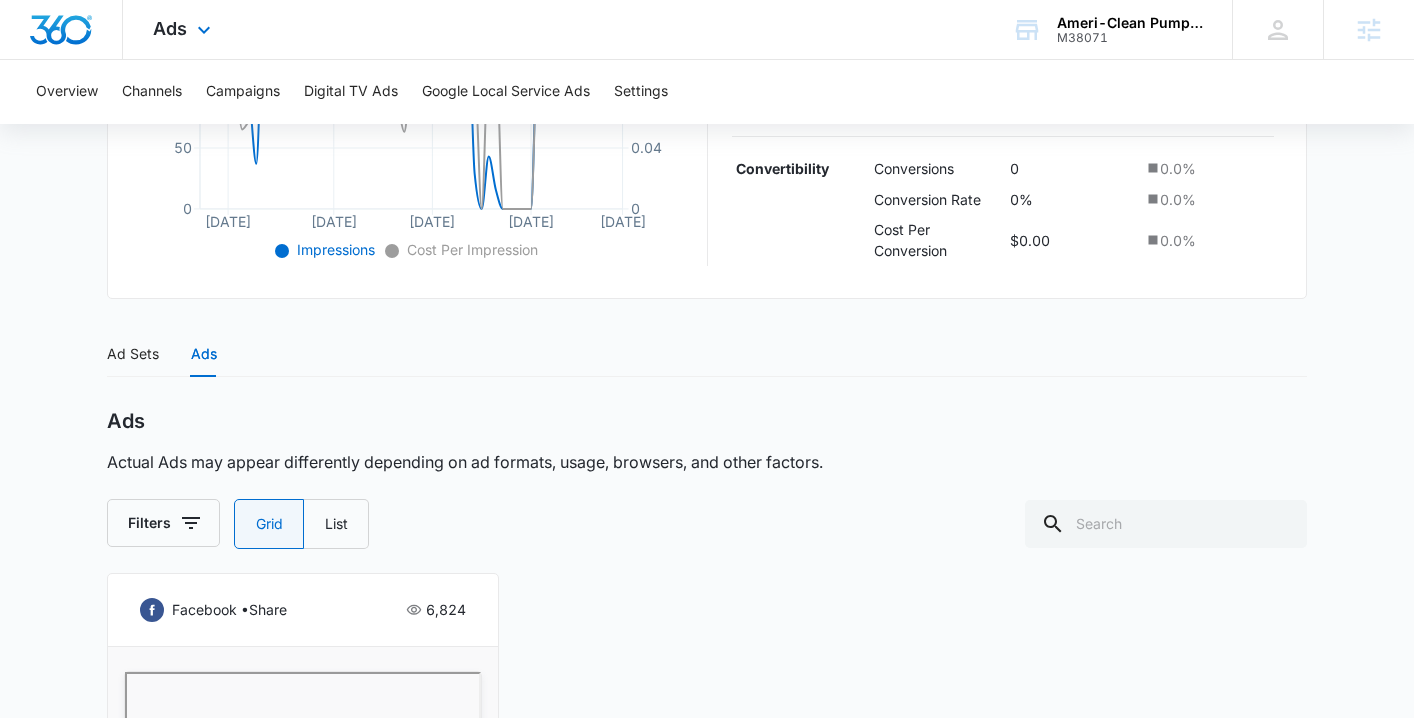 scroll, scrollTop: 550, scrollLeft: 0, axis: vertical 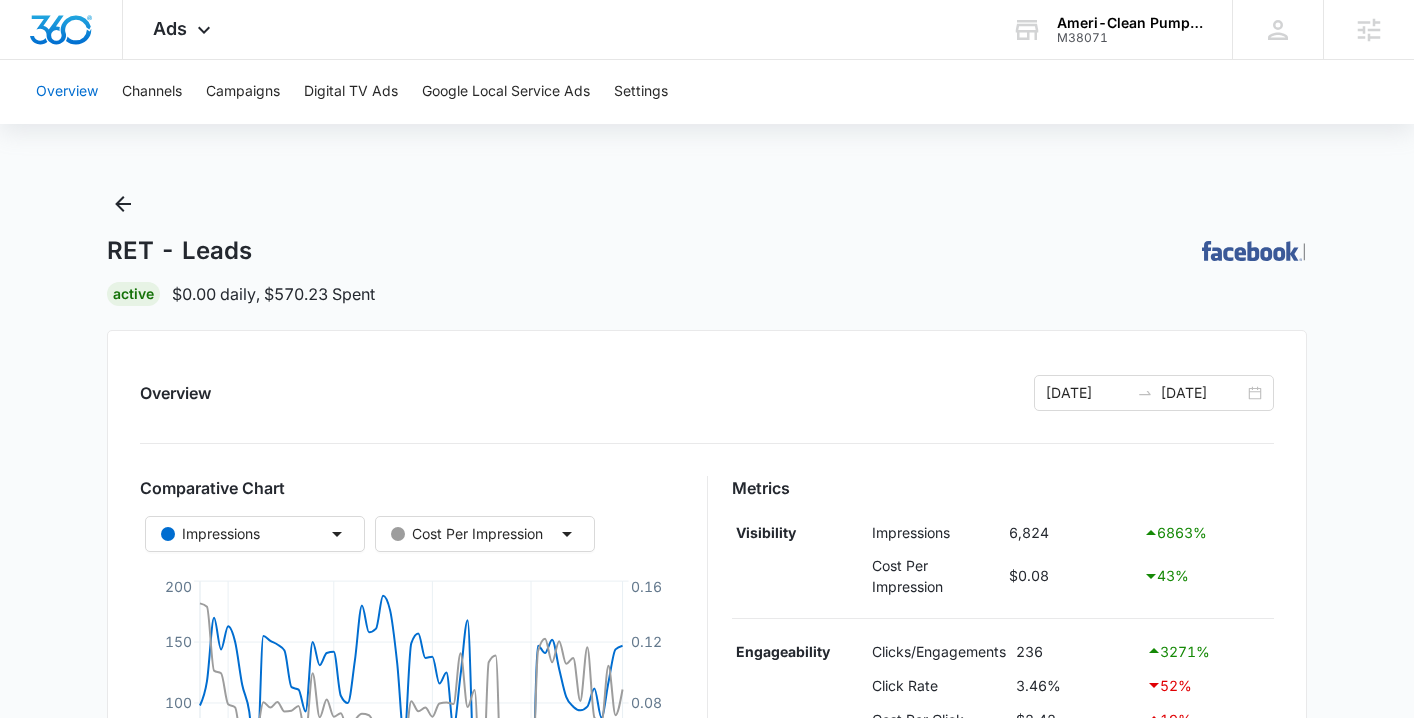click on "Overview" at bounding box center (67, 92) 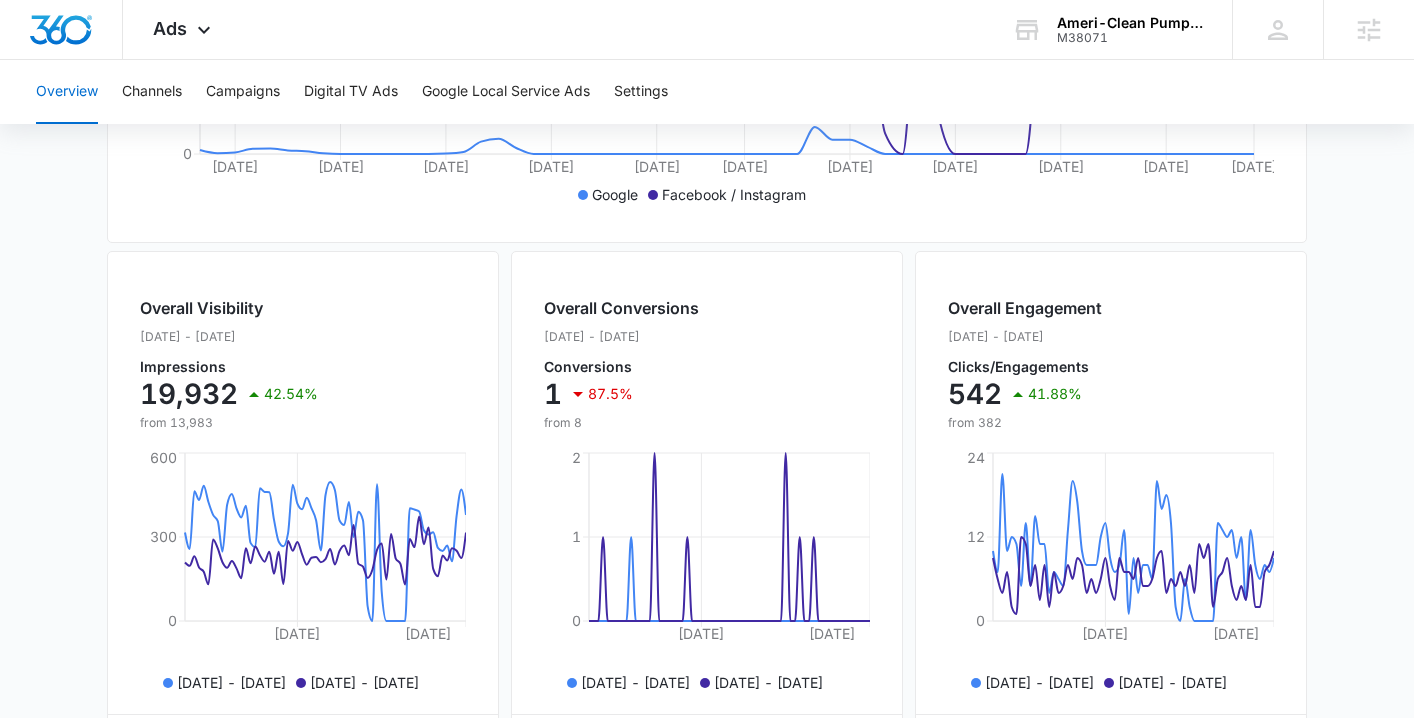 scroll, scrollTop: 209, scrollLeft: 0, axis: vertical 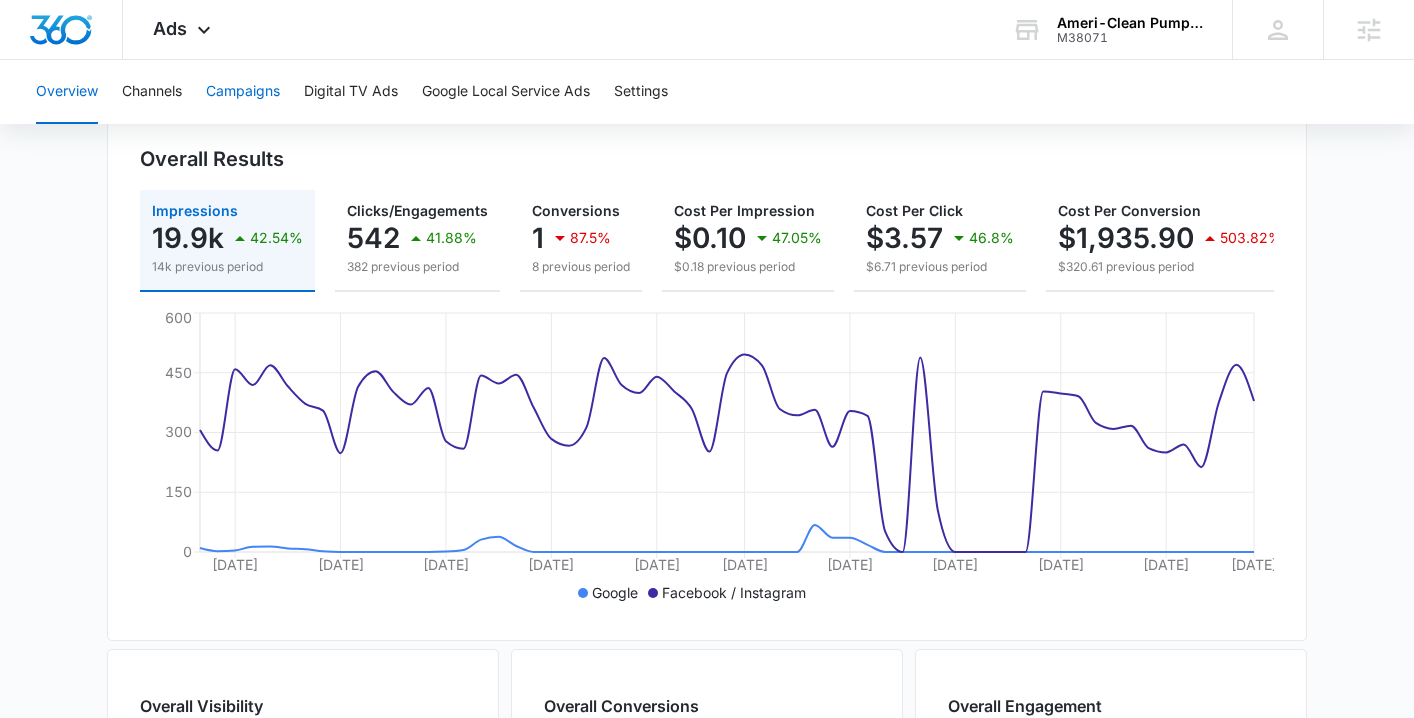 click on "Campaigns" at bounding box center (243, 92) 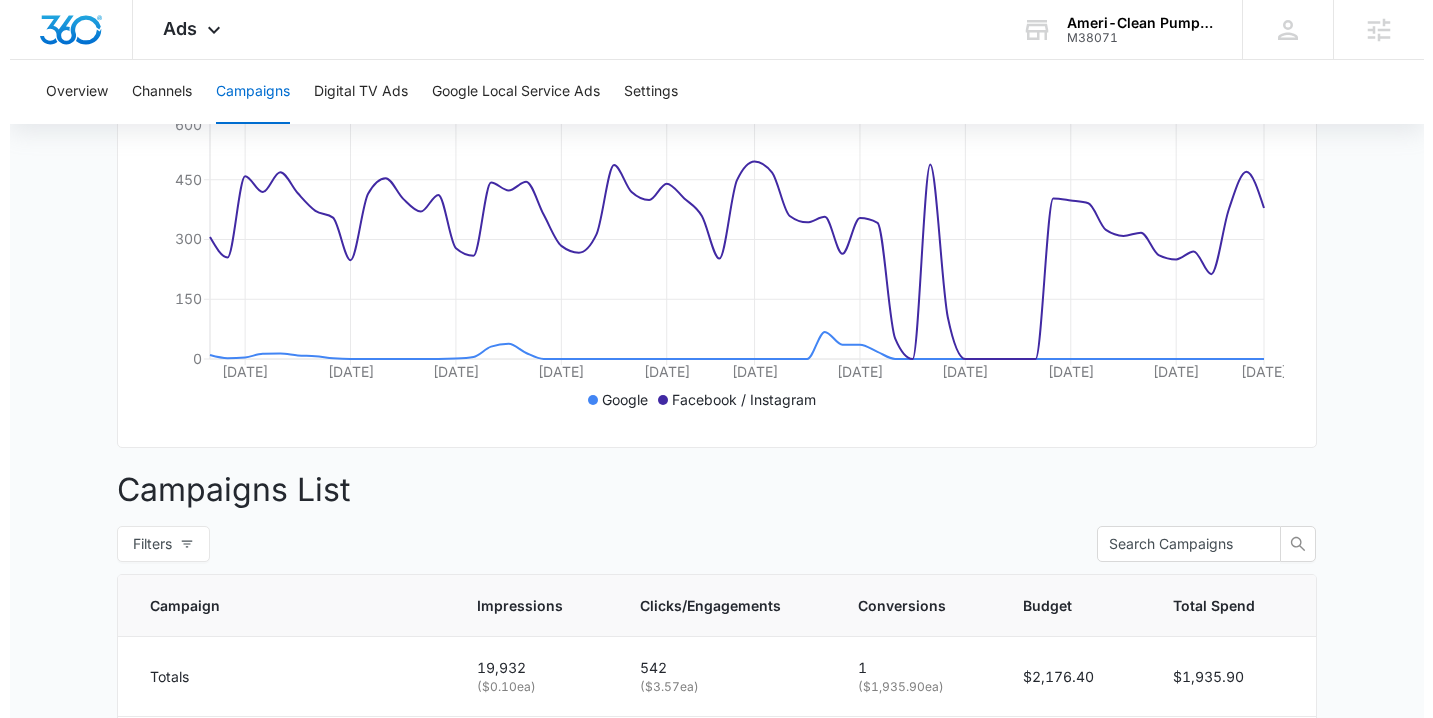 scroll, scrollTop: 0, scrollLeft: 0, axis: both 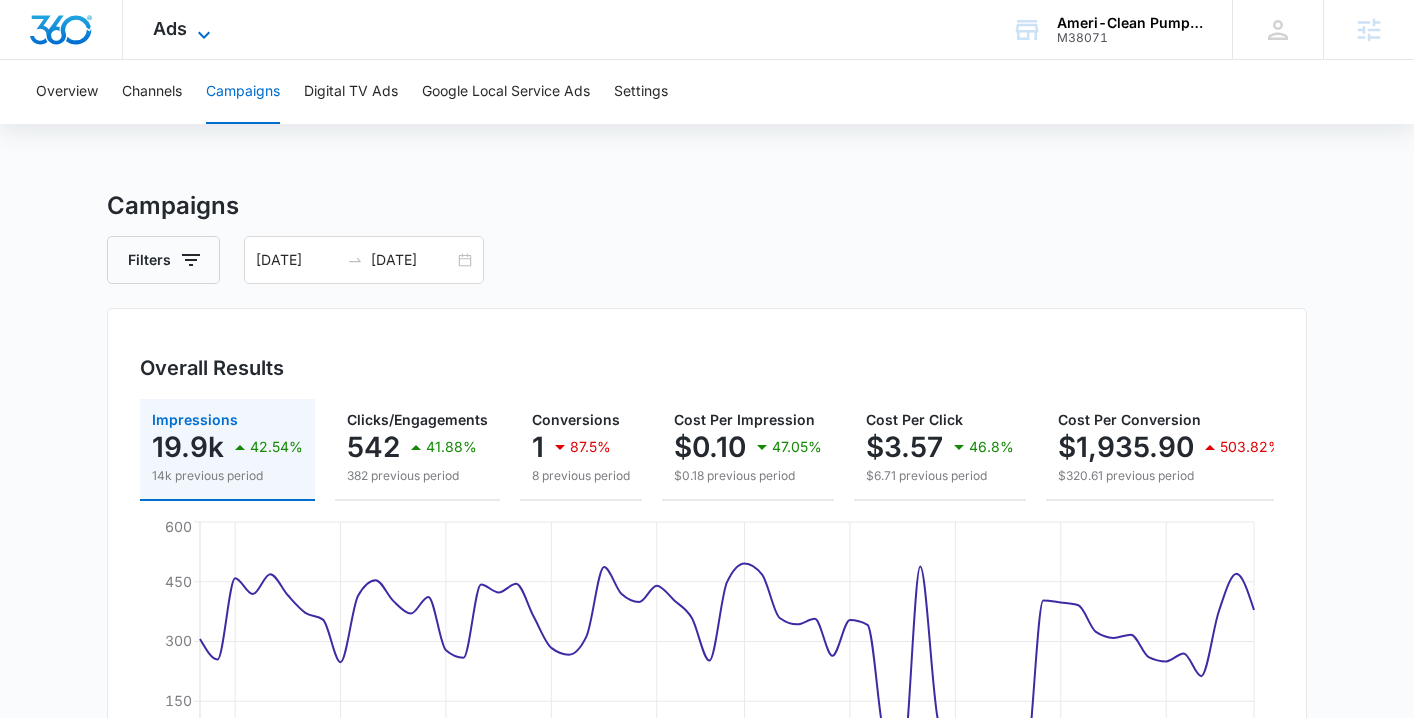 click 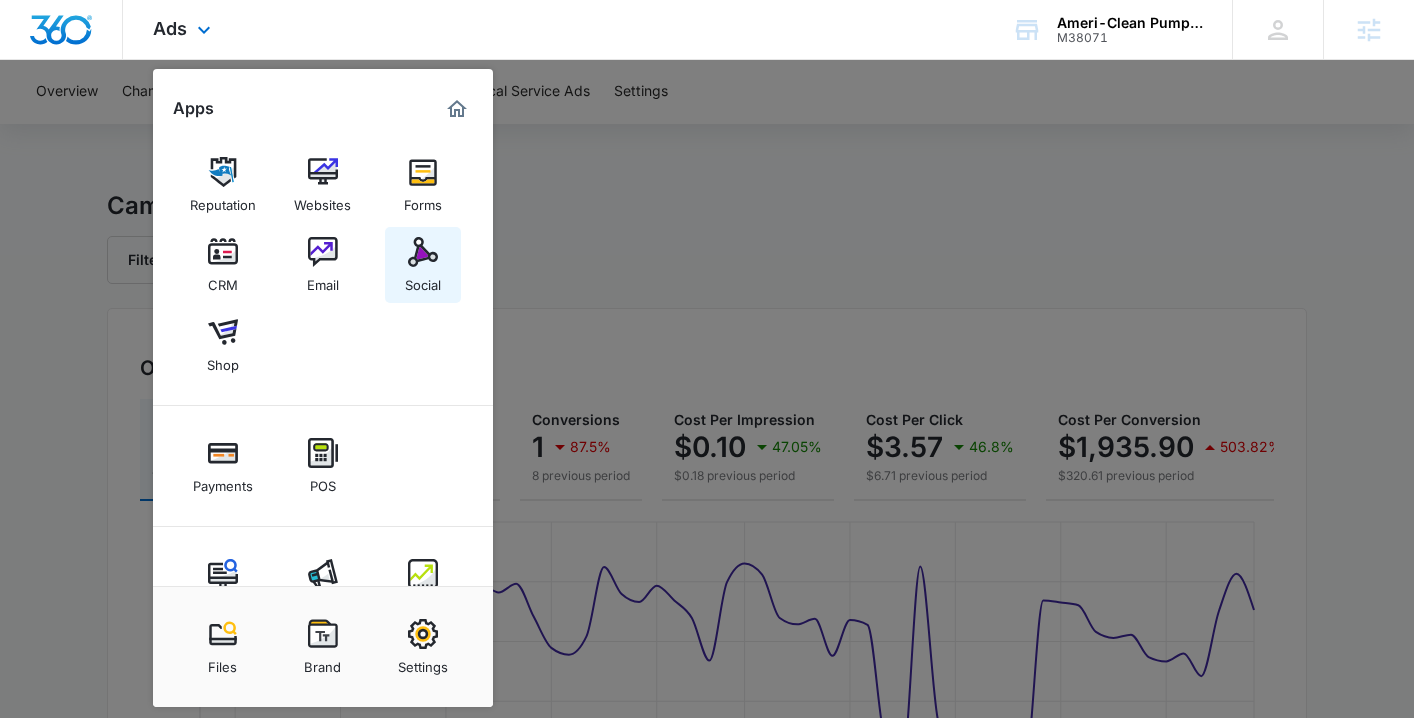 click on "Social" at bounding box center (423, 265) 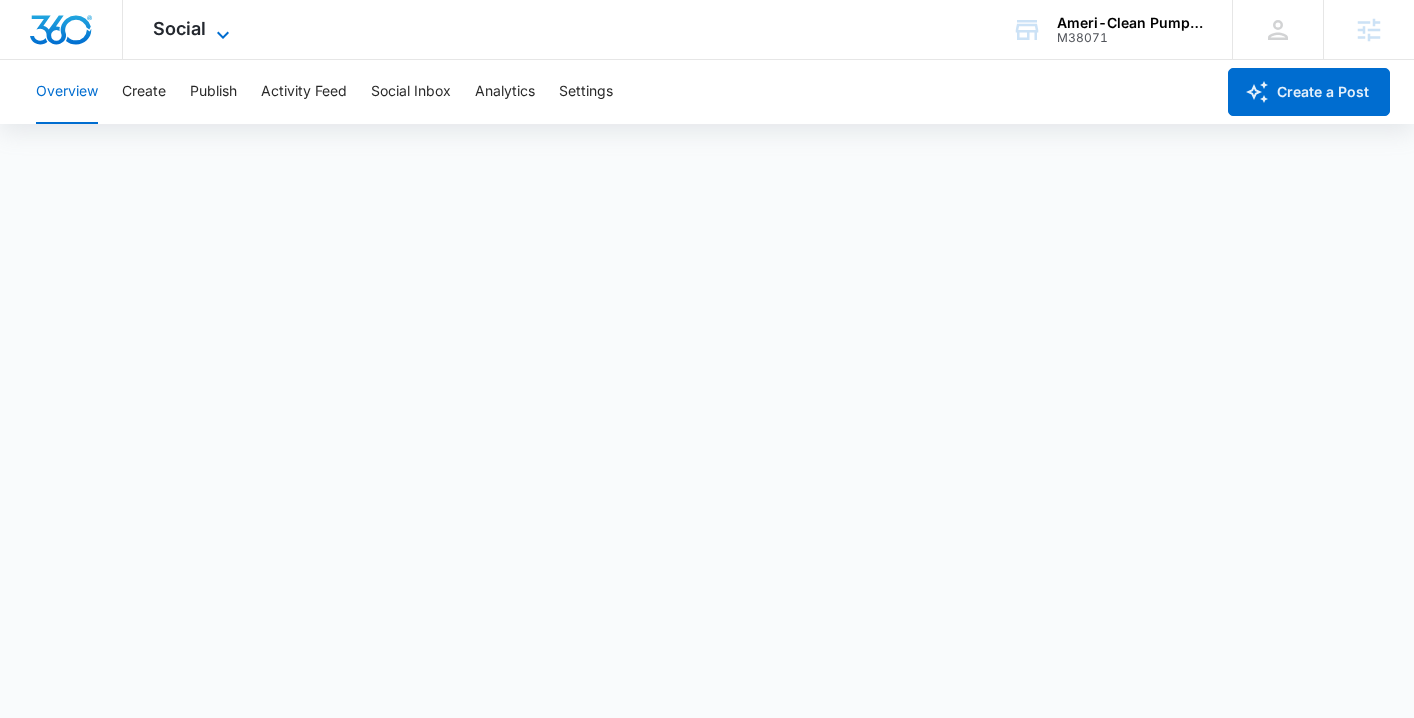 click on "Social" at bounding box center [179, 28] 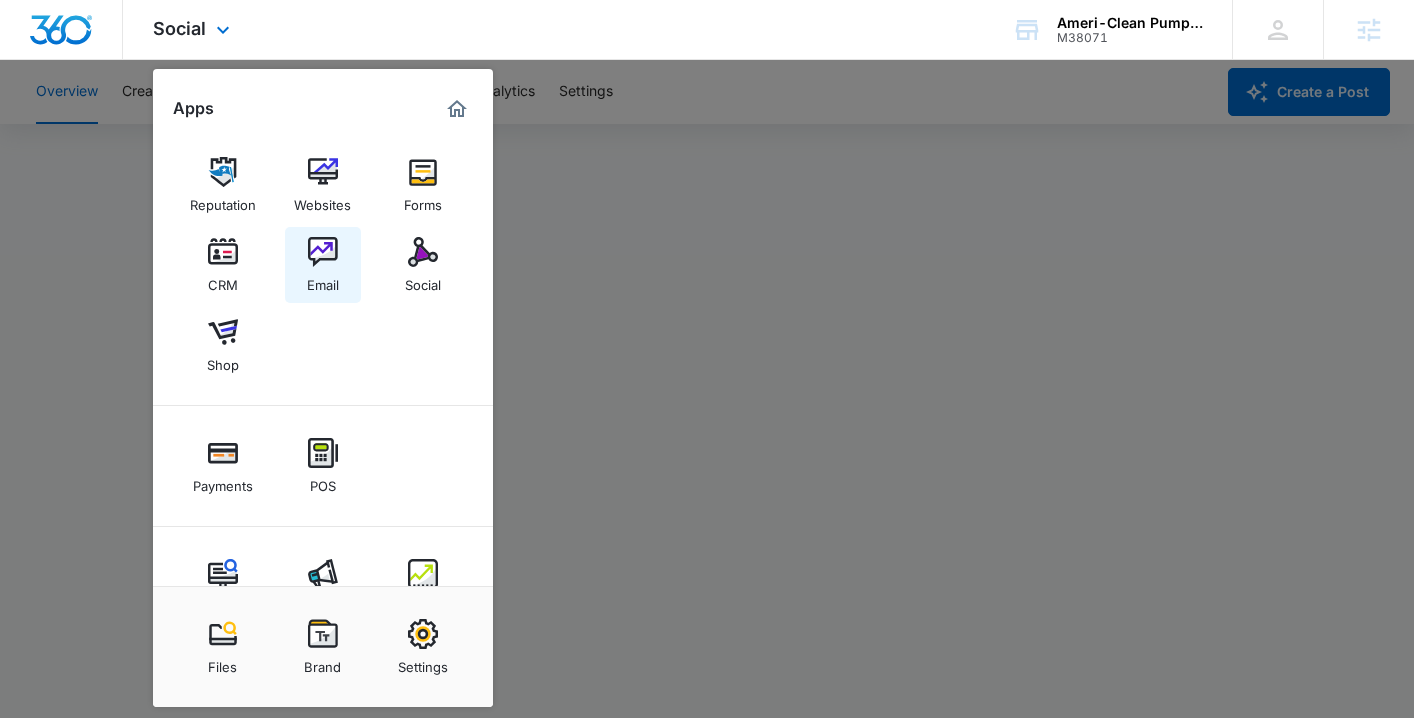 click on "Email" at bounding box center (323, 265) 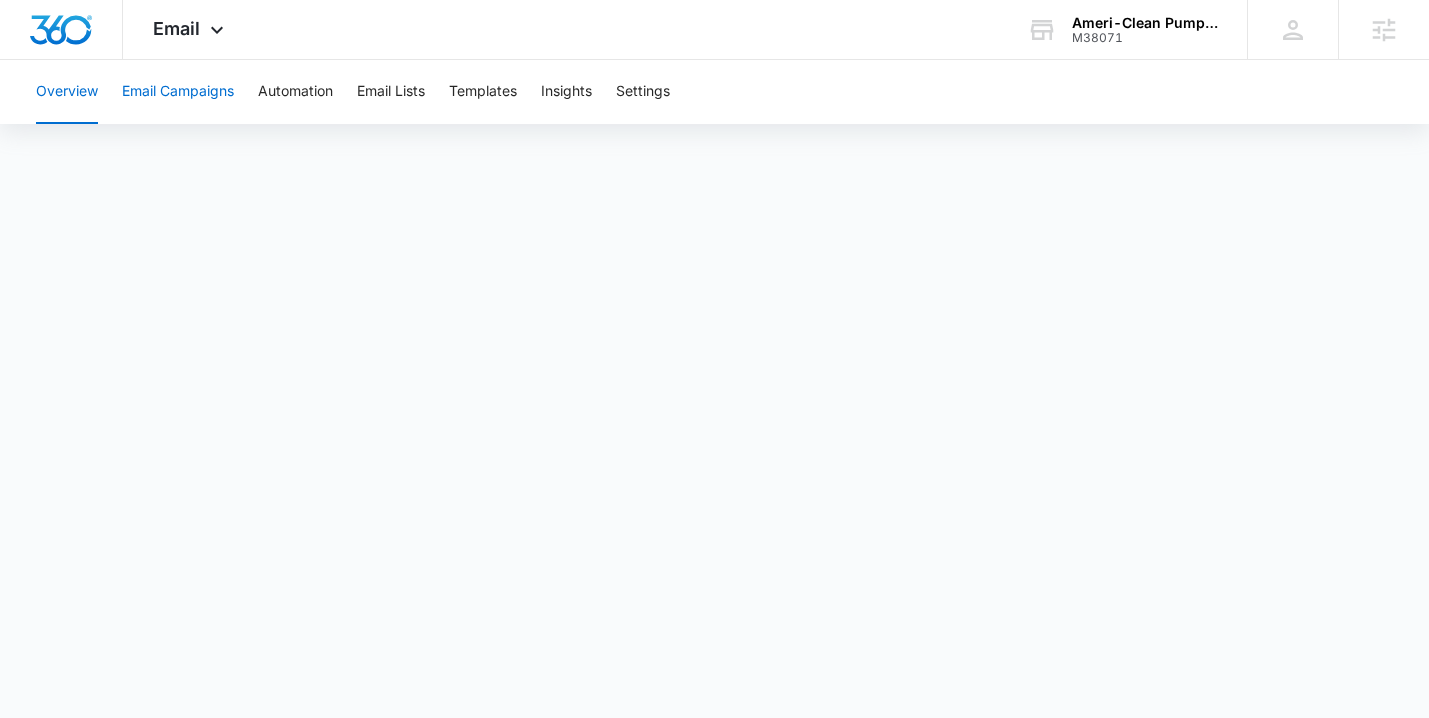 click on "Email Campaigns" at bounding box center [178, 92] 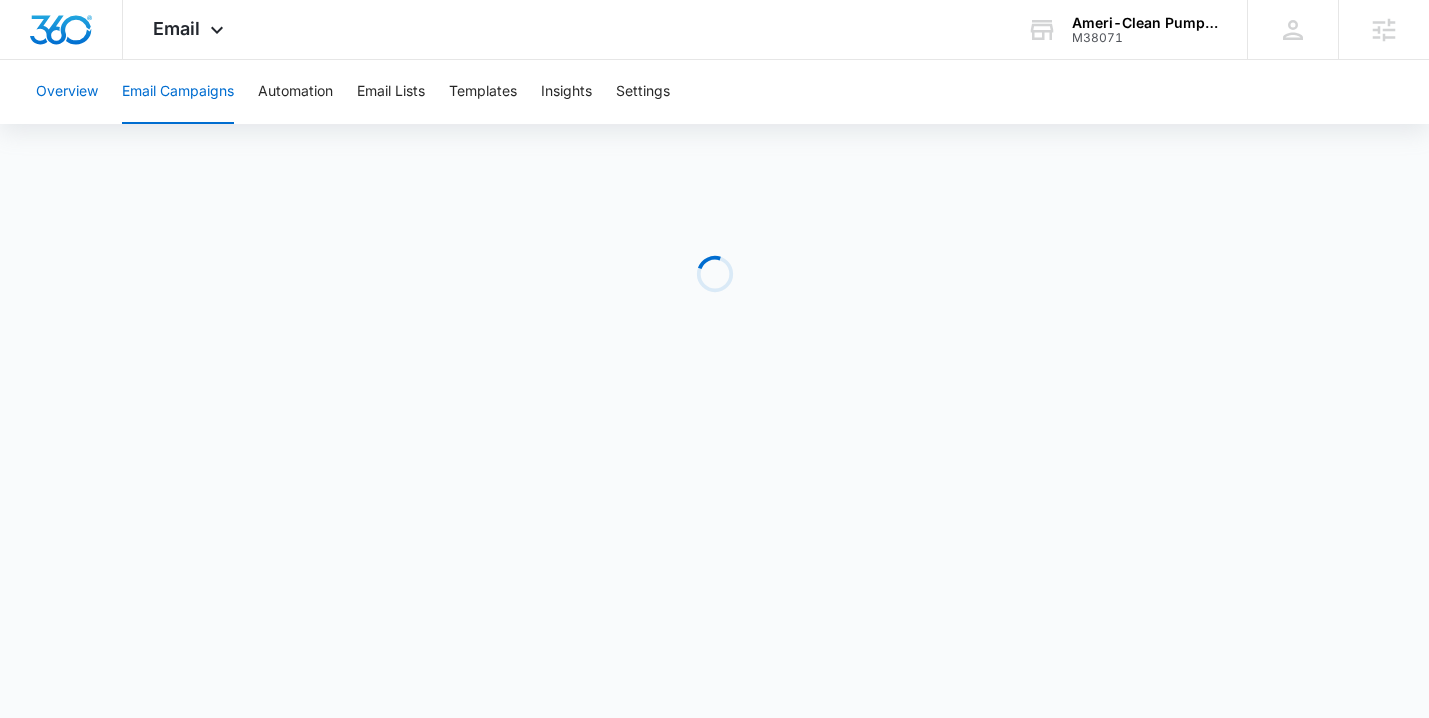 click on "Overview" at bounding box center (67, 92) 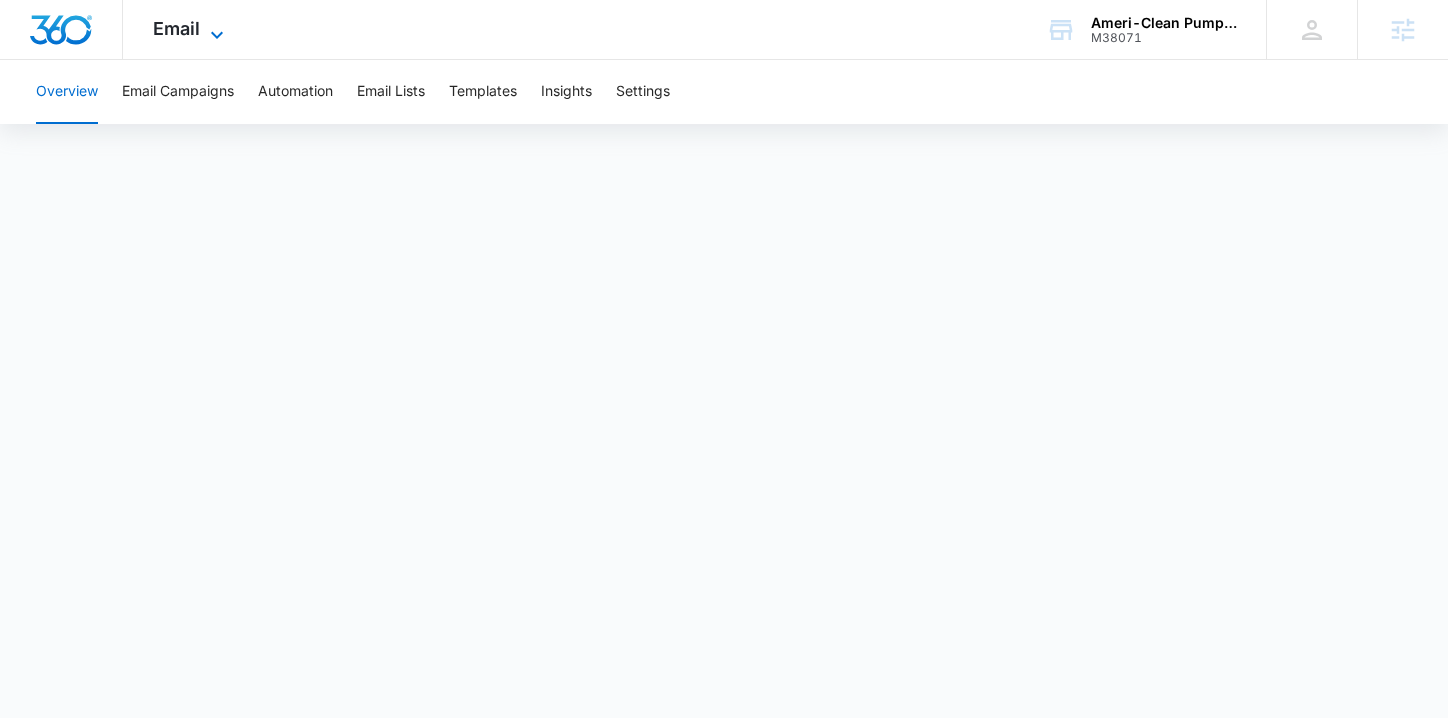 click on "Email" at bounding box center (176, 28) 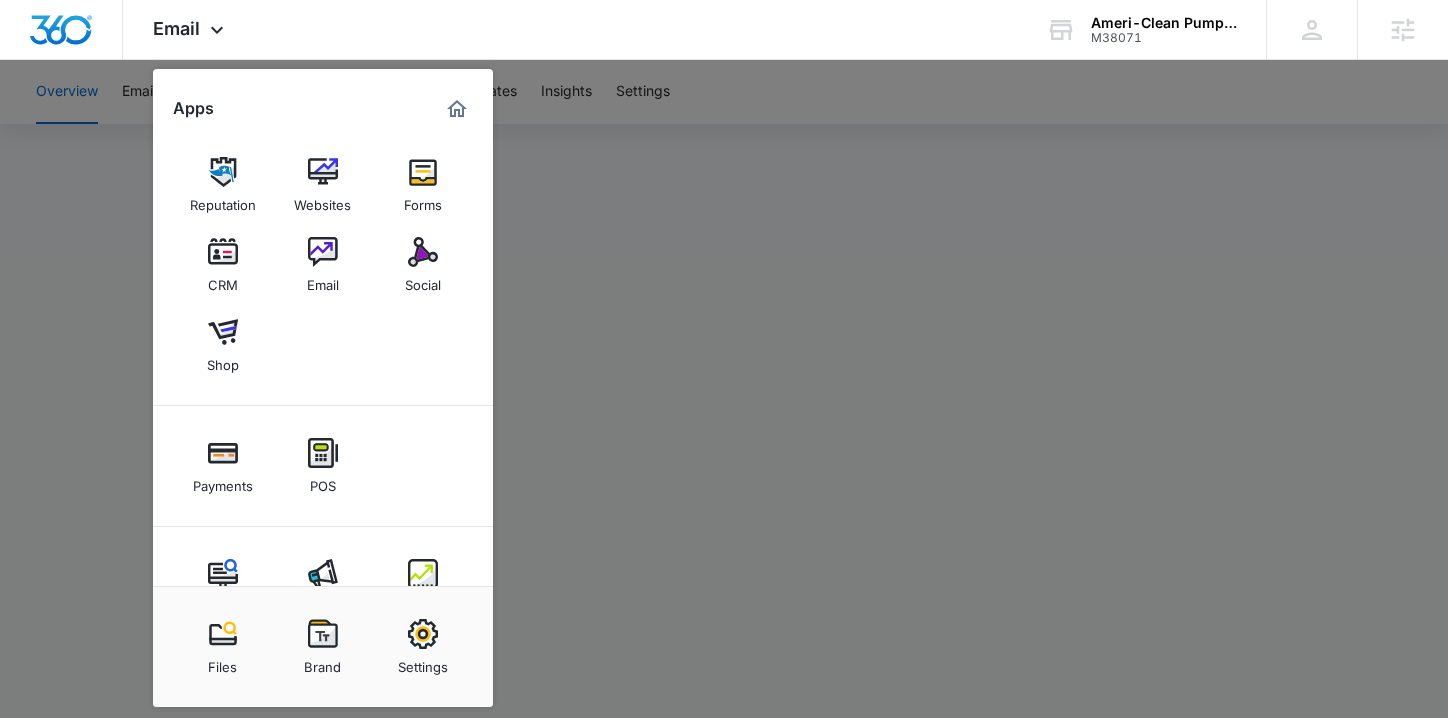 click at bounding box center [724, 359] 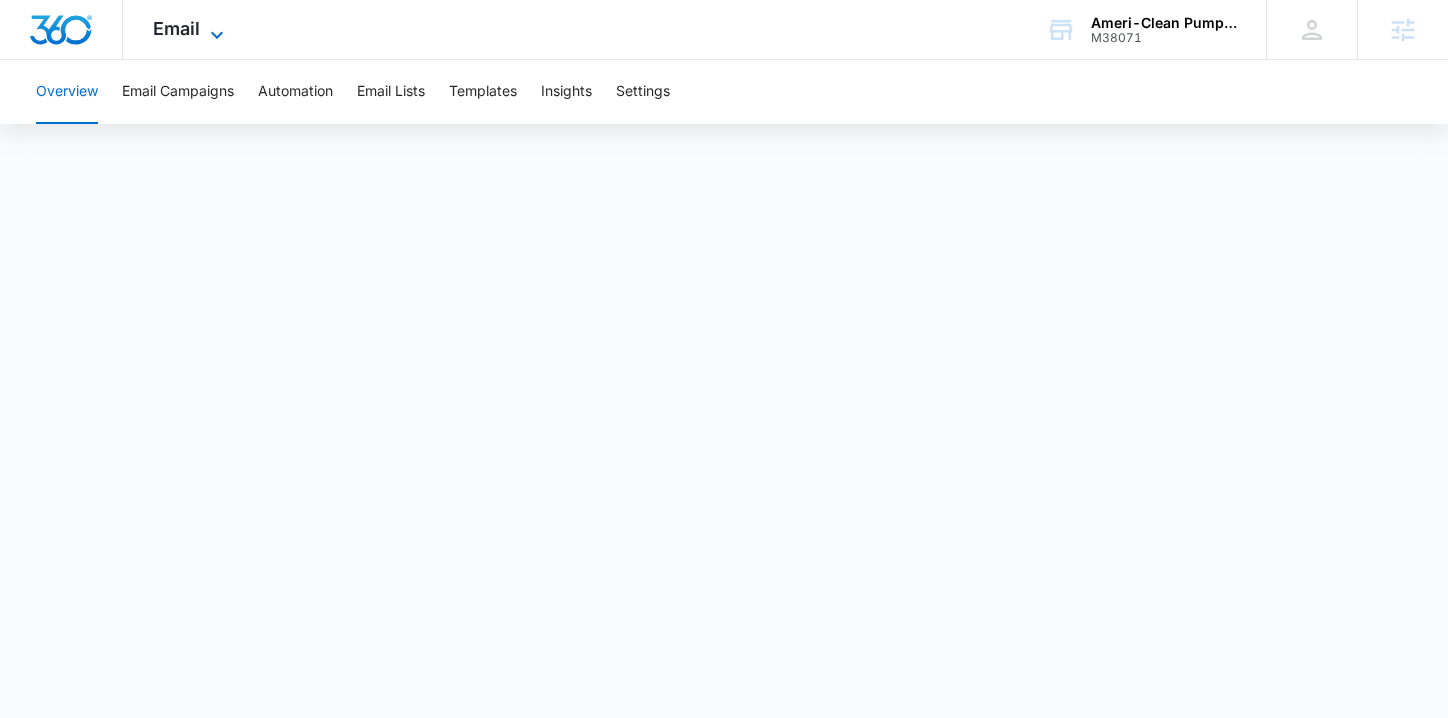click 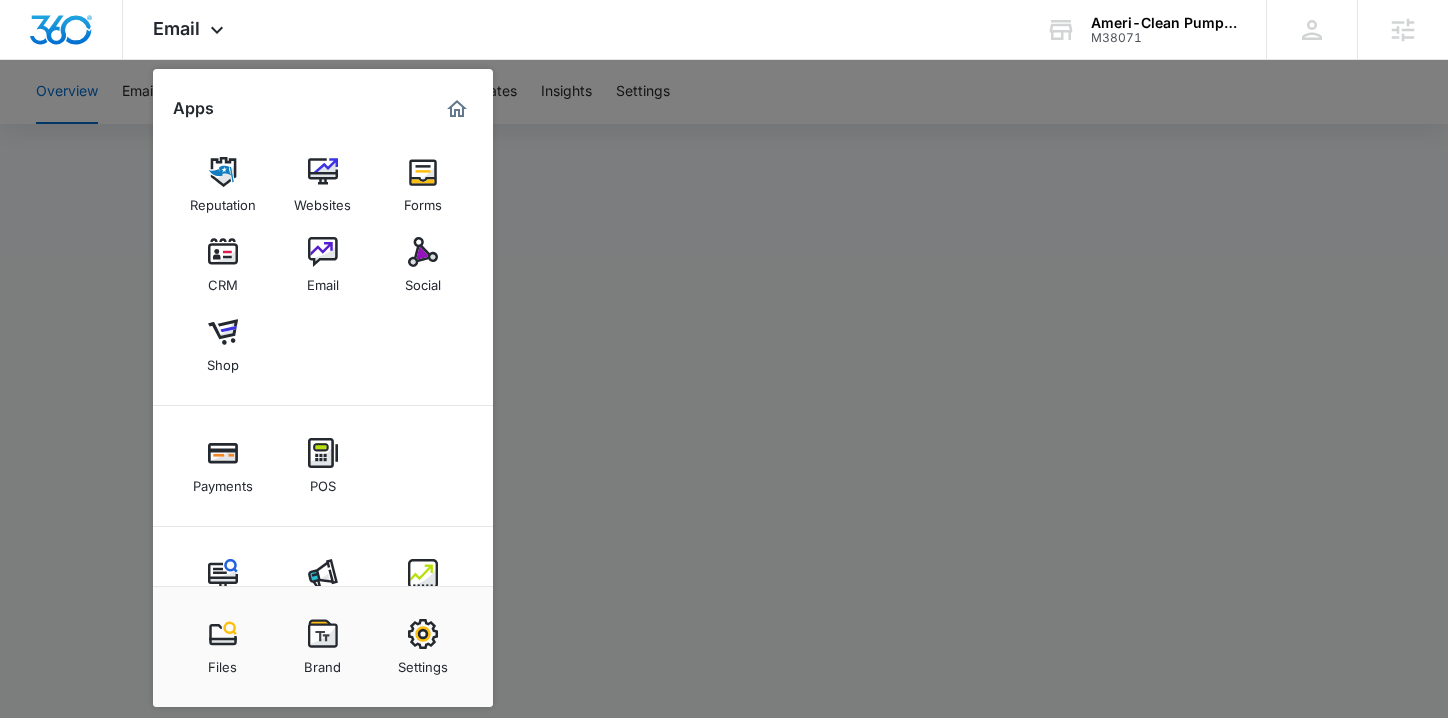 click on "Social" at bounding box center [423, 280] 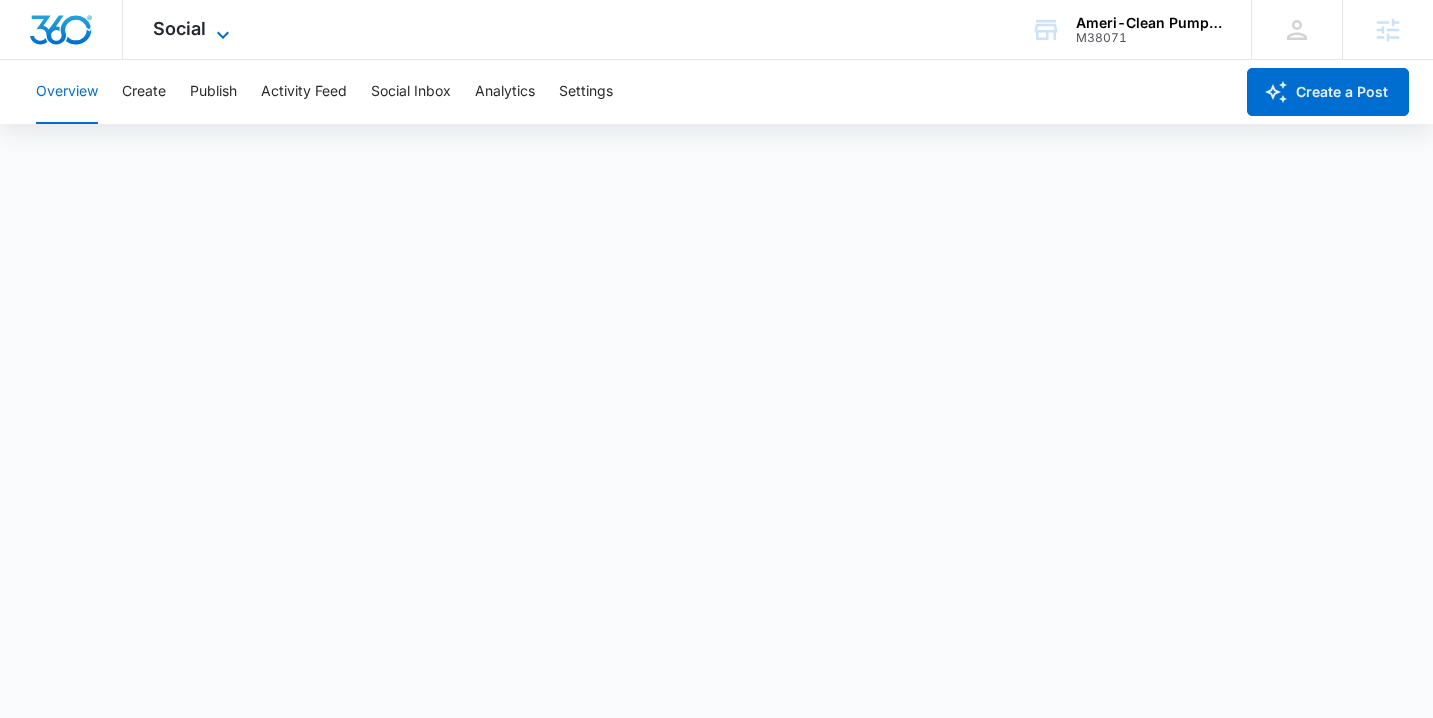 click 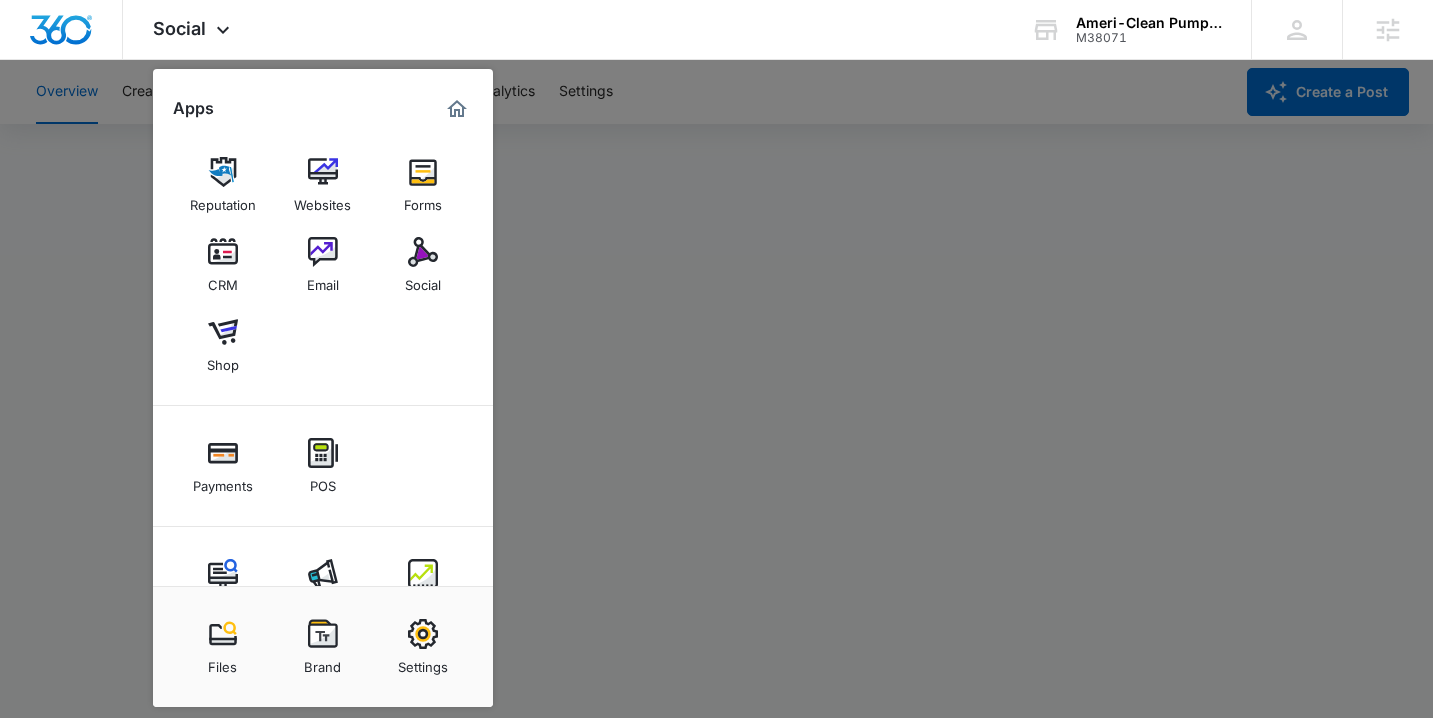 click at bounding box center (716, 359) 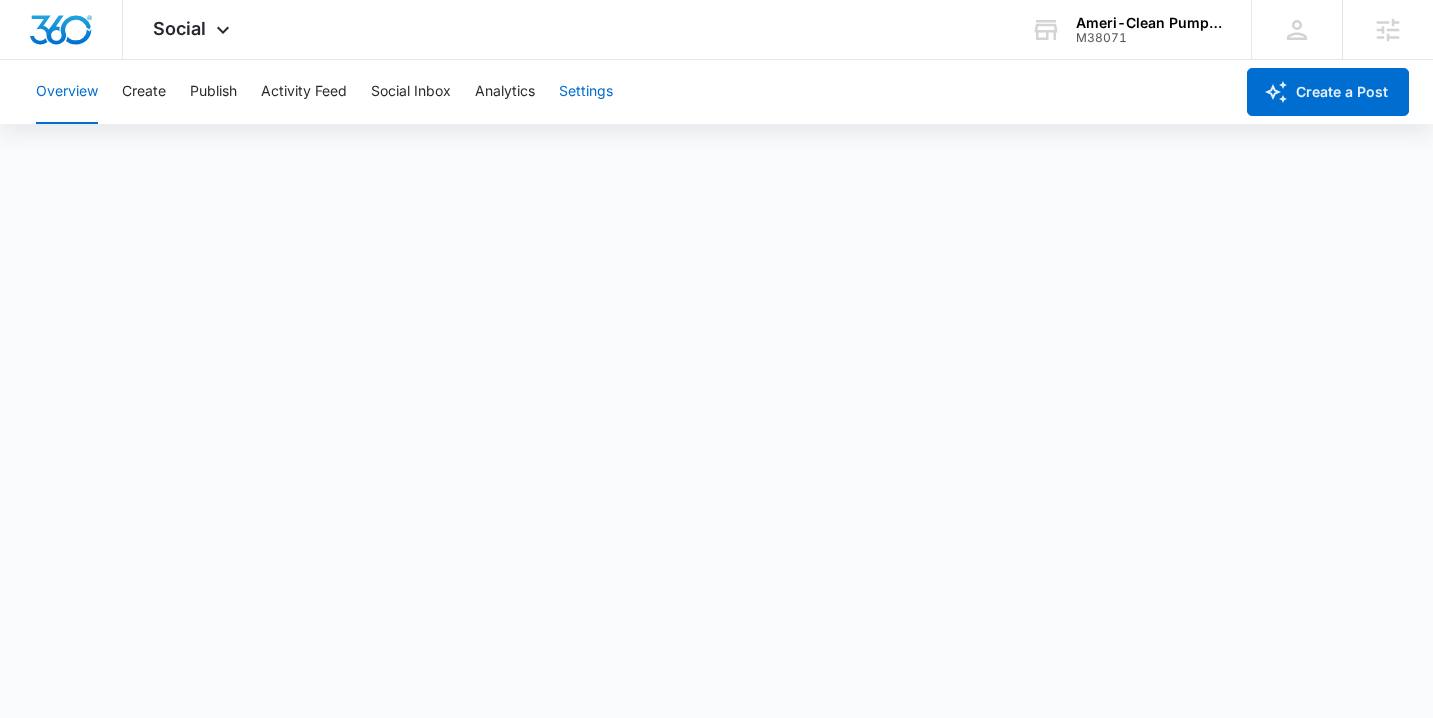 click on "Settings" at bounding box center (586, 92) 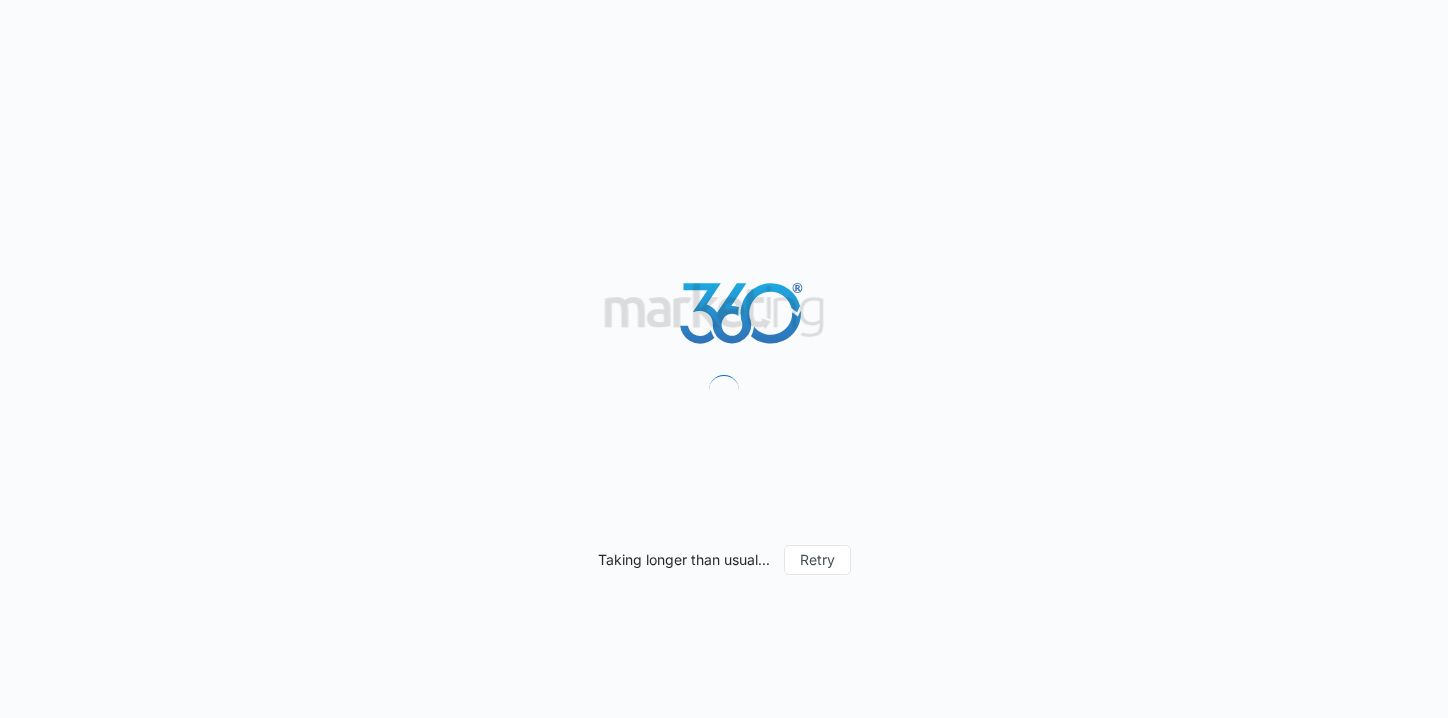 scroll, scrollTop: 0, scrollLeft: 0, axis: both 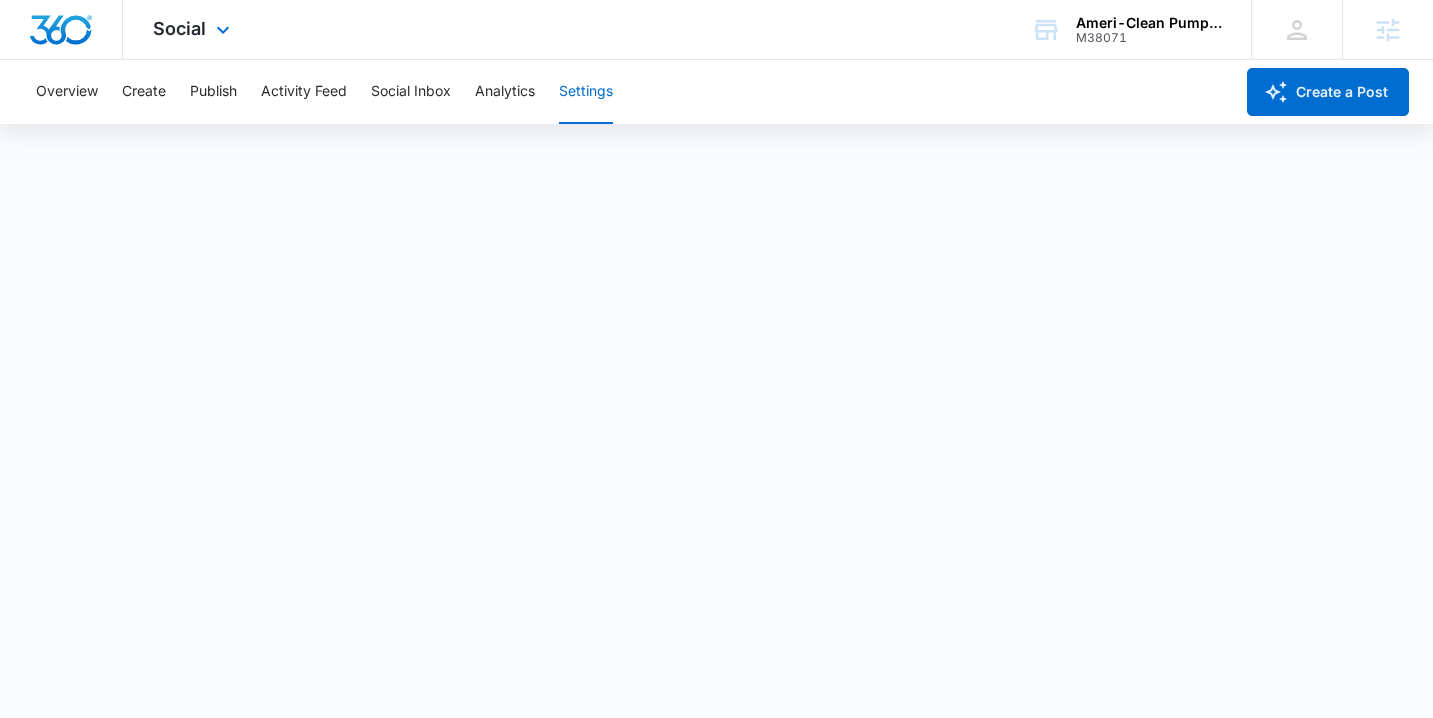 click on "Social Apps Reputation Websites Forms CRM Email Social Shop Payments POS Content Ads Intelligence Files Brand Settings" at bounding box center [194, 29] 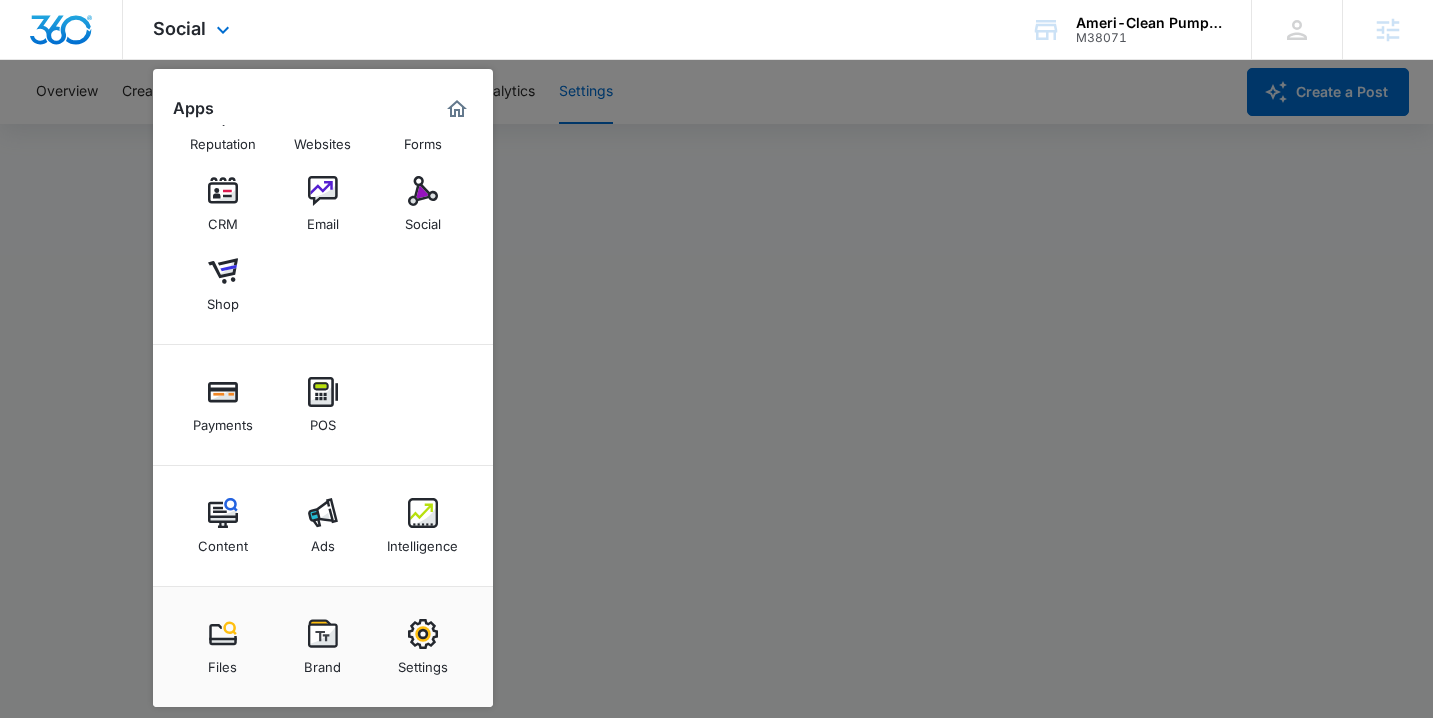 scroll, scrollTop: 62, scrollLeft: 0, axis: vertical 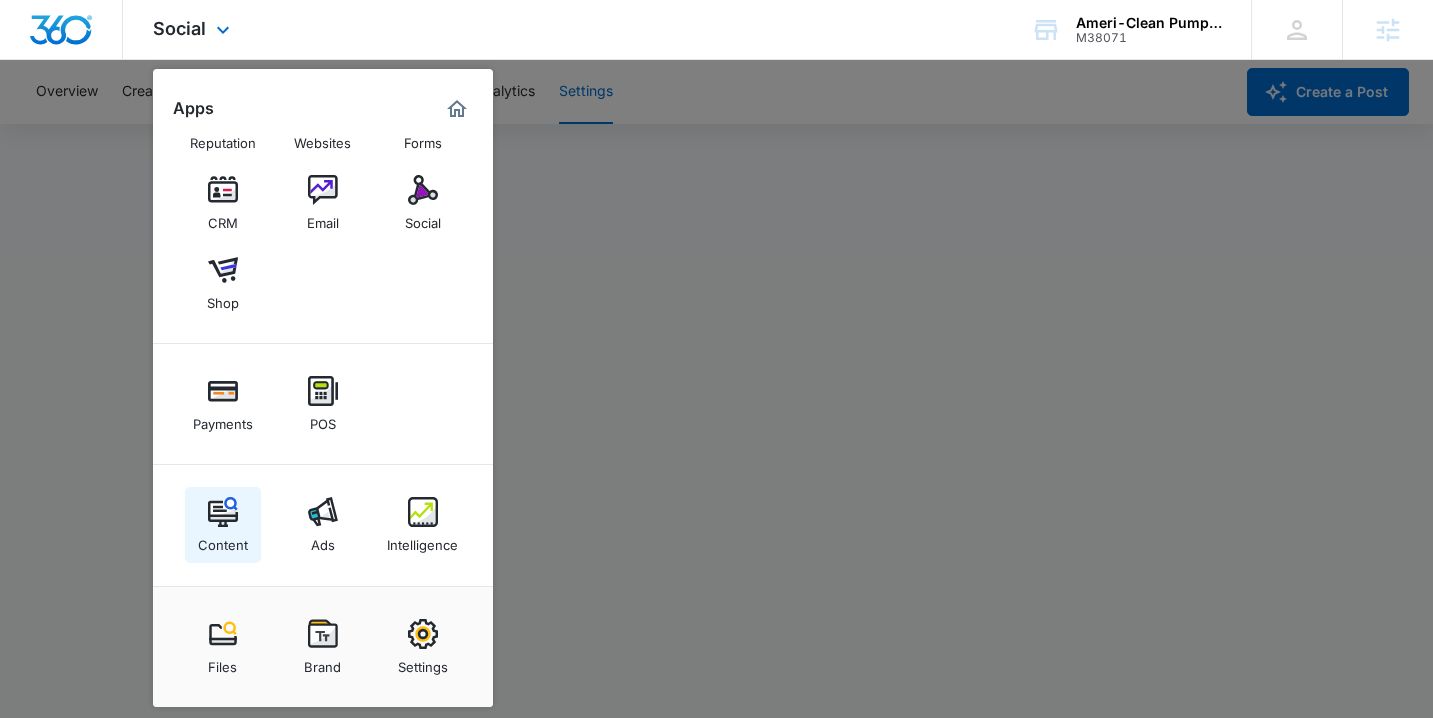 click on "Content" at bounding box center [223, 540] 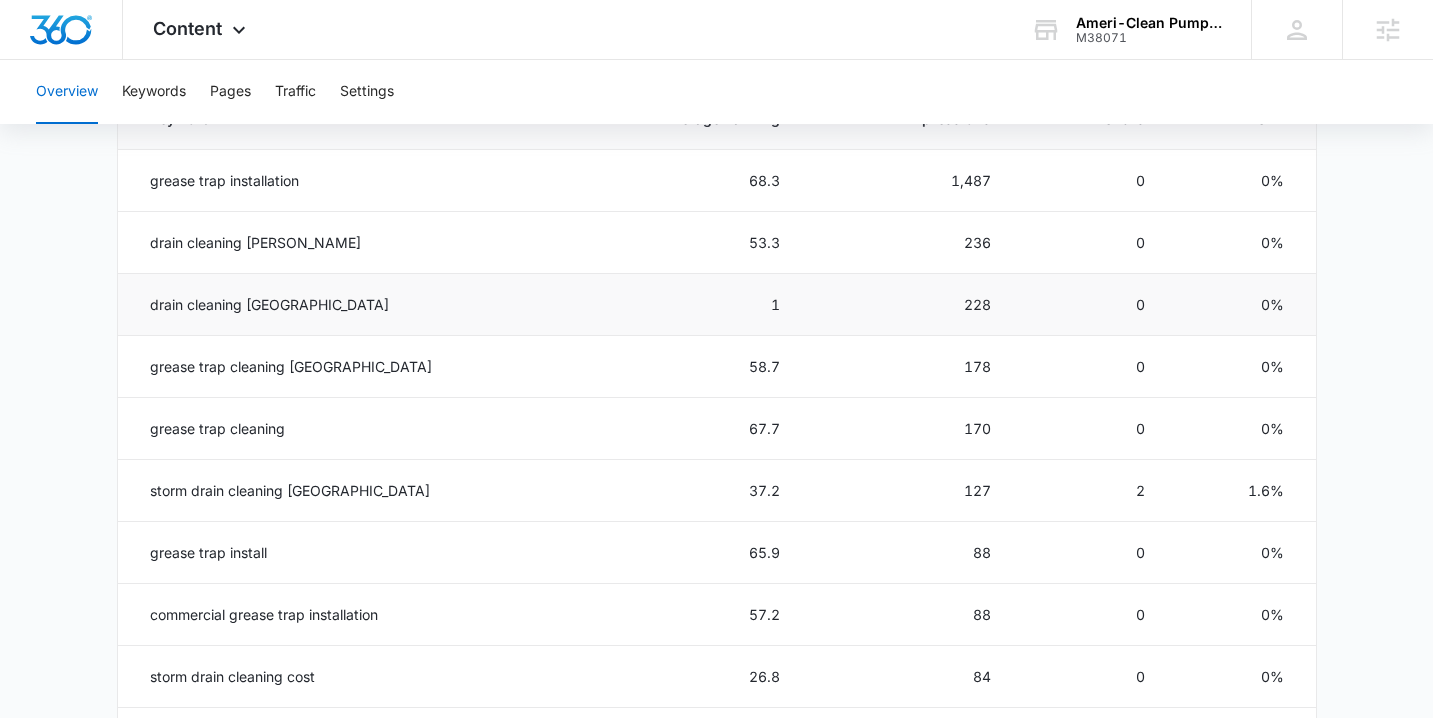 scroll, scrollTop: 954, scrollLeft: 0, axis: vertical 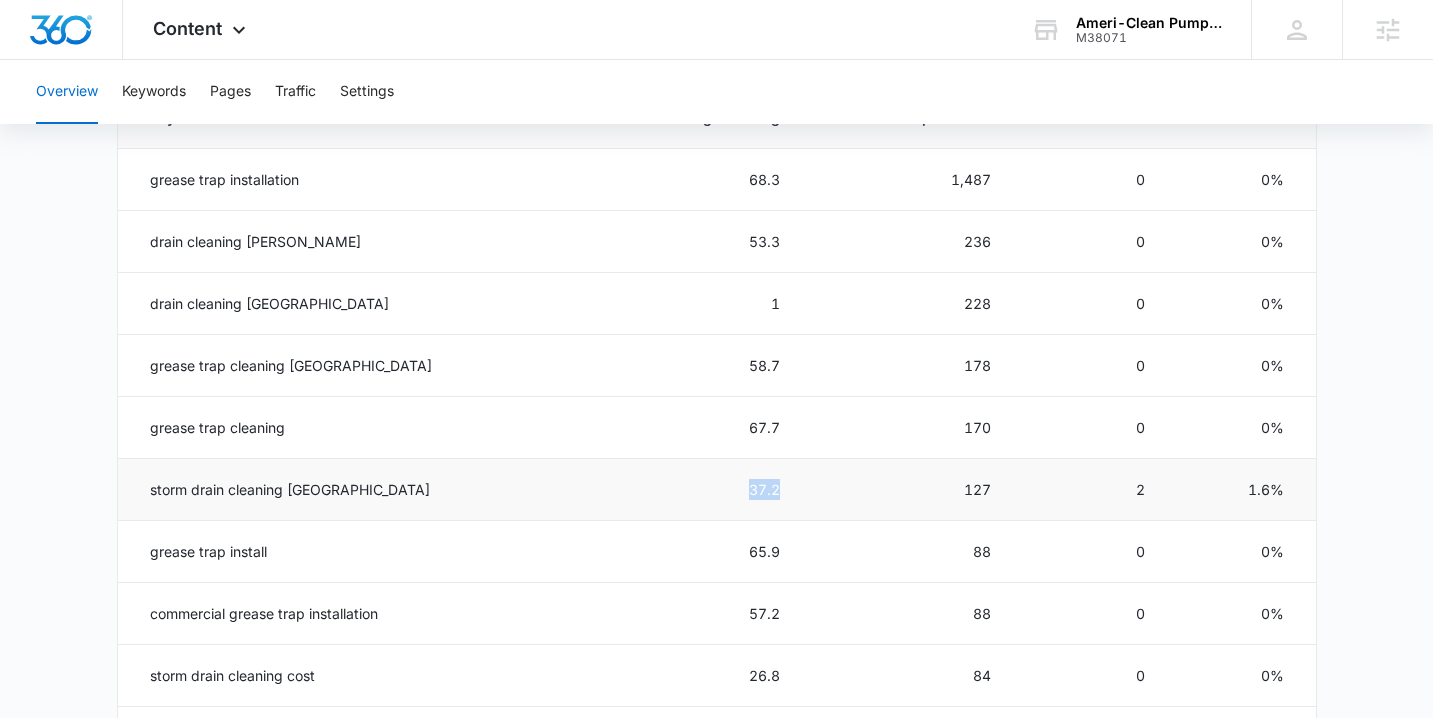 drag, startPoint x: 721, startPoint y: 484, endPoint x: 763, endPoint y: 485, distance: 42.0119 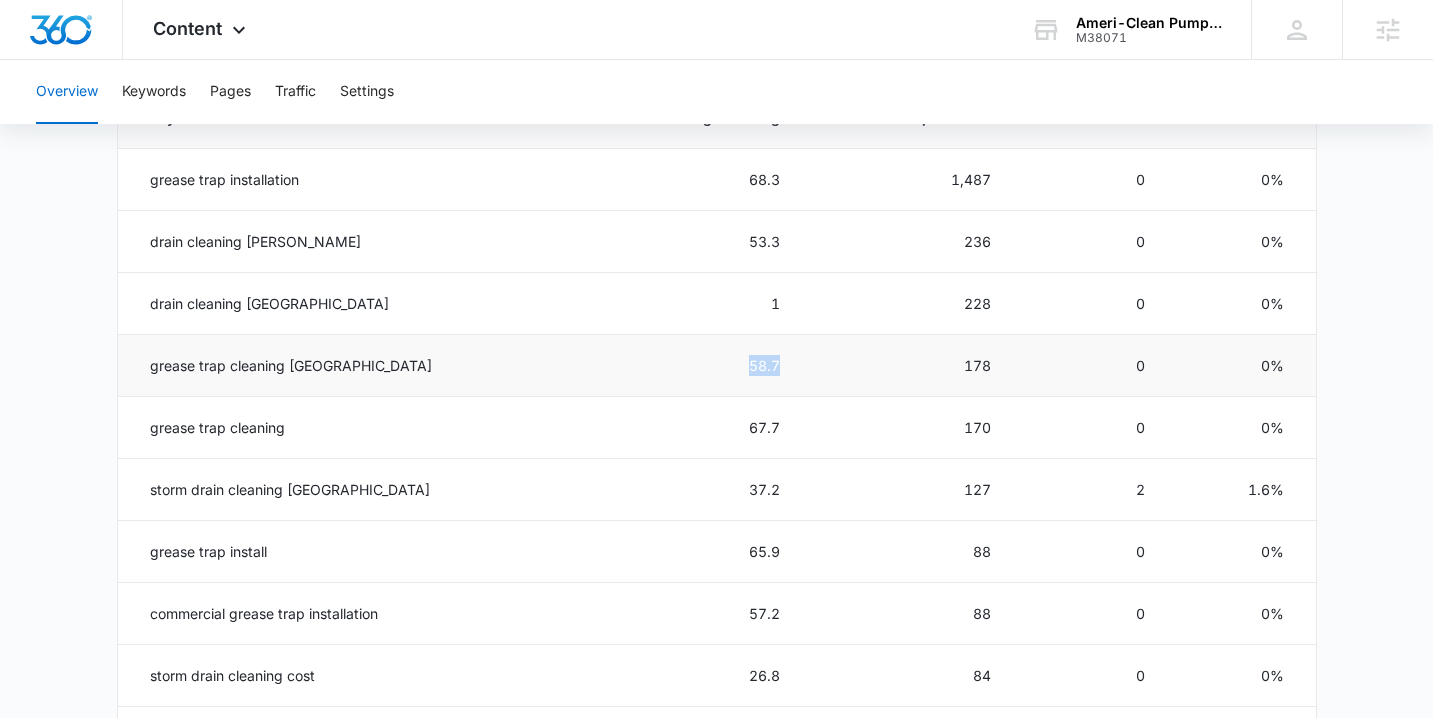 drag, startPoint x: 708, startPoint y: 365, endPoint x: 766, endPoint y: 359, distance: 58.30952 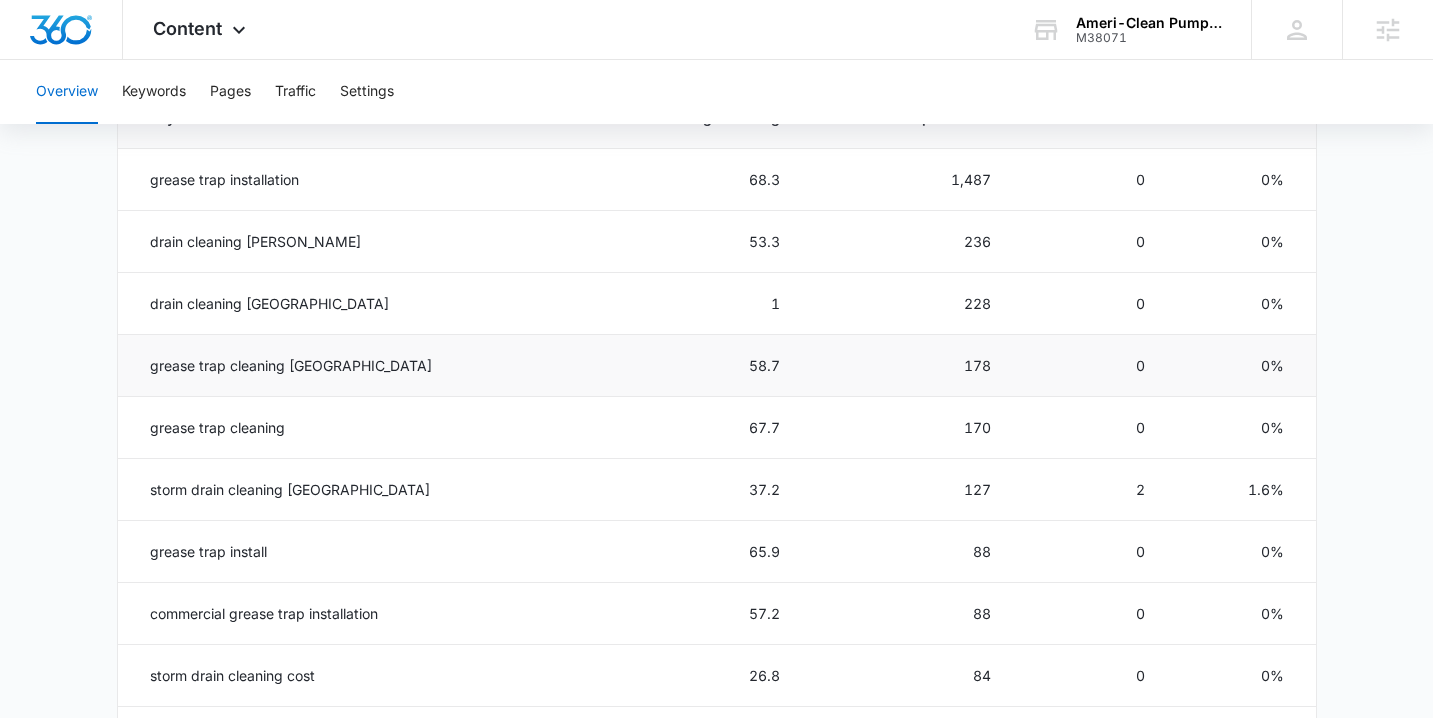 click on "grease trap cleaning [GEOGRAPHIC_DATA]" at bounding box center (336, 366) 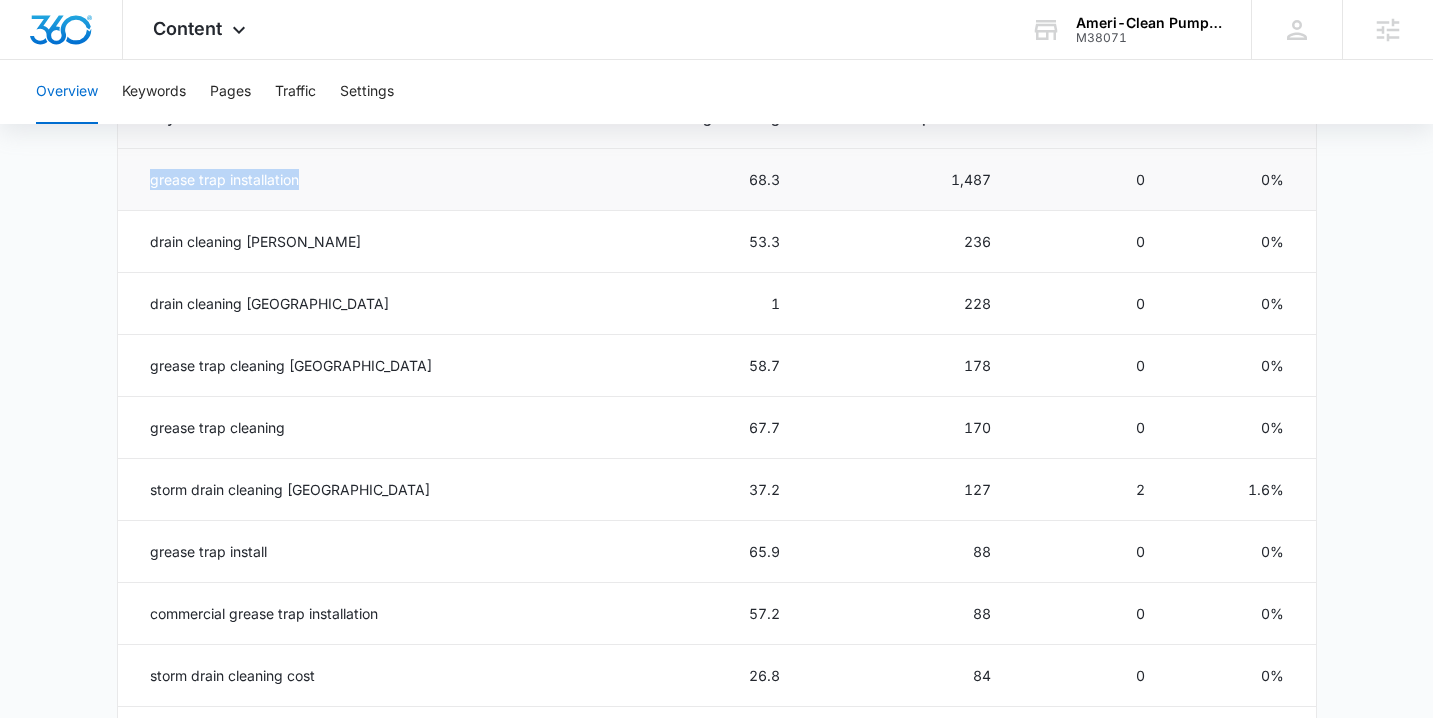 drag, startPoint x: 191, startPoint y: 182, endPoint x: 321, endPoint y: 182, distance: 130 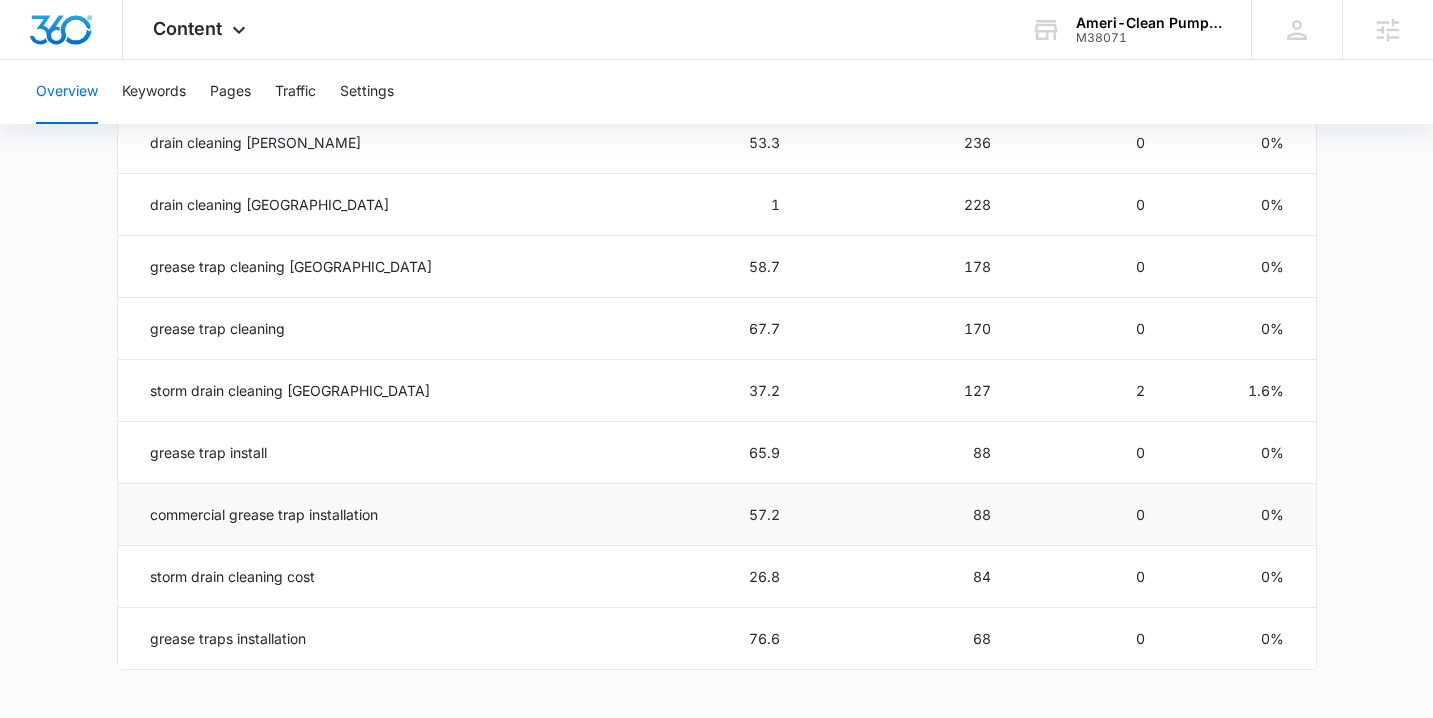 scroll, scrollTop: 1054, scrollLeft: 0, axis: vertical 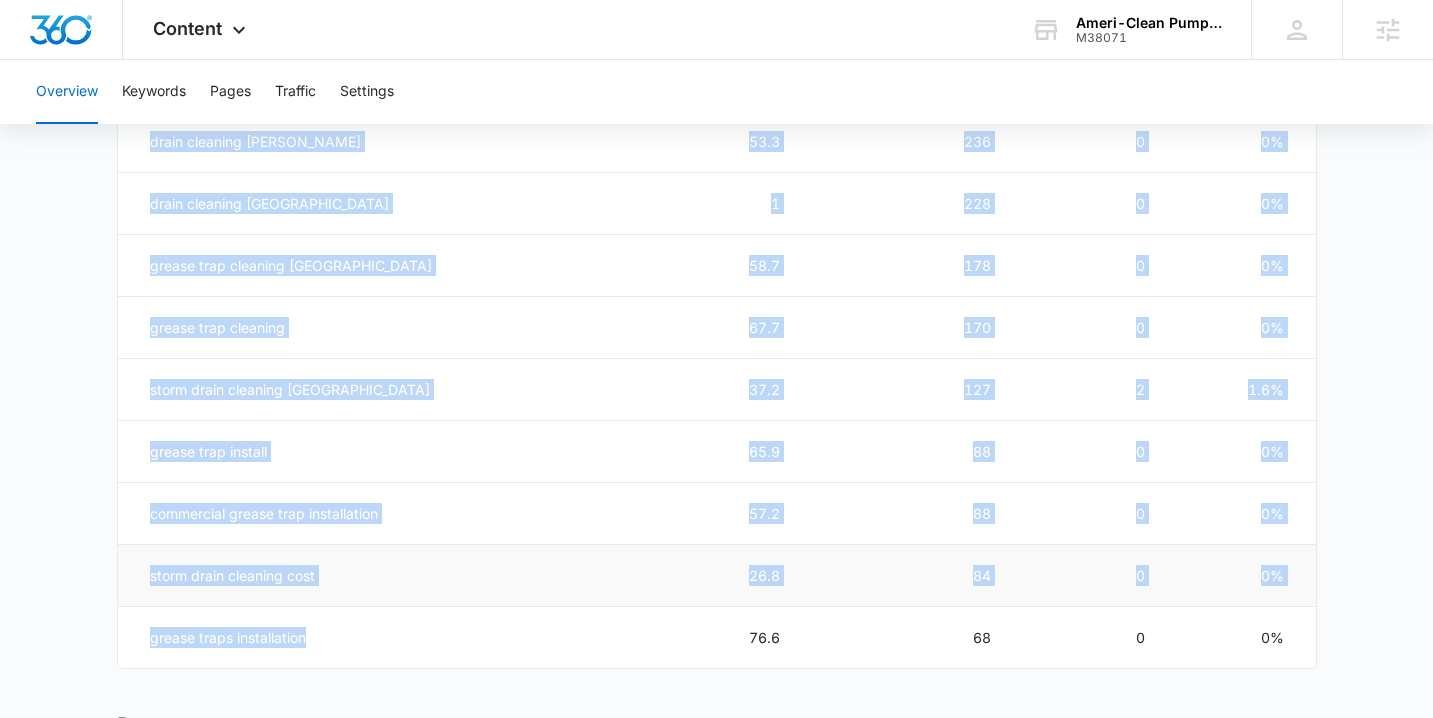 drag, startPoint x: 353, startPoint y: 636, endPoint x: 127, endPoint y: 573, distance: 234.61671 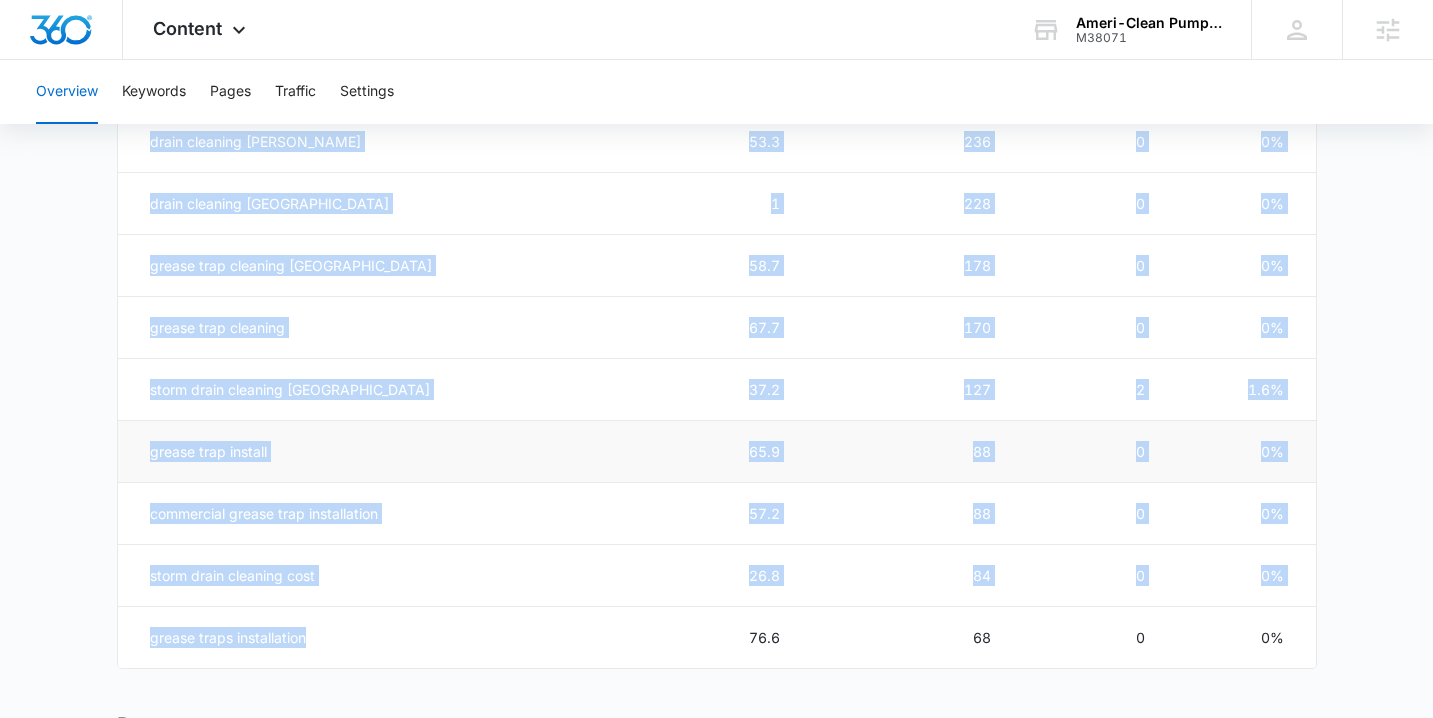 click on "grease trap install" at bounding box center [336, 452] 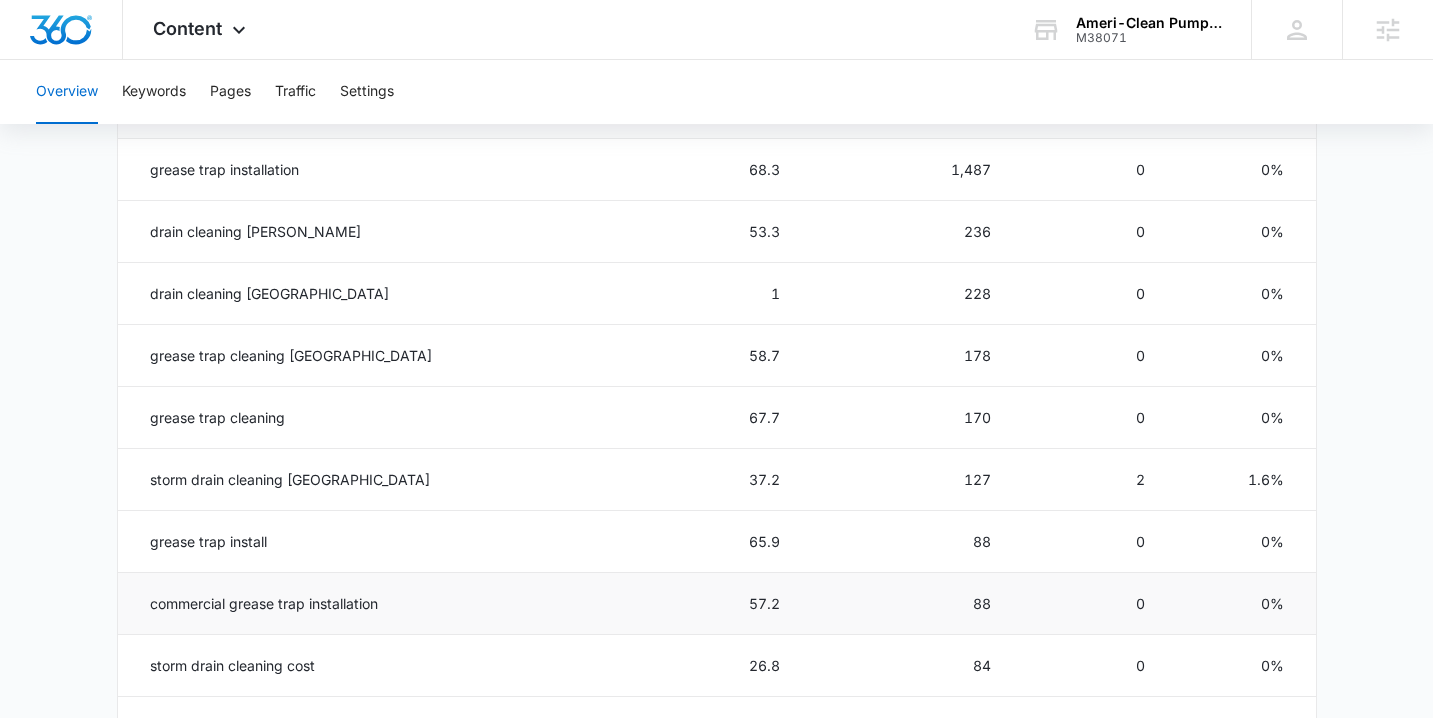 scroll, scrollTop: 963, scrollLeft: 0, axis: vertical 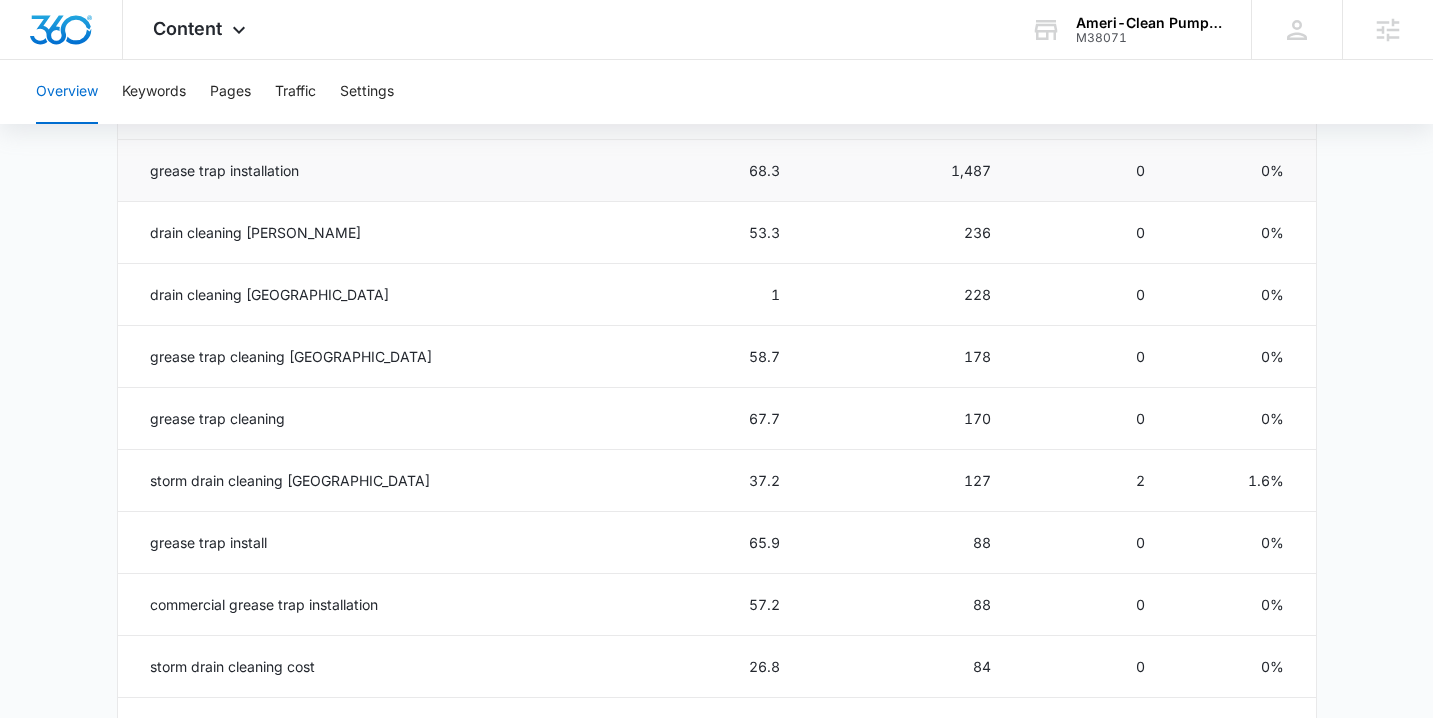 drag, startPoint x: 230, startPoint y: 171, endPoint x: 366, endPoint y: 177, distance: 136.1323 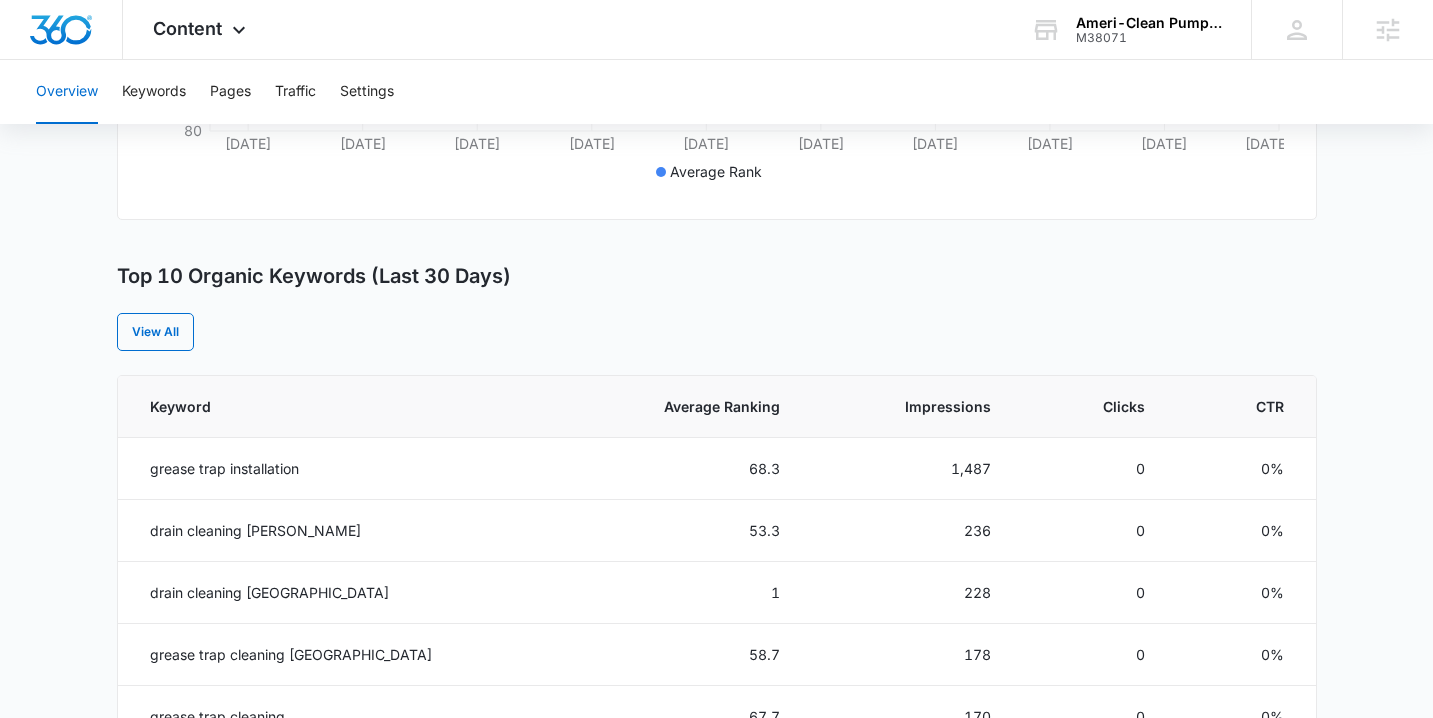 scroll, scrollTop: 592, scrollLeft: 0, axis: vertical 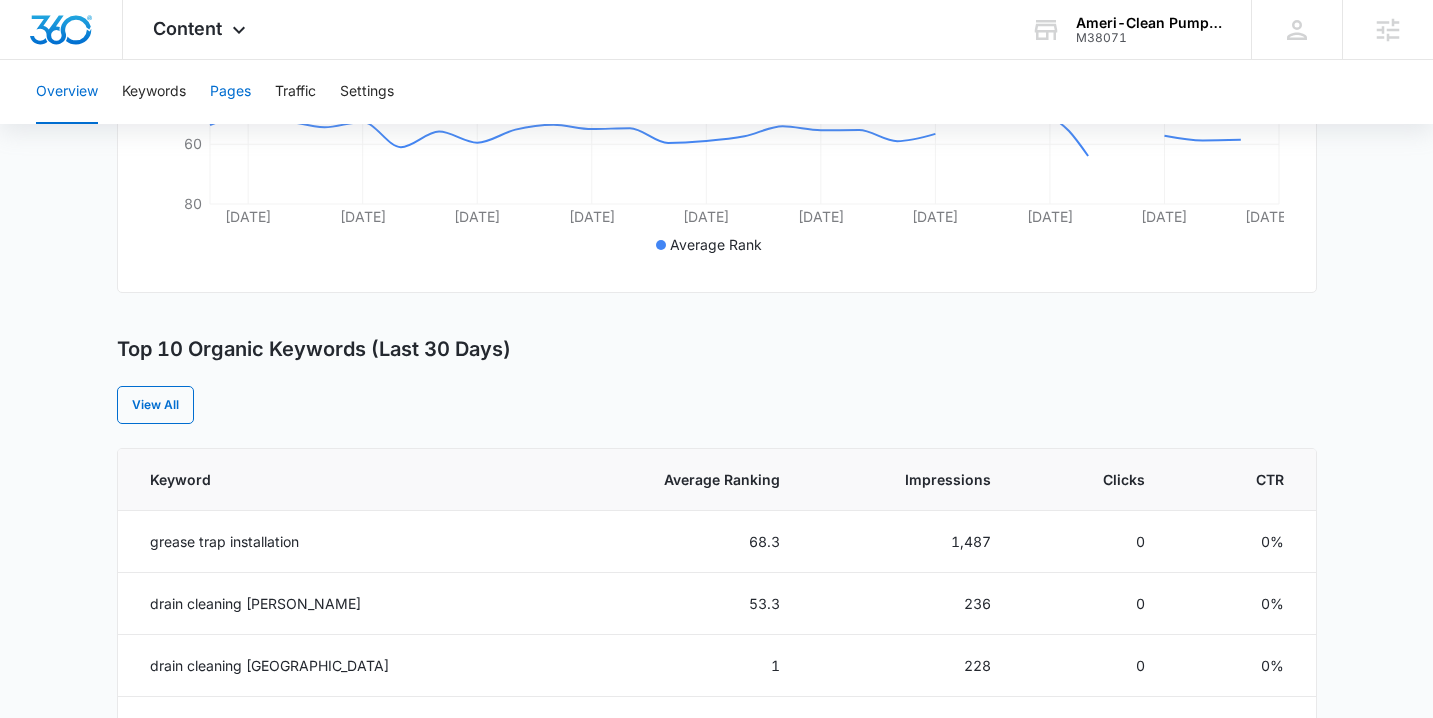 click on "Pages" at bounding box center [230, 92] 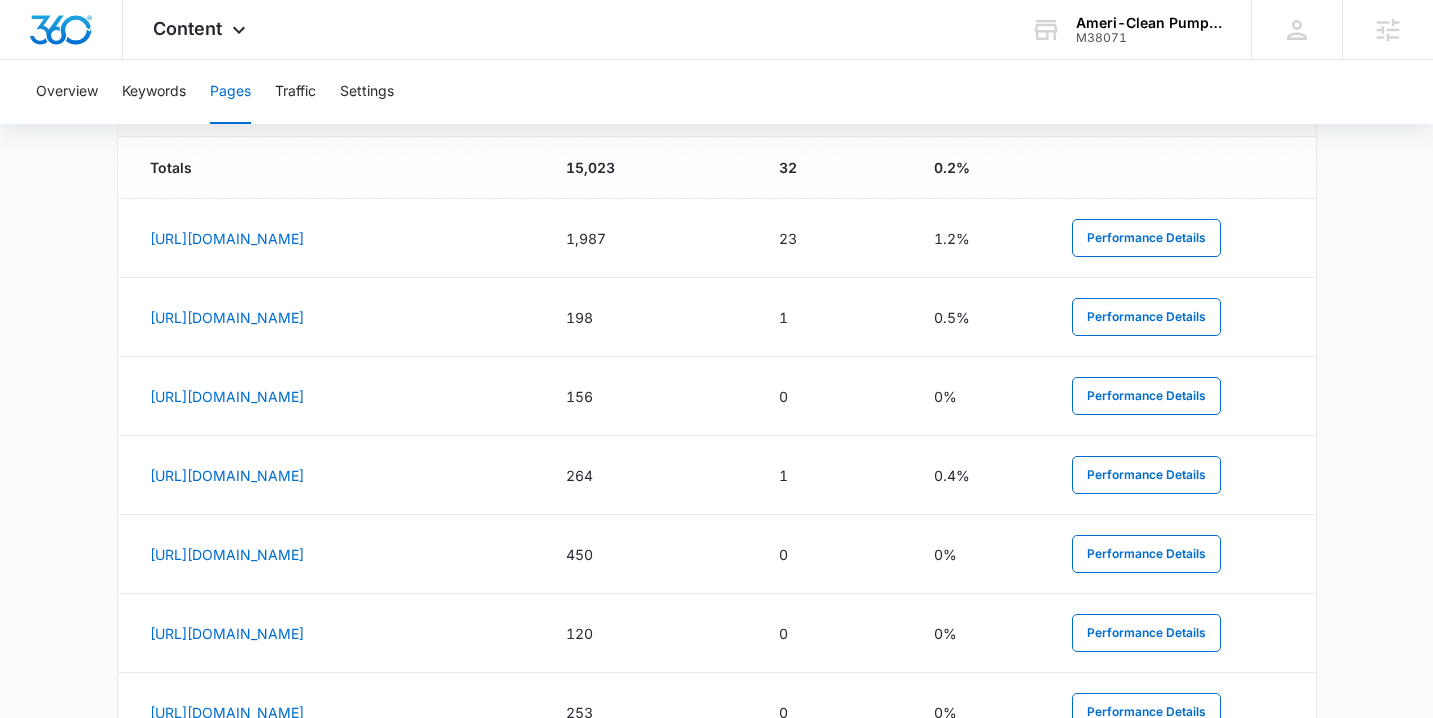 scroll, scrollTop: 788, scrollLeft: 0, axis: vertical 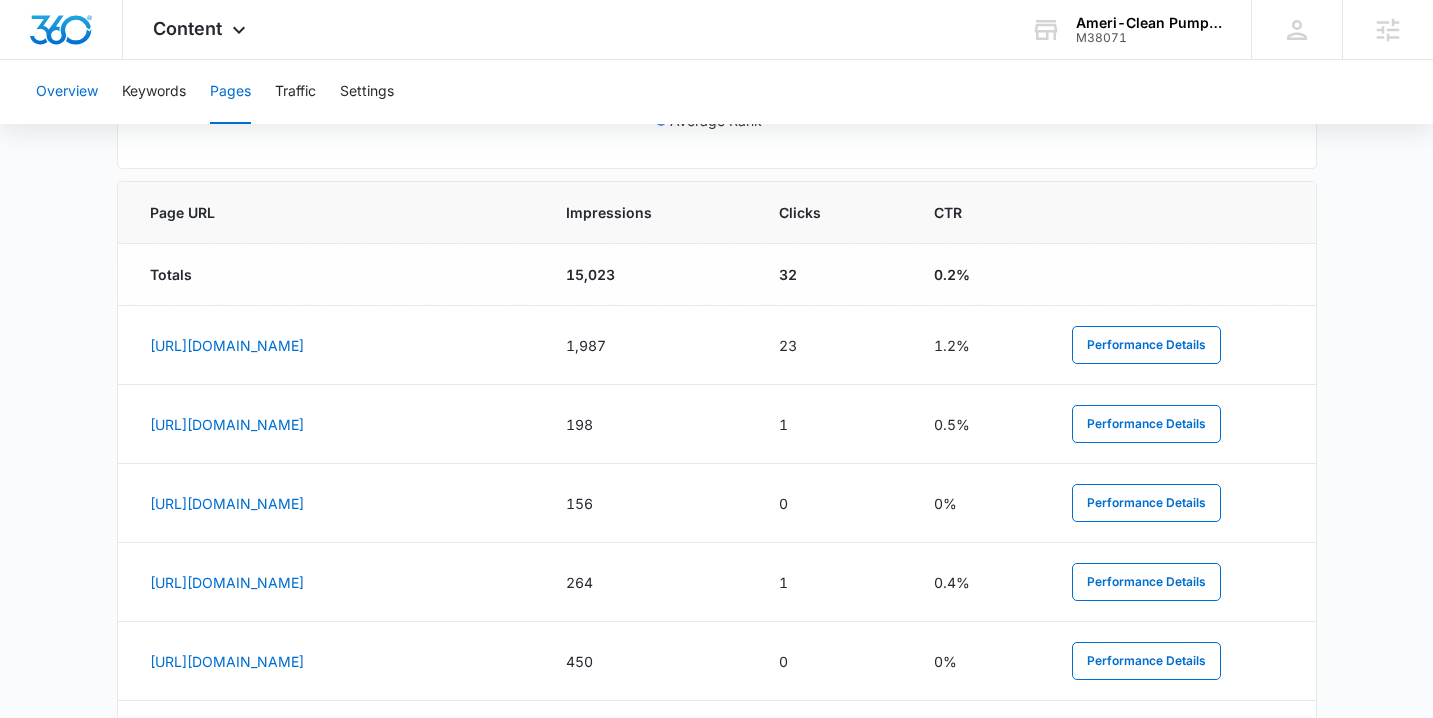 click on "Overview" at bounding box center [67, 92] 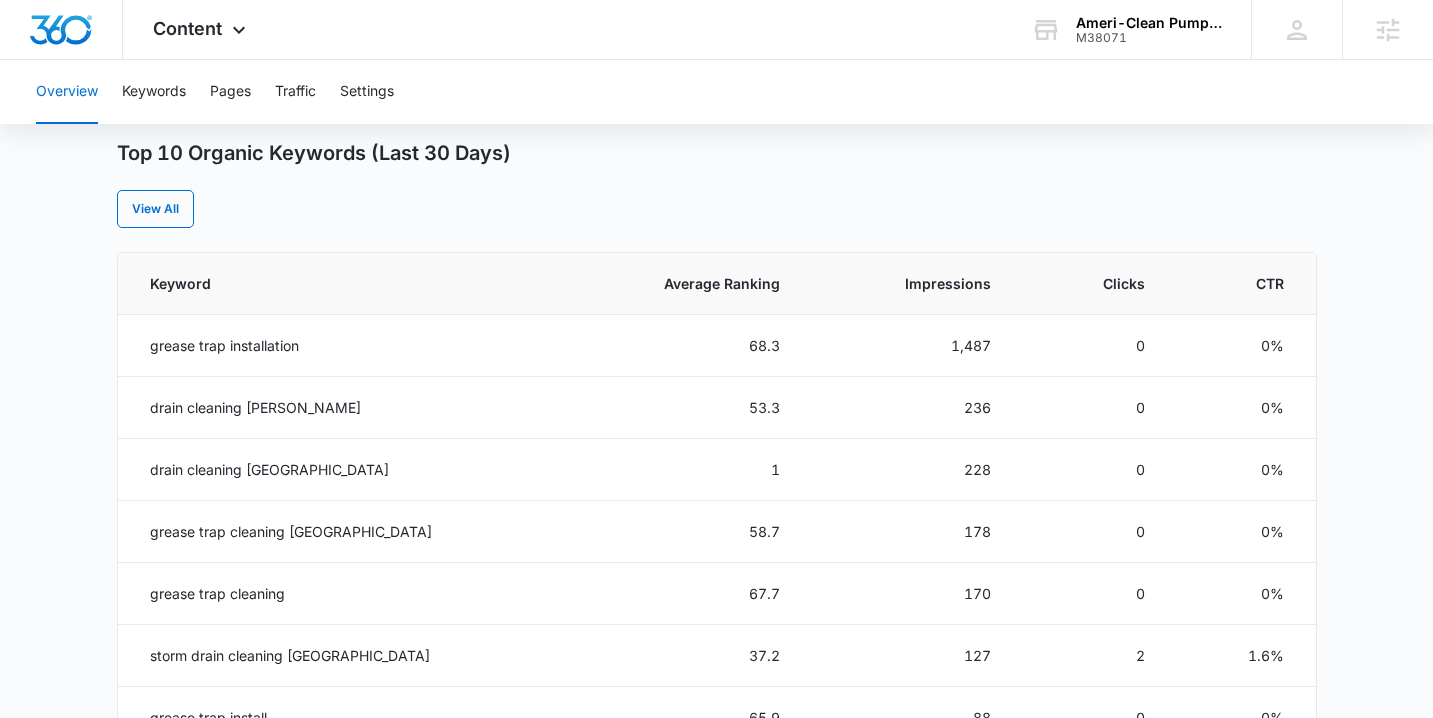 scroll, scrollTop: 0, scrollLeft: 0, axis: both 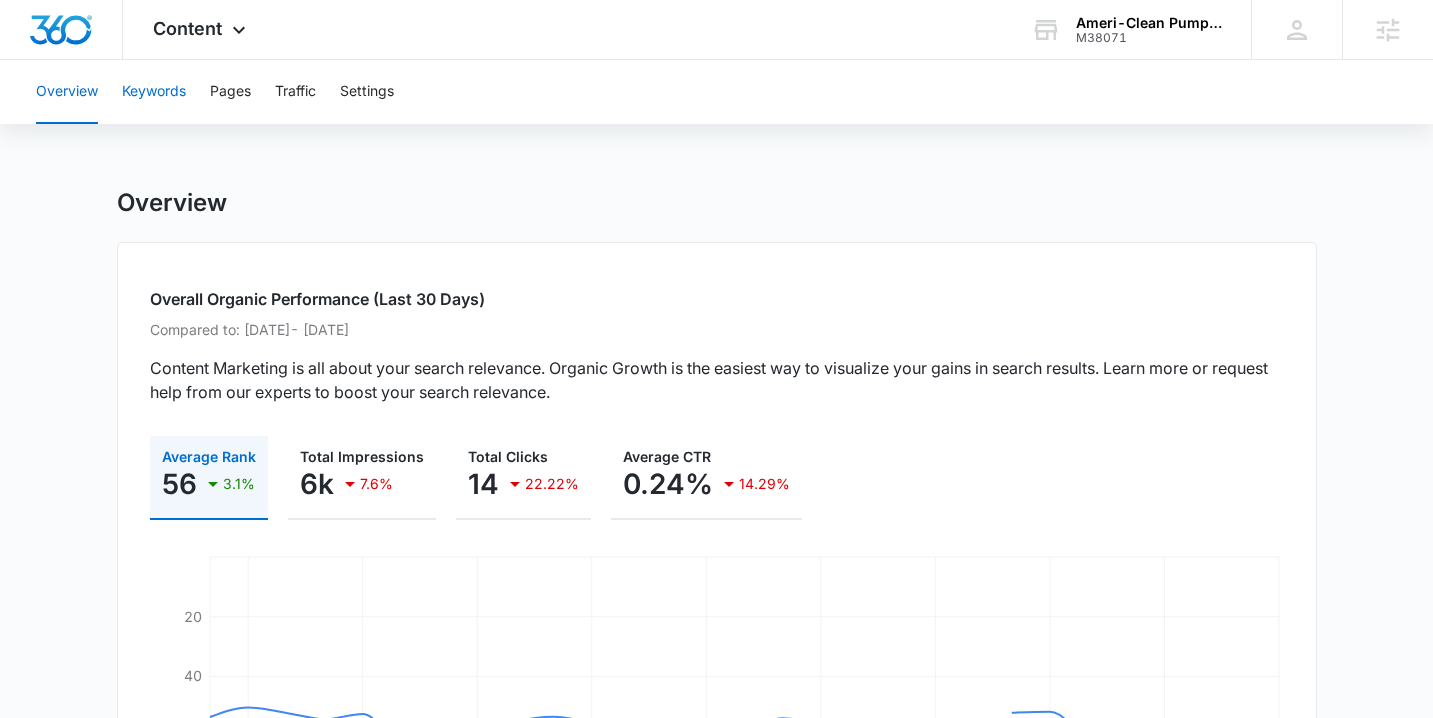click on "Keywords" at bounding box center (154, 92) 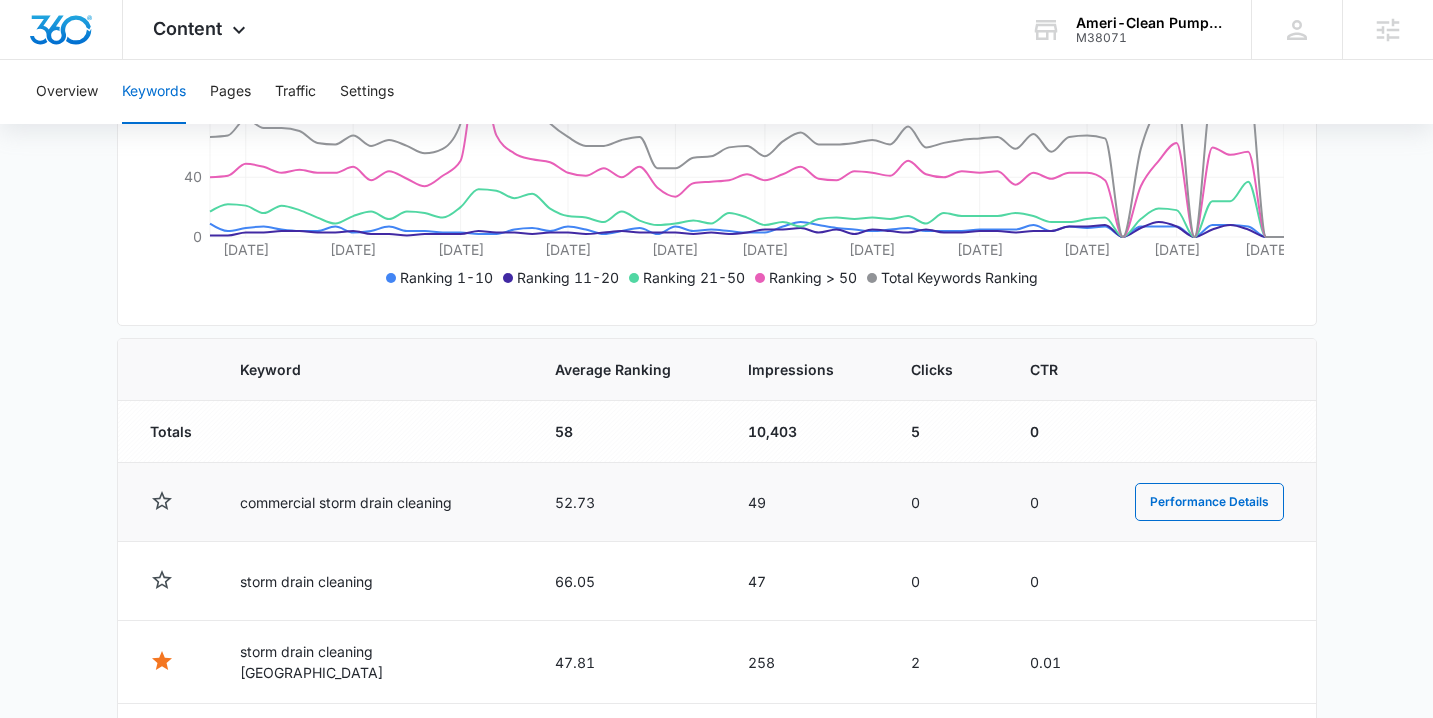 scroll, scrollTop: 484, scrollLeft: 0, axis: vertical 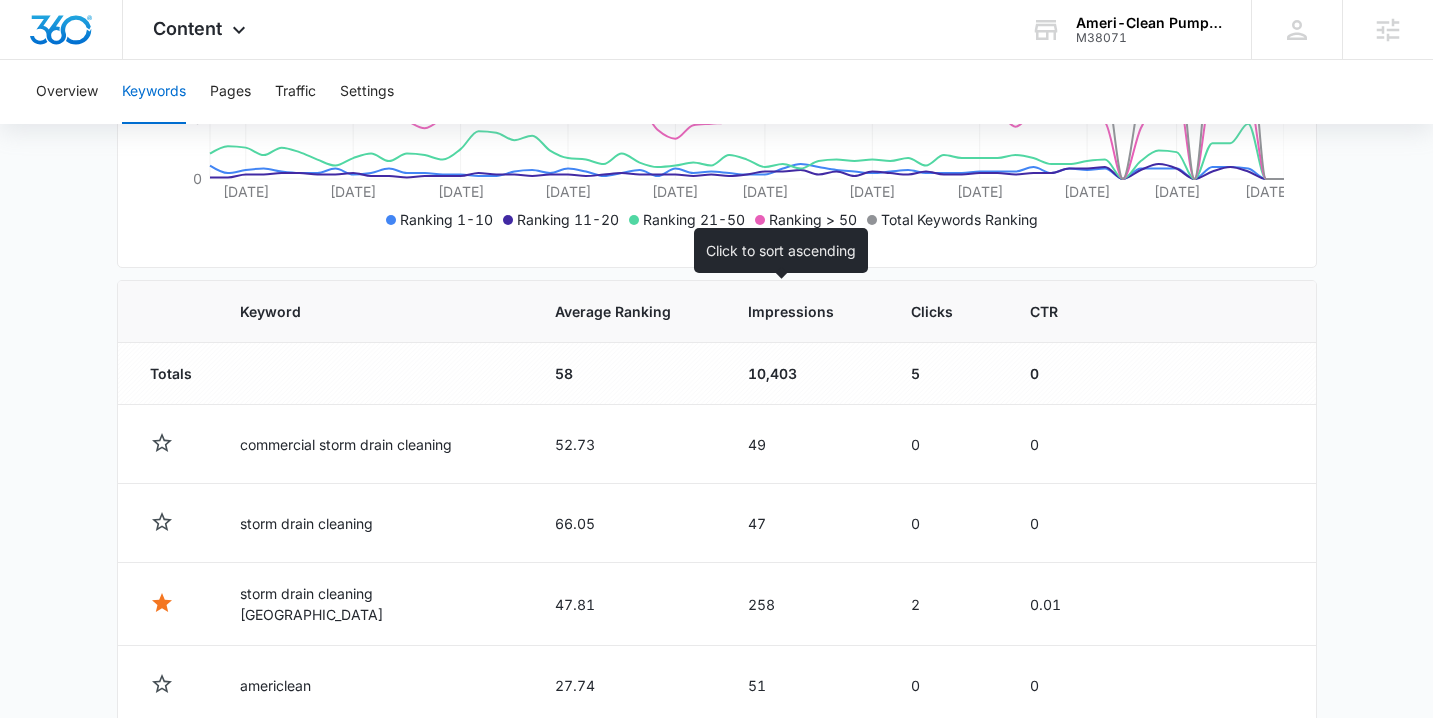 click on "Impressions" at bounding box center [791, 311] 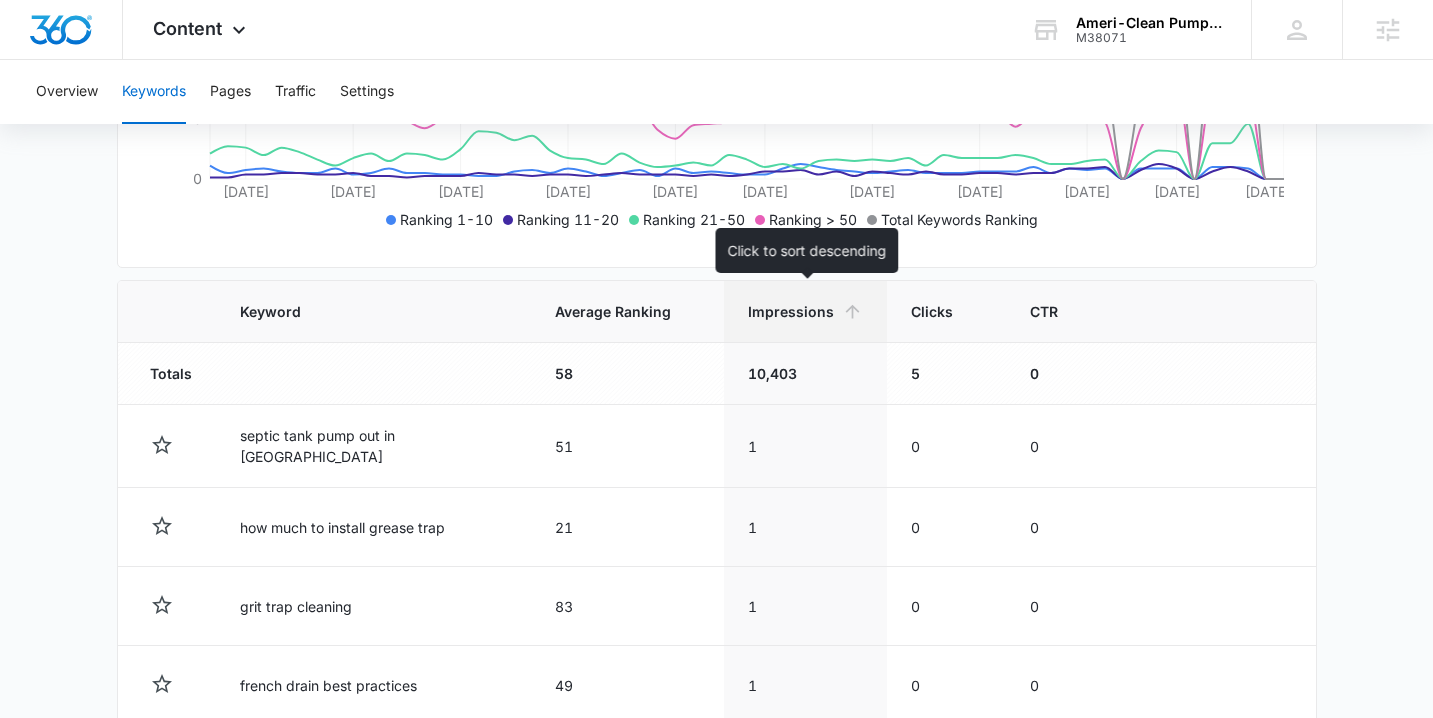 click on "Impressions" at bounding box center [791, 311] 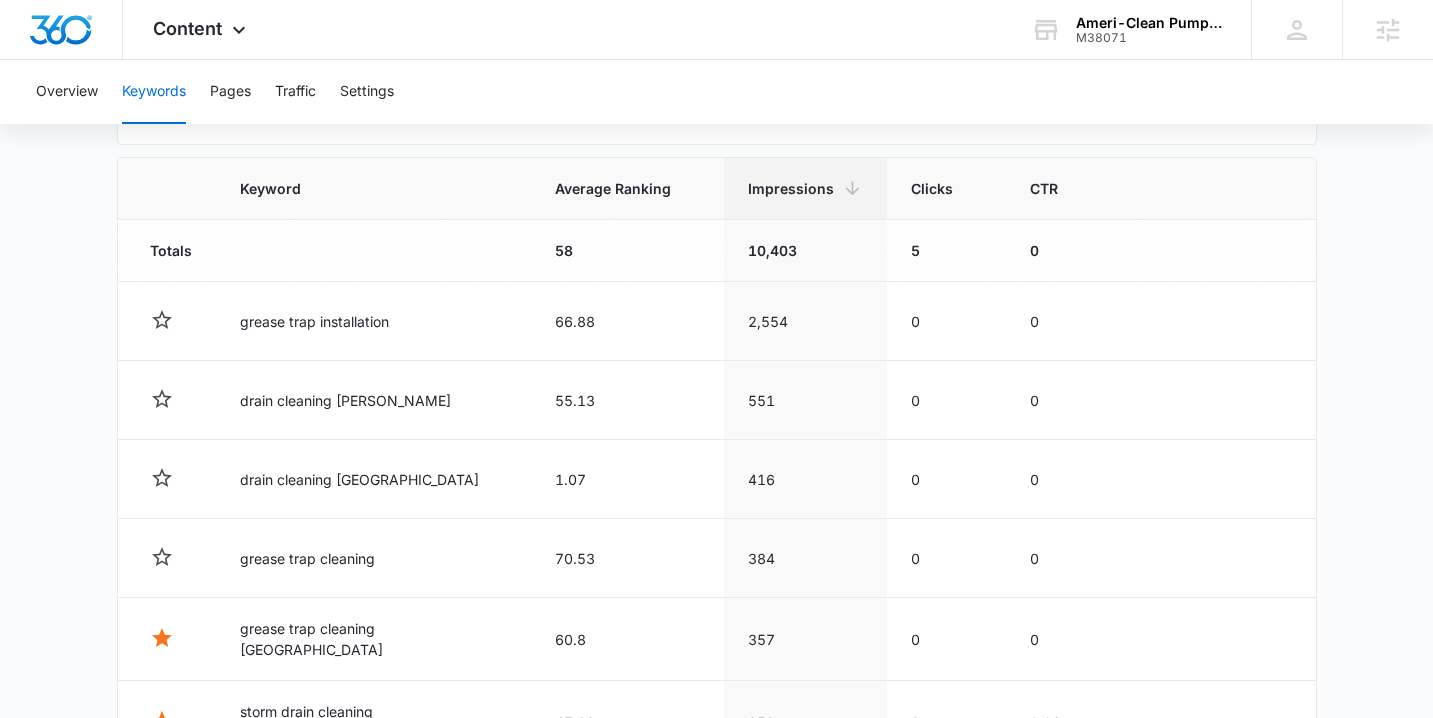 scroll, scrollTop: 677, scrollLeft: 0, axis: vertical 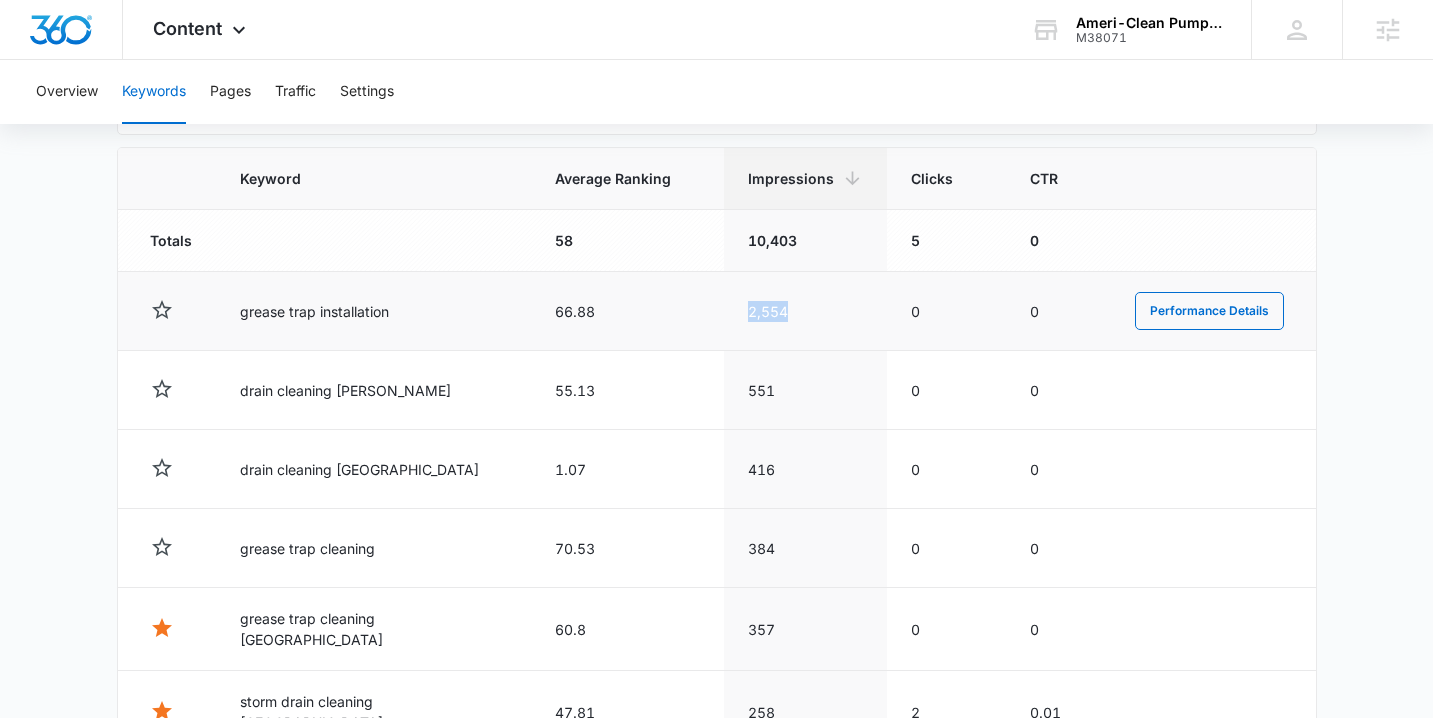 drag, startPoint x: 791, startPoint y: 309, endPoint x: 707, endPoint y: 305, distance: 84.095184 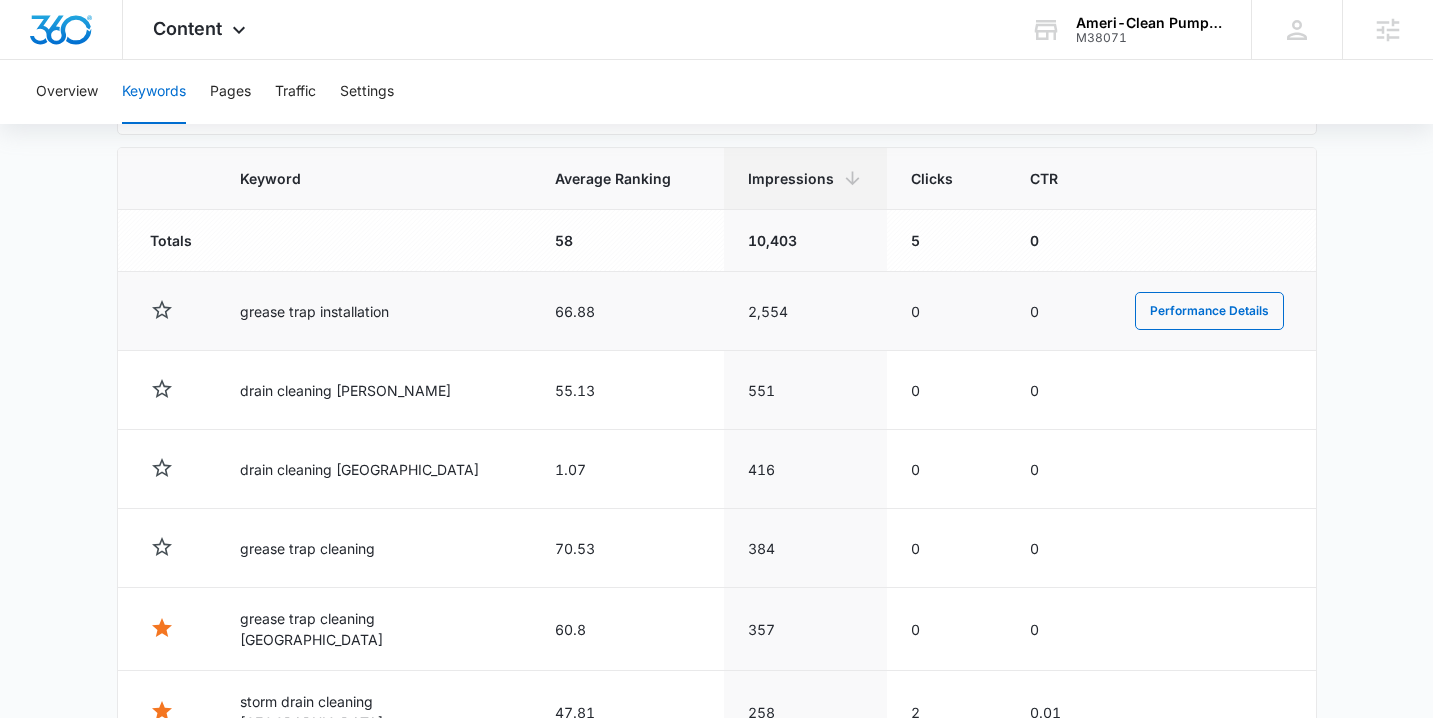 click at bounding box center (167, 311) 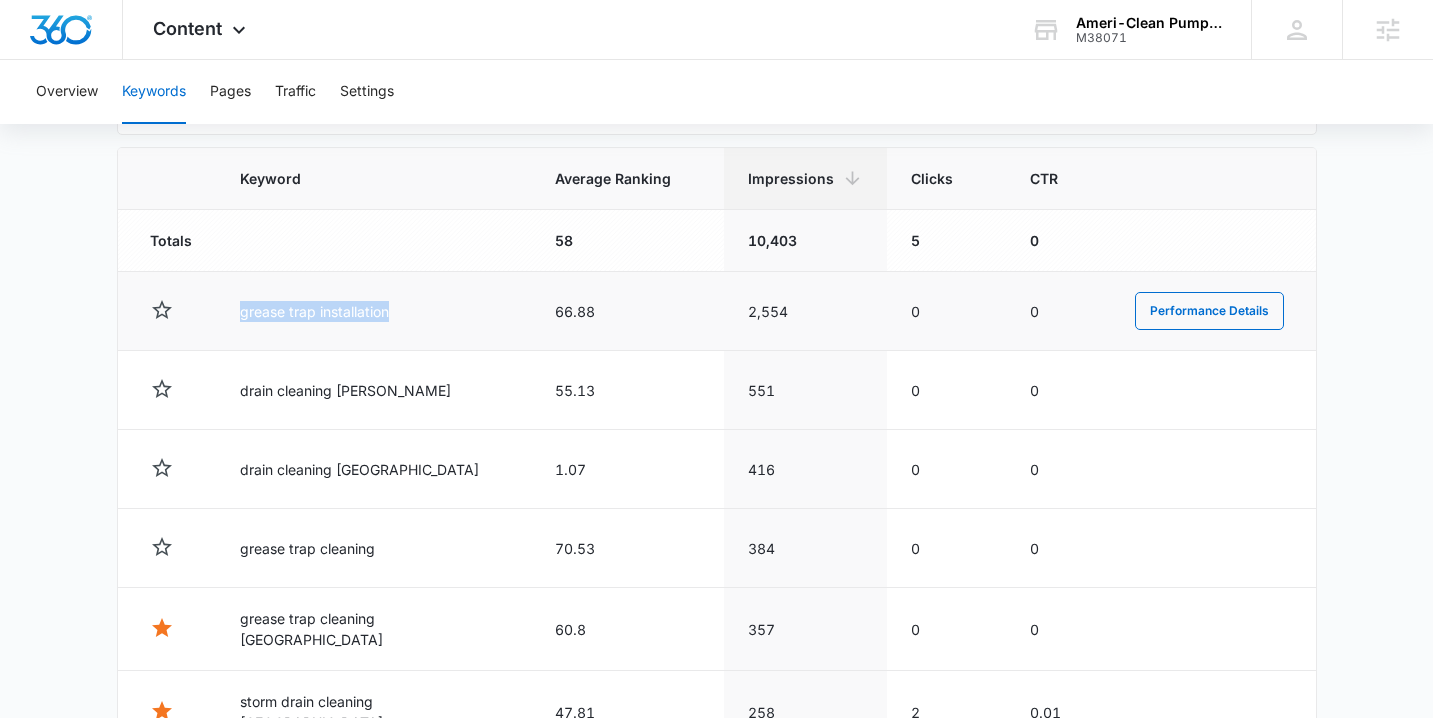 drag, startPoint x: 220, startPoint y: 309, endPoint x: 421, endPoint y: 304, distance: 201.06218 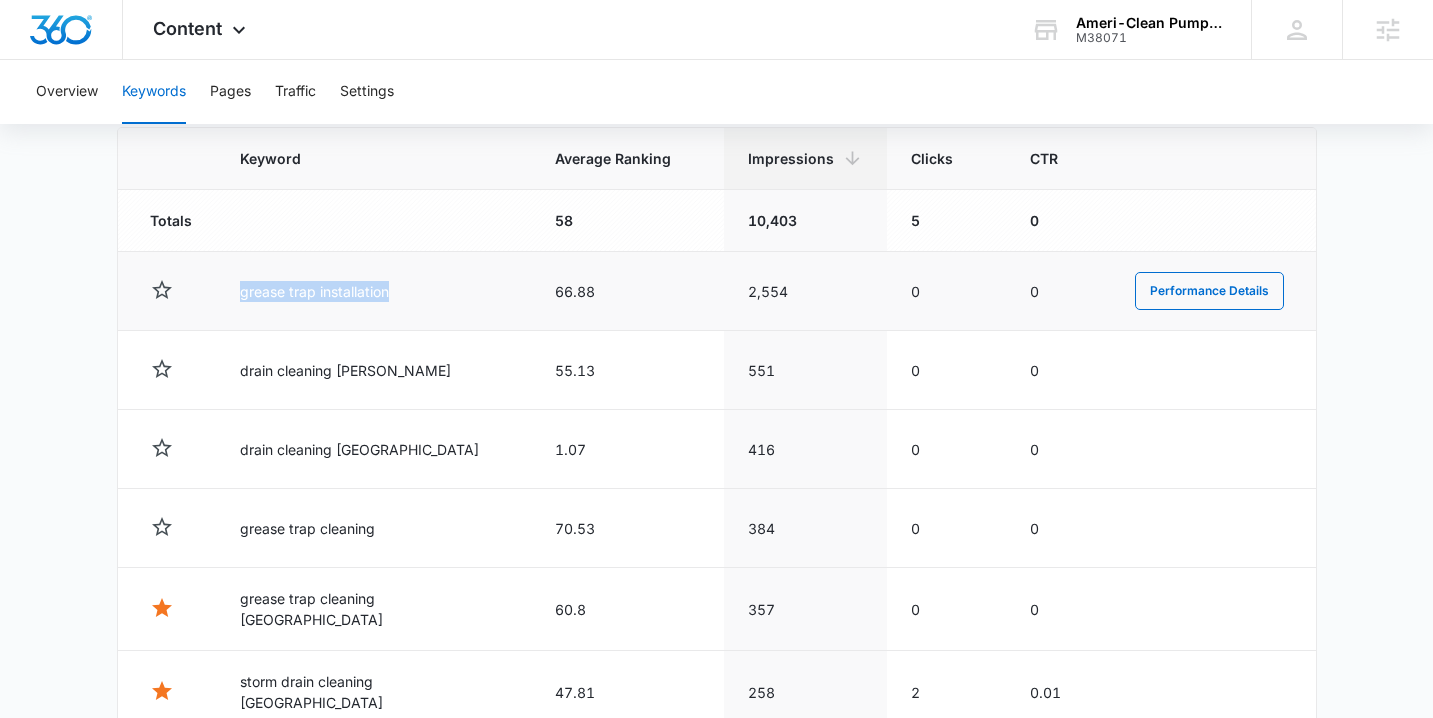 scroll, scrollTop: 698, scrollLeft: 0, axis: vertical 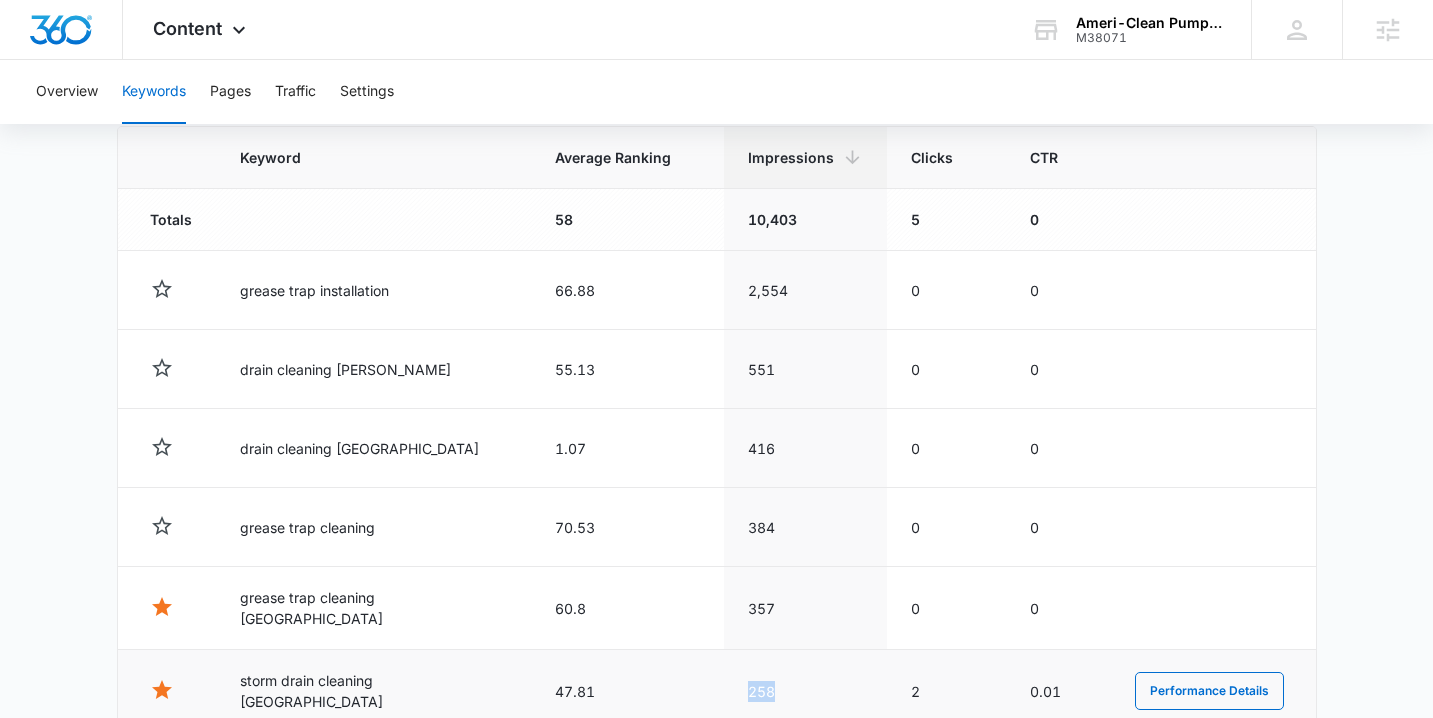 drag, startPoint x: 772, startPoint y: 684, endPoint x: 731, endPoint y: 684, distance: 41 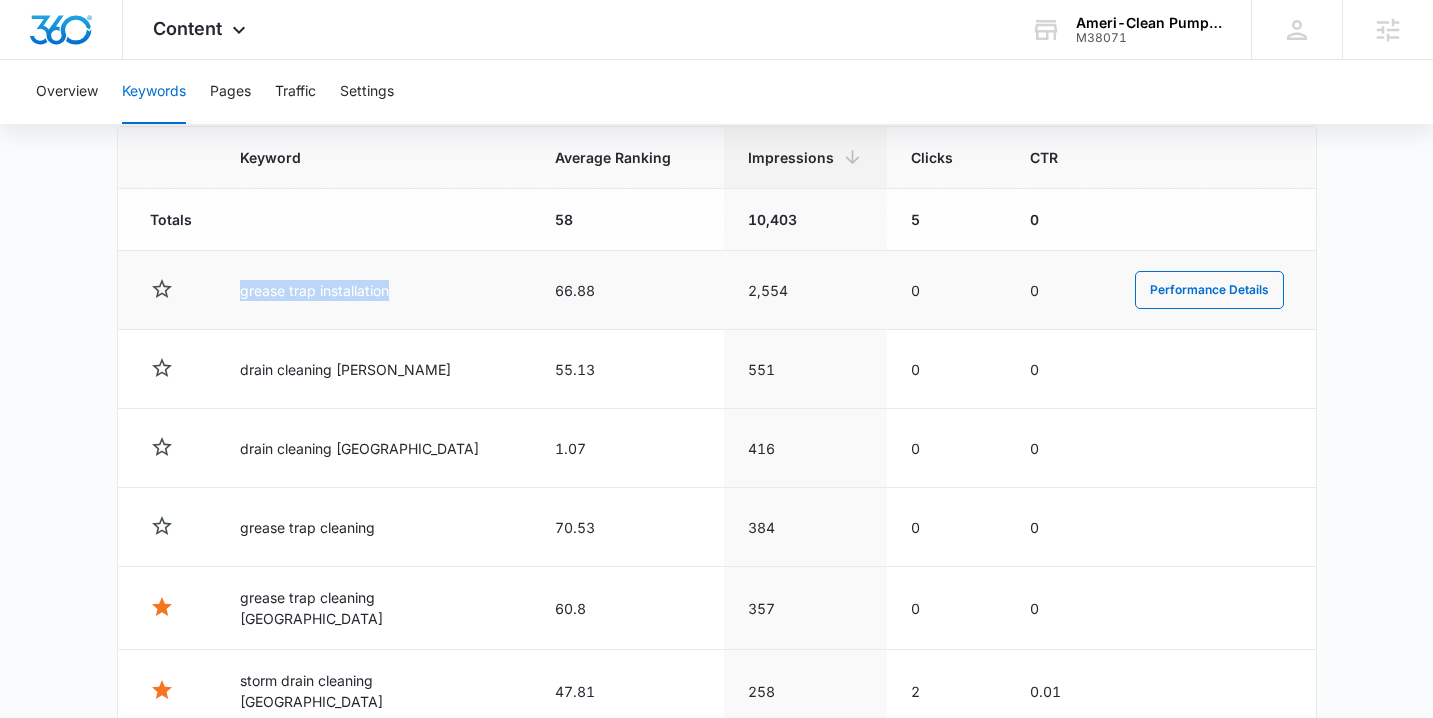 drag, startPoint x: 228, startPoint y: 293, endPoint x: 426, endPoint y: 291, distance: 198.0101 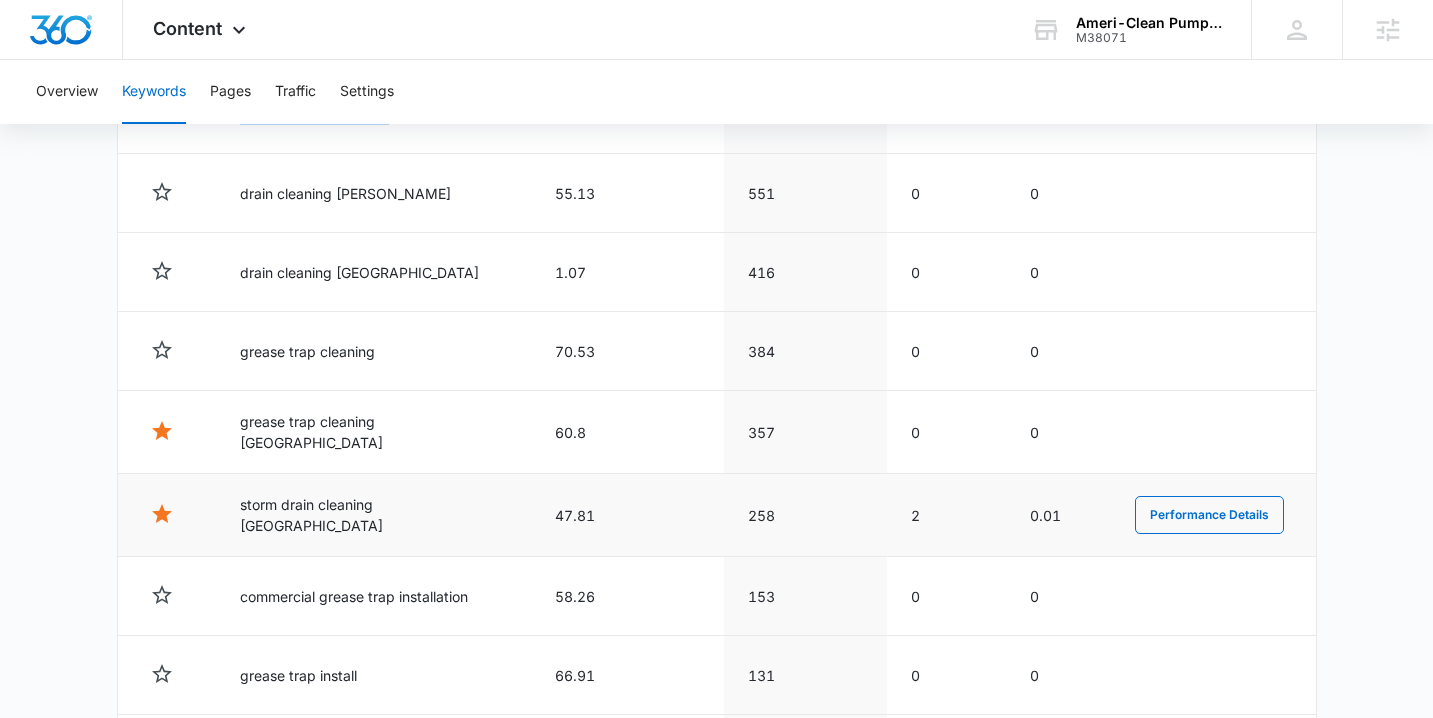scroll, scrollTop: 880, scrollLeft: 0, axis: vertical 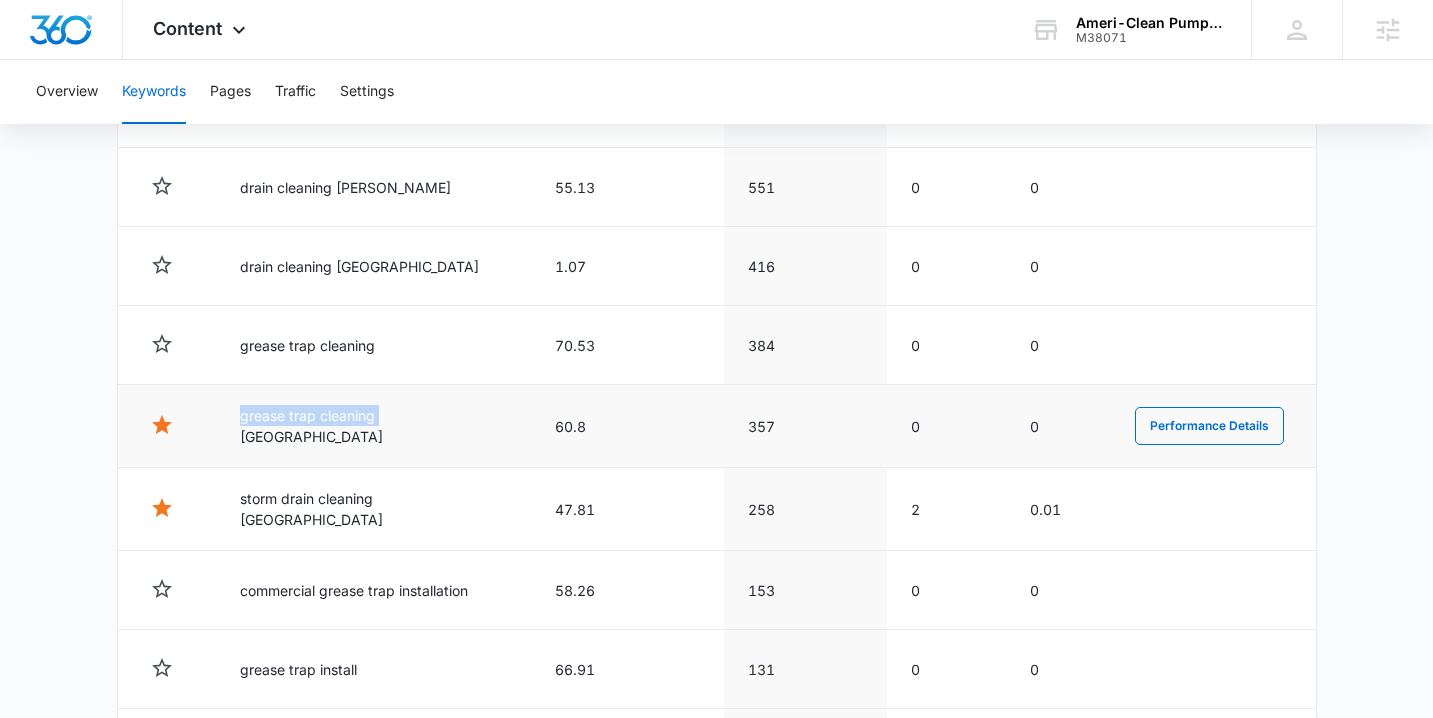 drag, startPoint x: 225, startPoint y: 416, endPoint x: 380, endPoint y: 428, distance: 155.46382 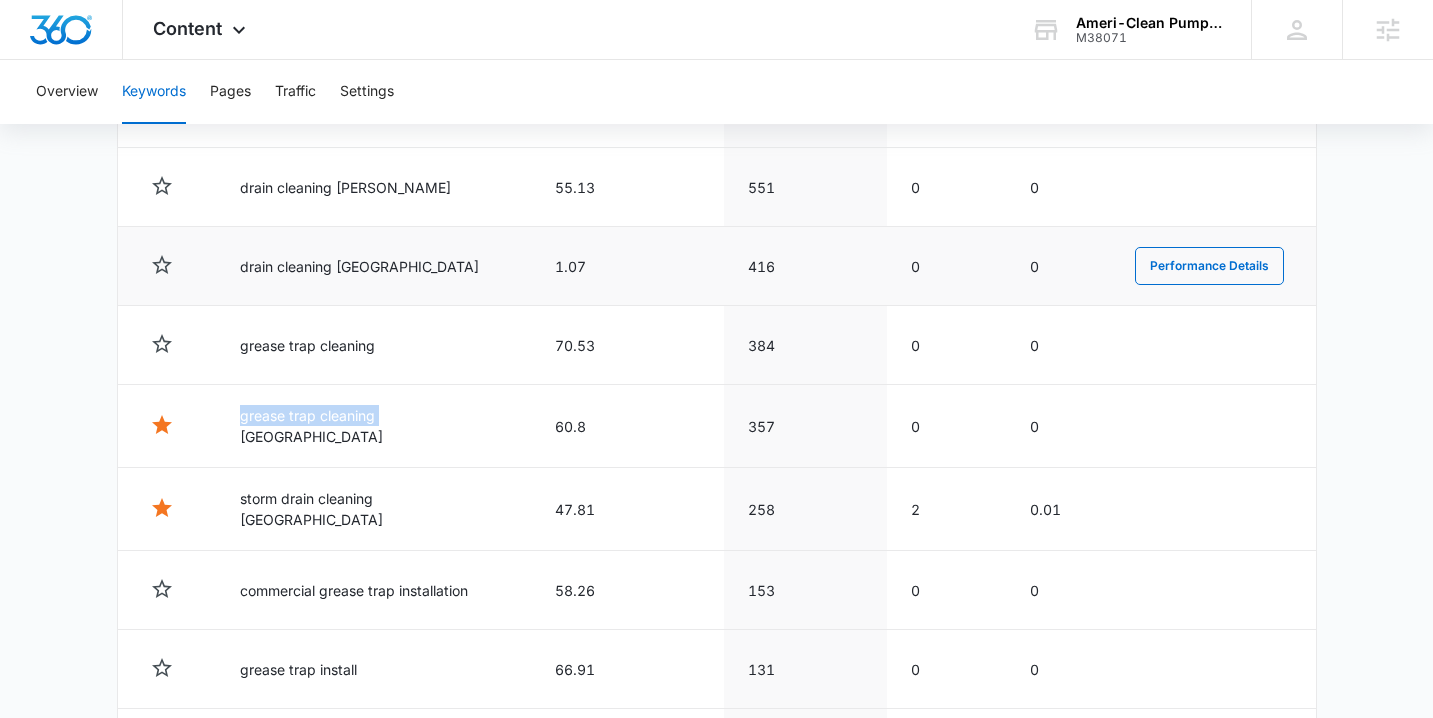 copy on "grease trap cleaning" 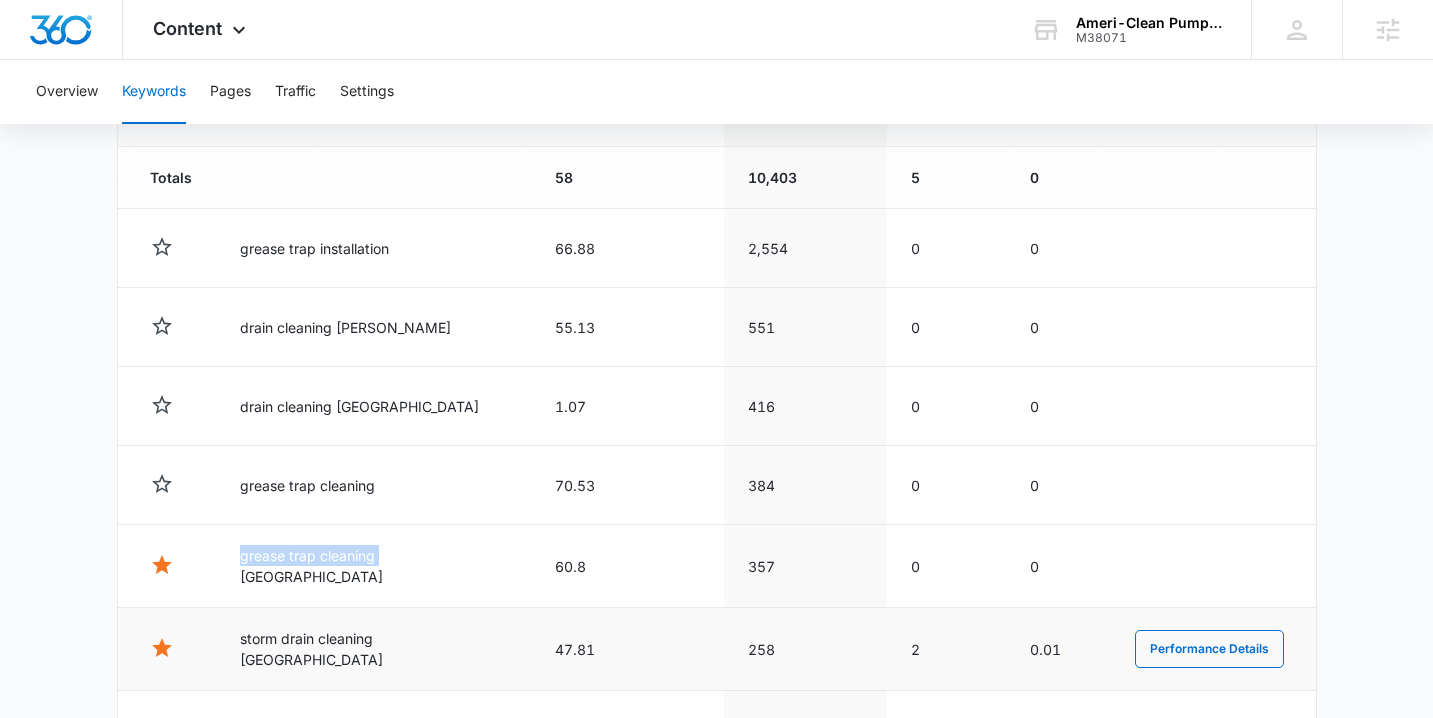 scroll, scrollTop: 721, scrollLeft: 0, axis: vertical 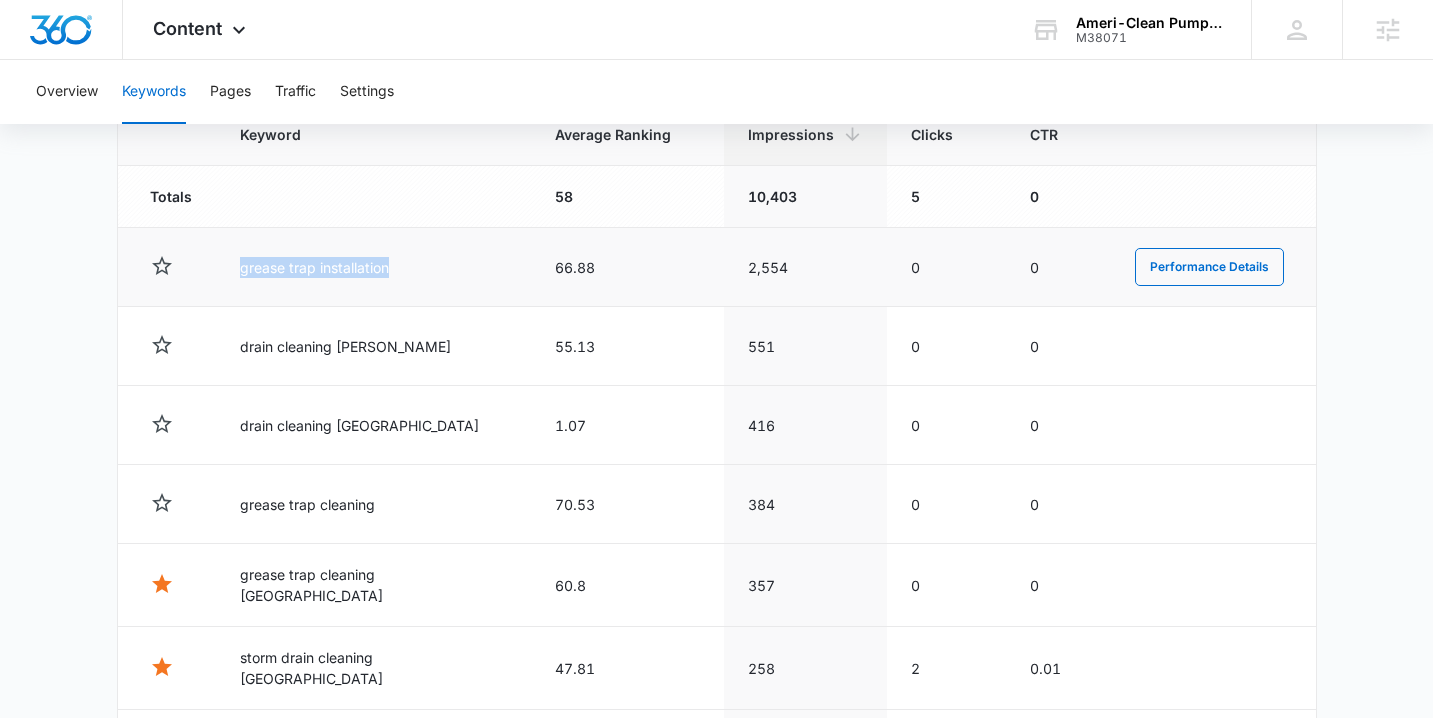 drag, startPoint x: 240, startPoint y: 266, endPoint x: 419, endPoint y: 266, distance: 179 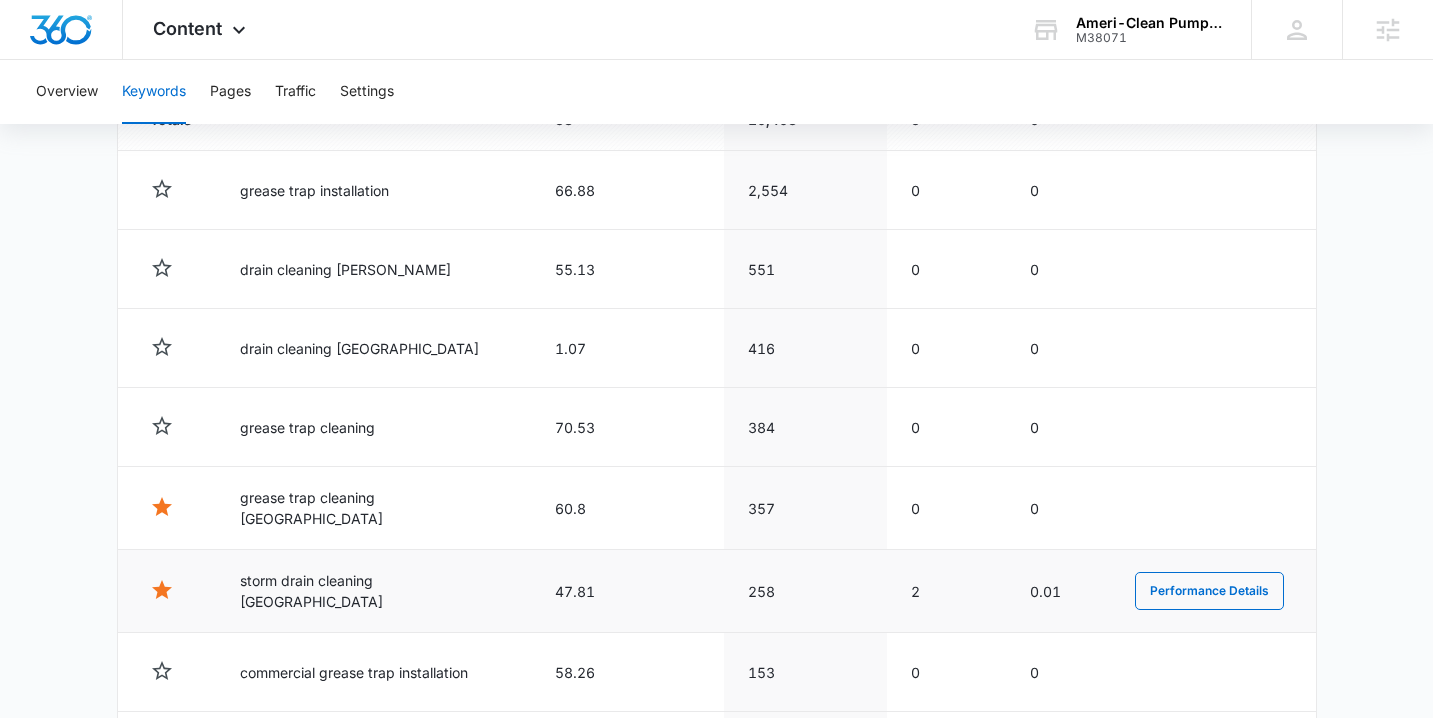 scroll, scrollTop: 814, scrollLeft: 0, axis: vertical 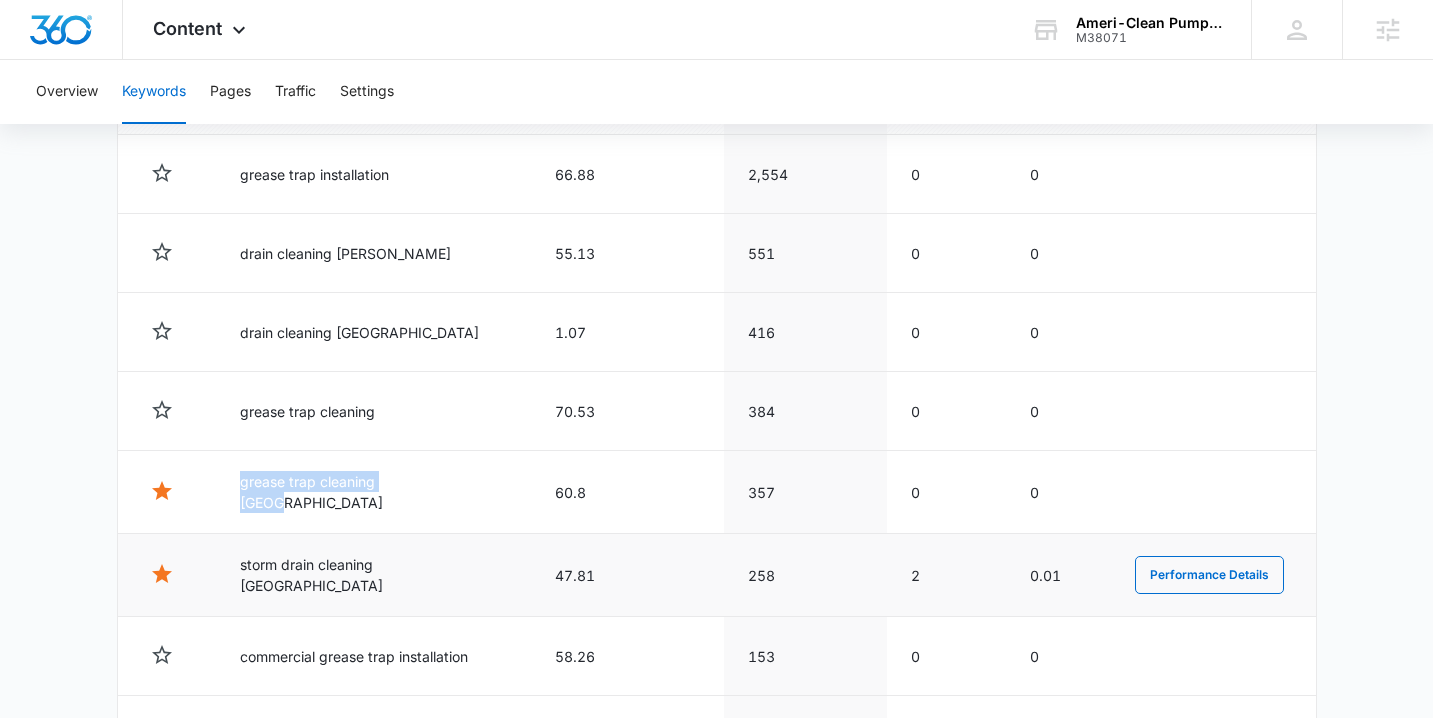 drag, startPoint x: 238, startPoint y: 491, endPoint x: 336, endPoint y: 561, distance: 120.432556 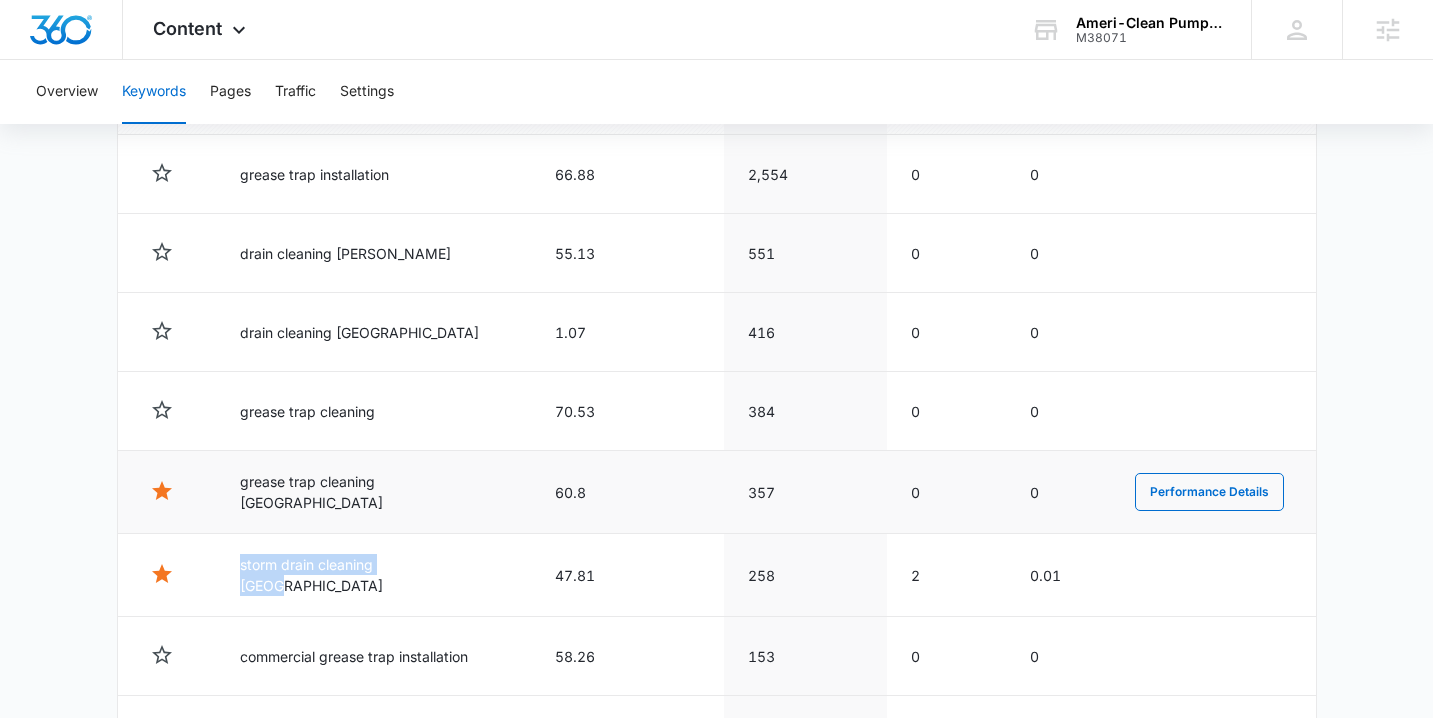drag, startPoint x: 259, startPoint y: 579, endPoint x: 367, endPoint y: 479, distance: 147.18695 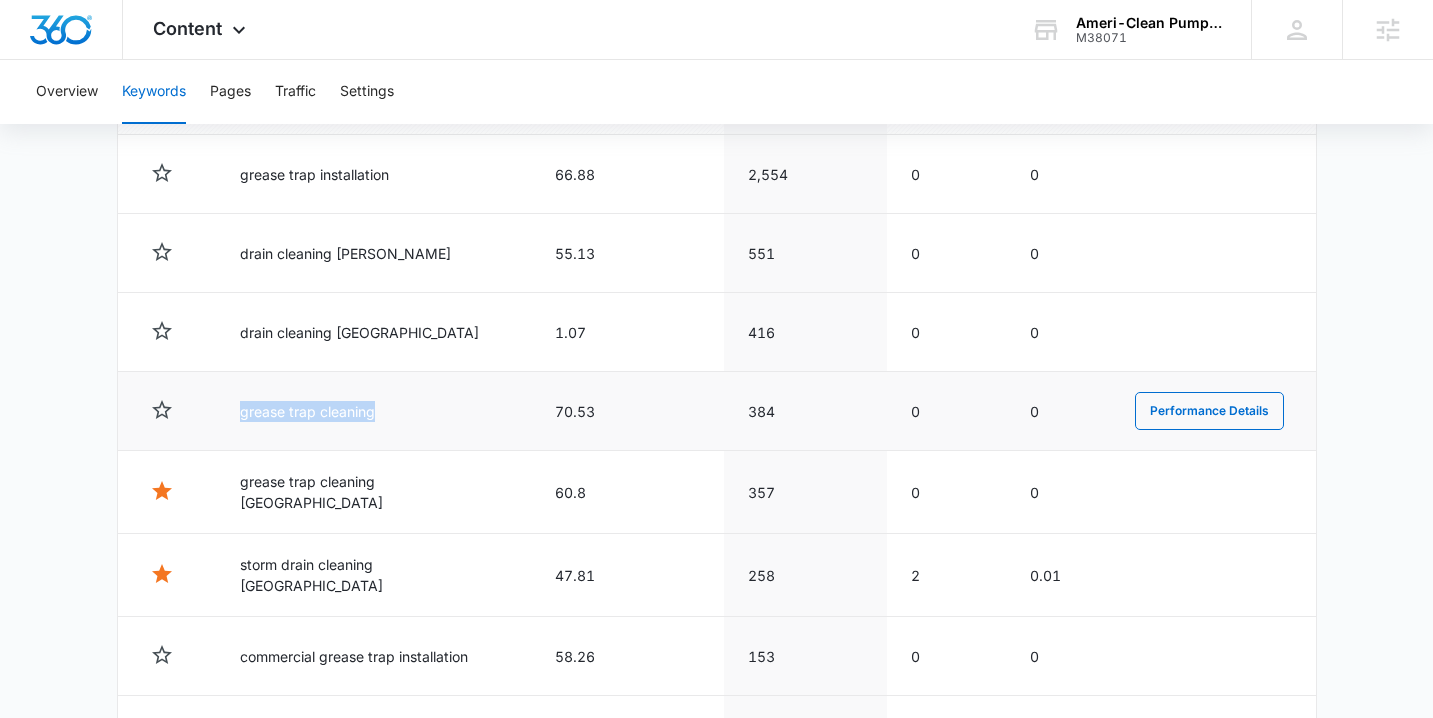 drag, startPoint x: 239, startPoint y: 409, endPoint x: 421, endPoint y: 409, distance: 182 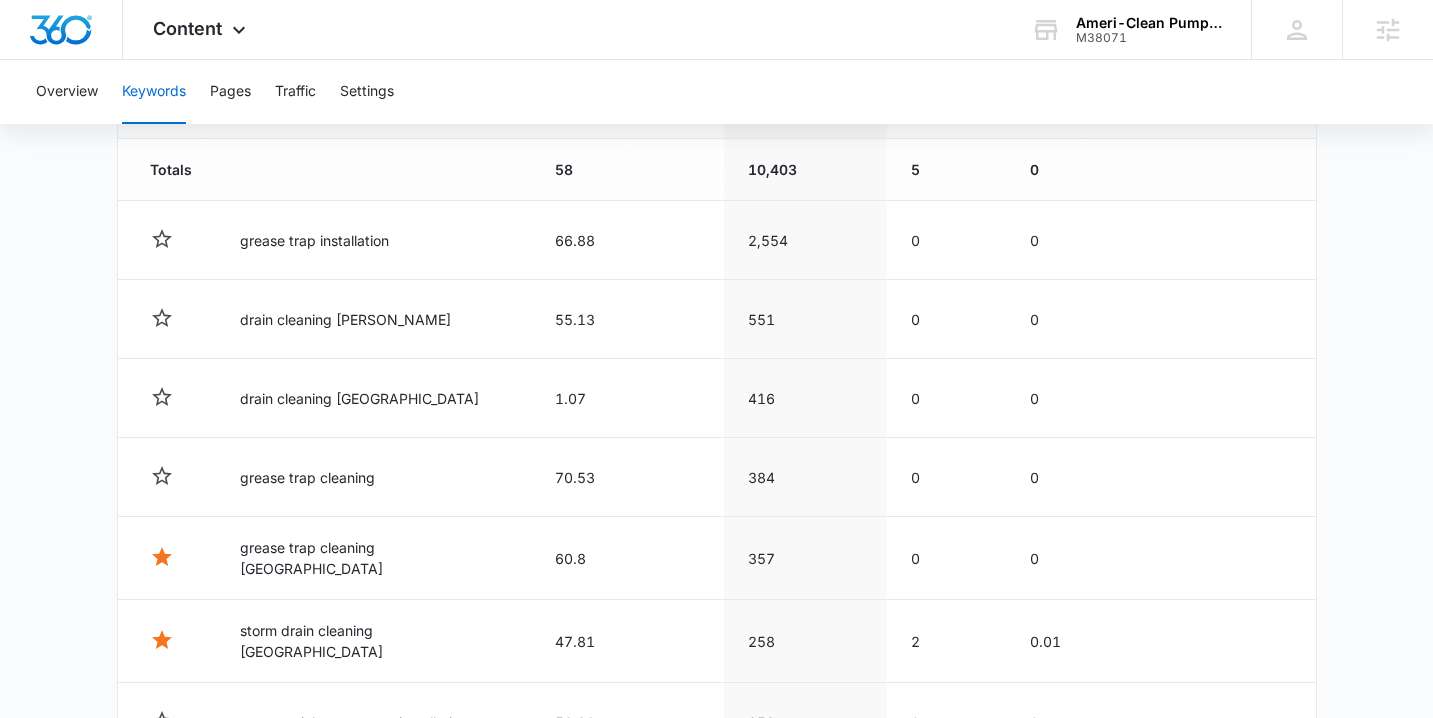 scroll, scrollTop: 746, scrollLeft: 0, axis: vertical 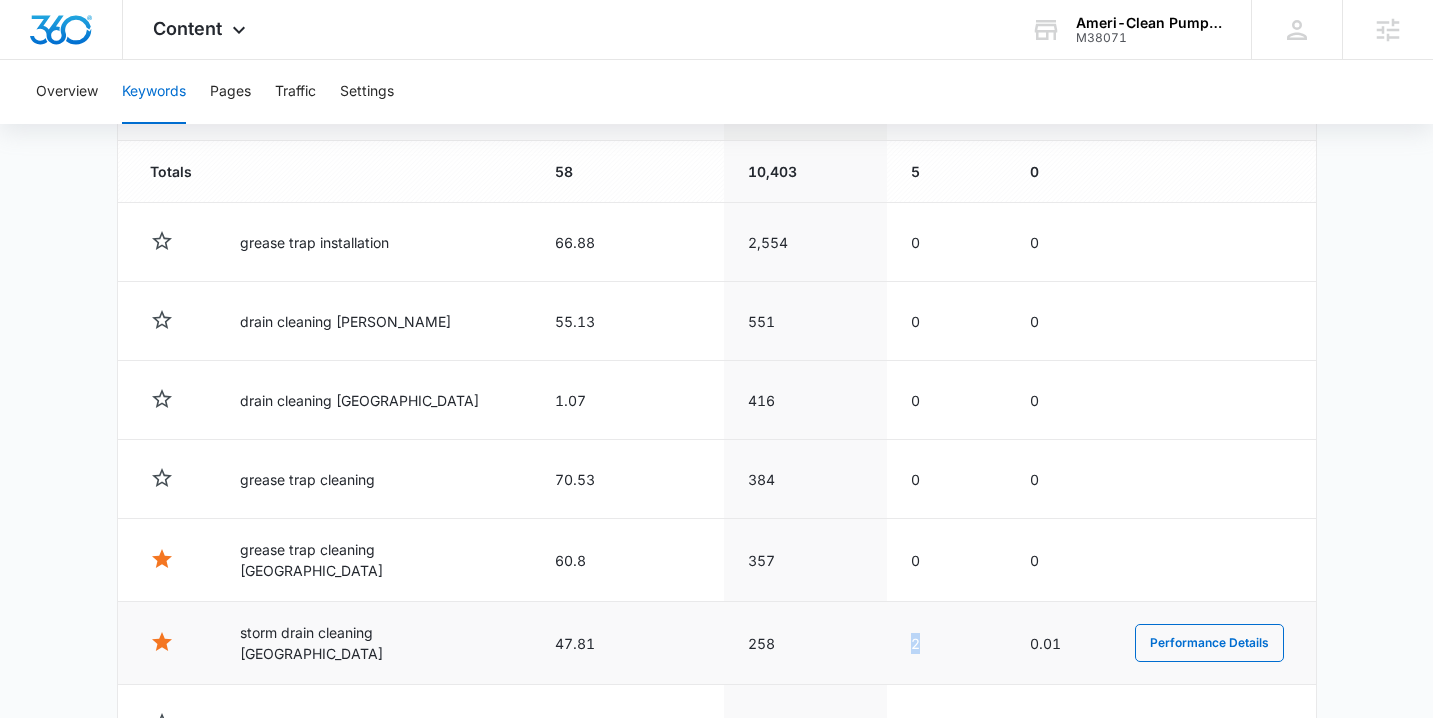 drag, startPoint x: 924, startPoint y: 637, endPoint x: 882, endPoint y: 639, distance: 42.047592 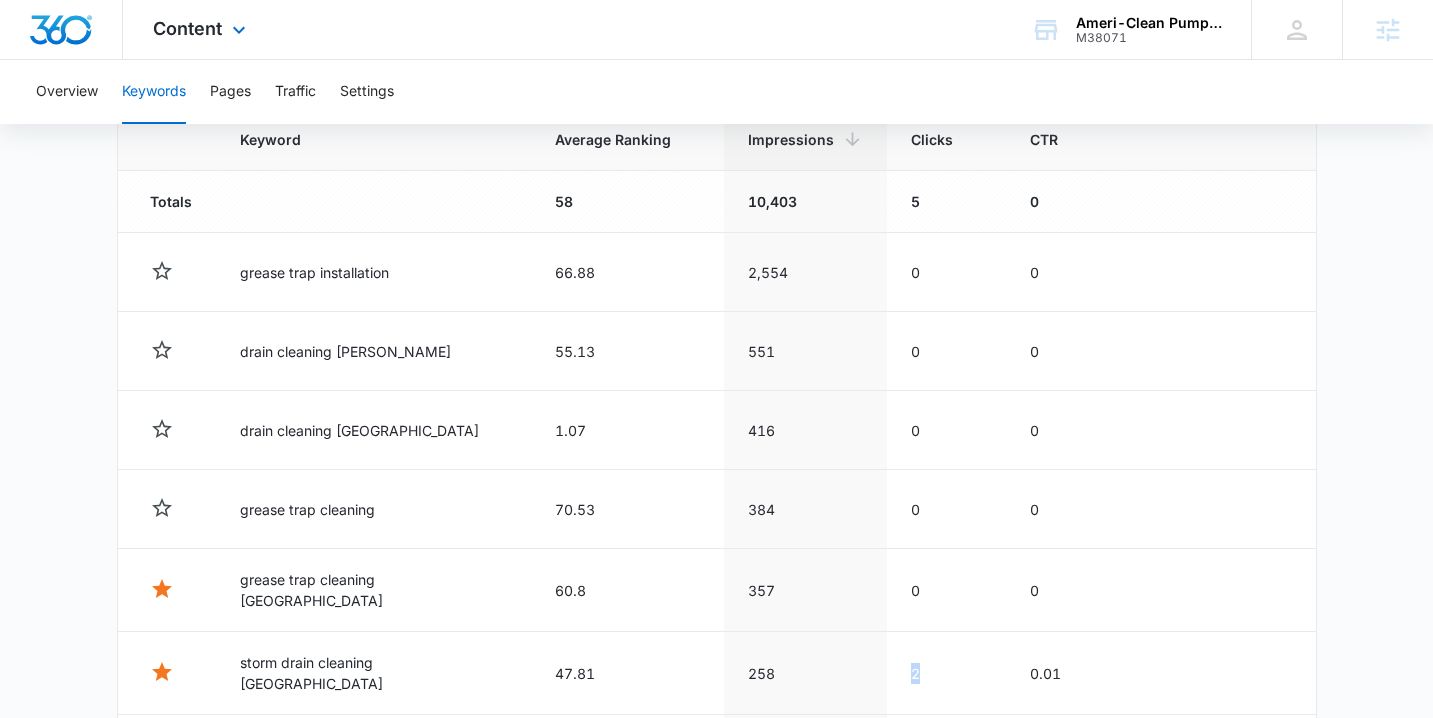 scroll, scrollTop: 715, scrollLeft: 0, axis: vertical 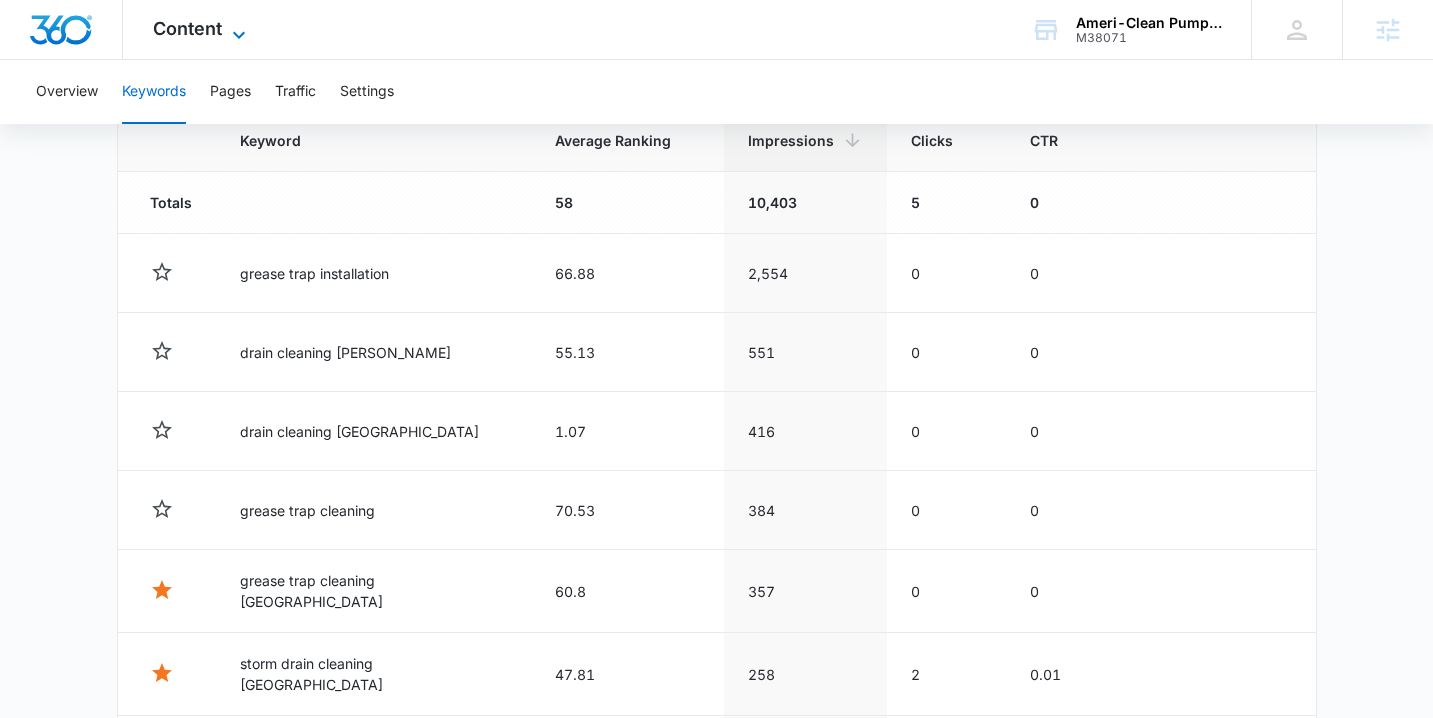 click on "Content" at bounding box center [187, 28] 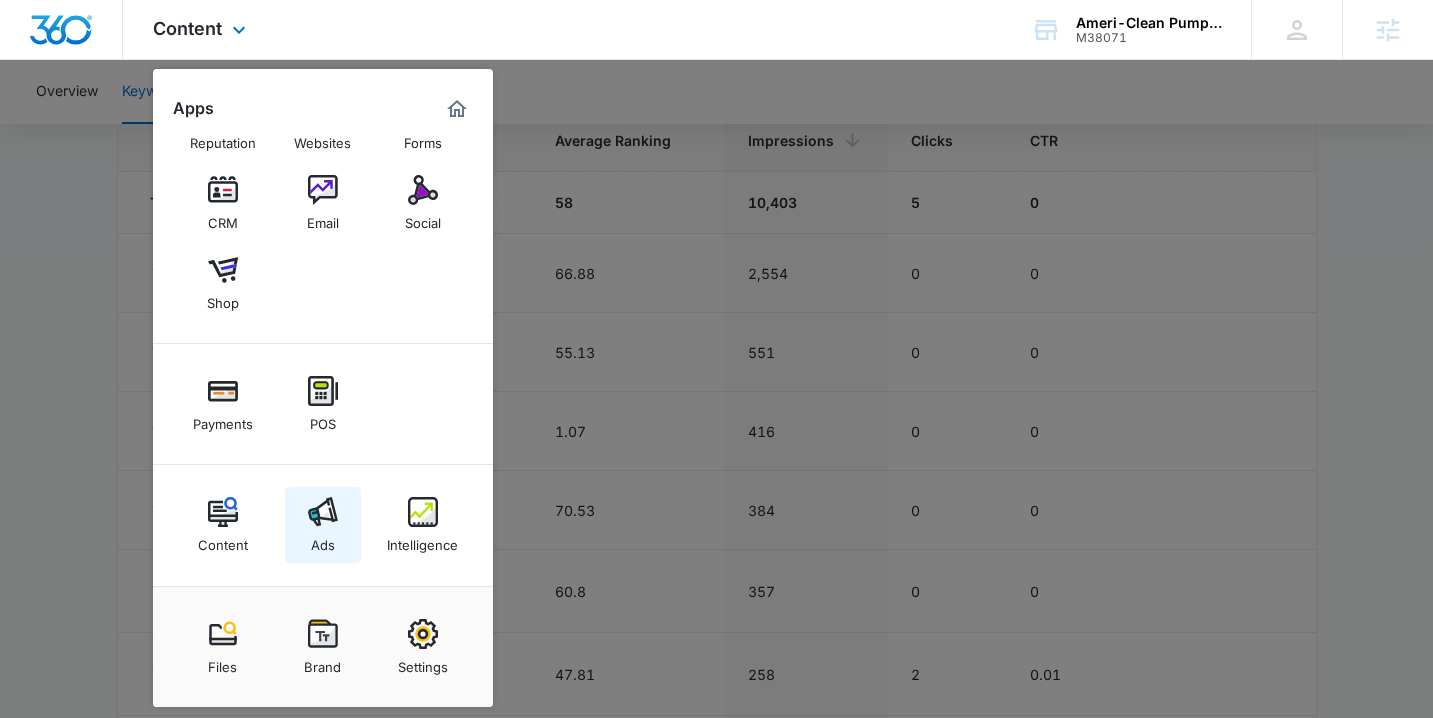 click at bounding box center (323, 512) 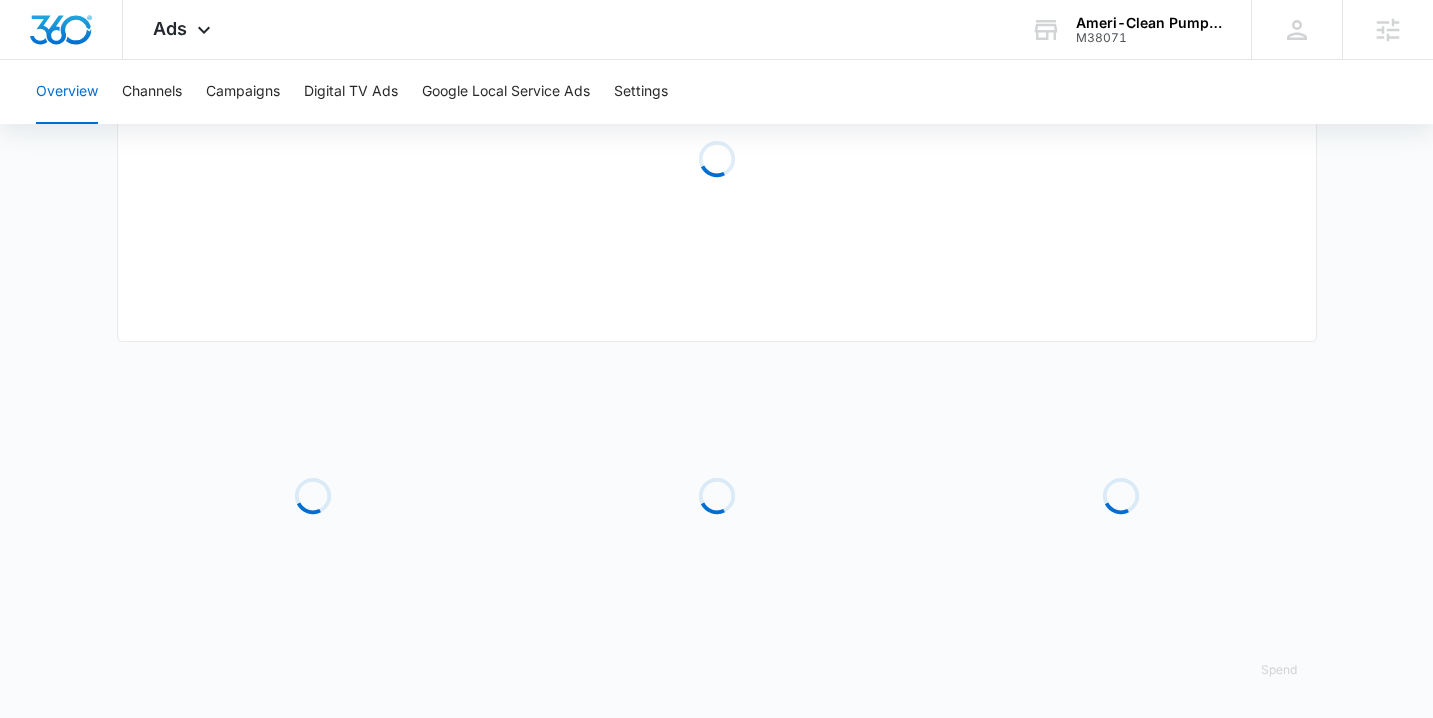 scroll, scrollTop: 0, scrollLeft: 0, axis: both 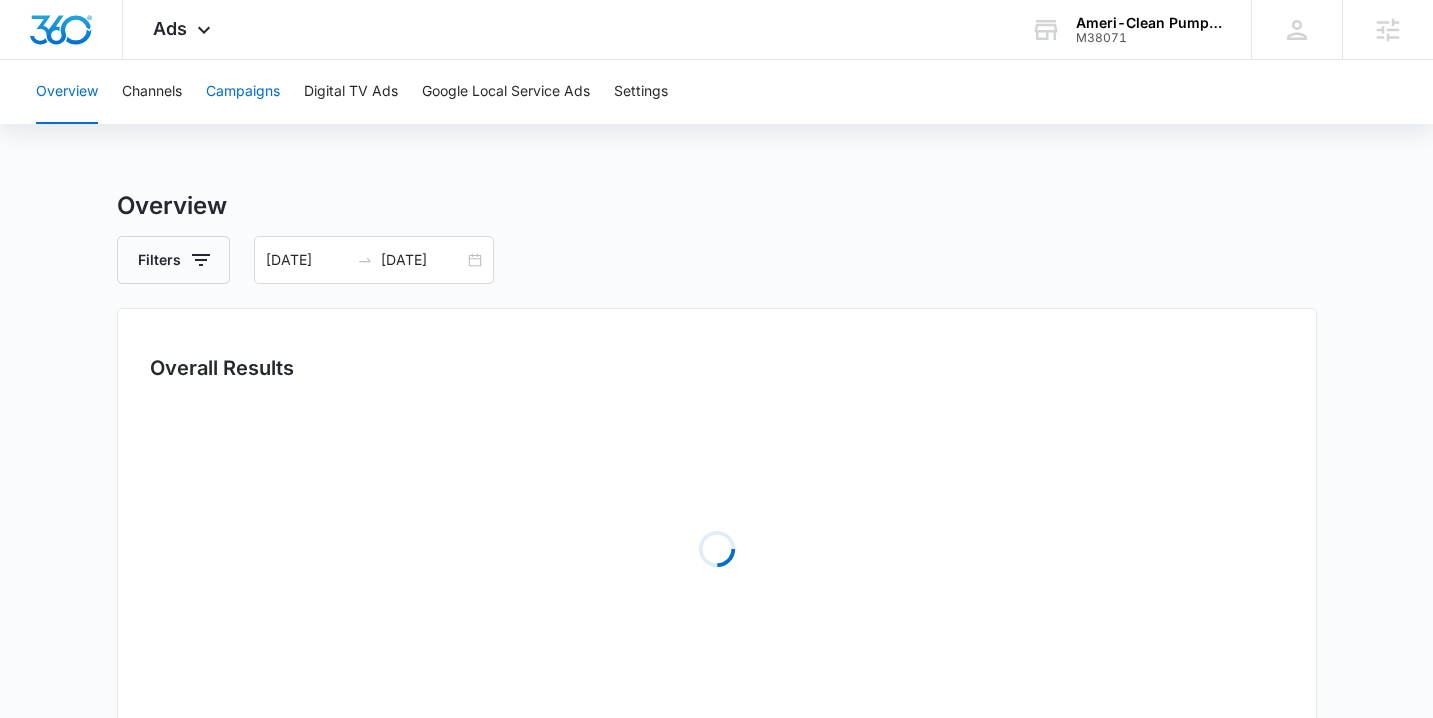click on "Campaigns" at bounding box center (243, 92) 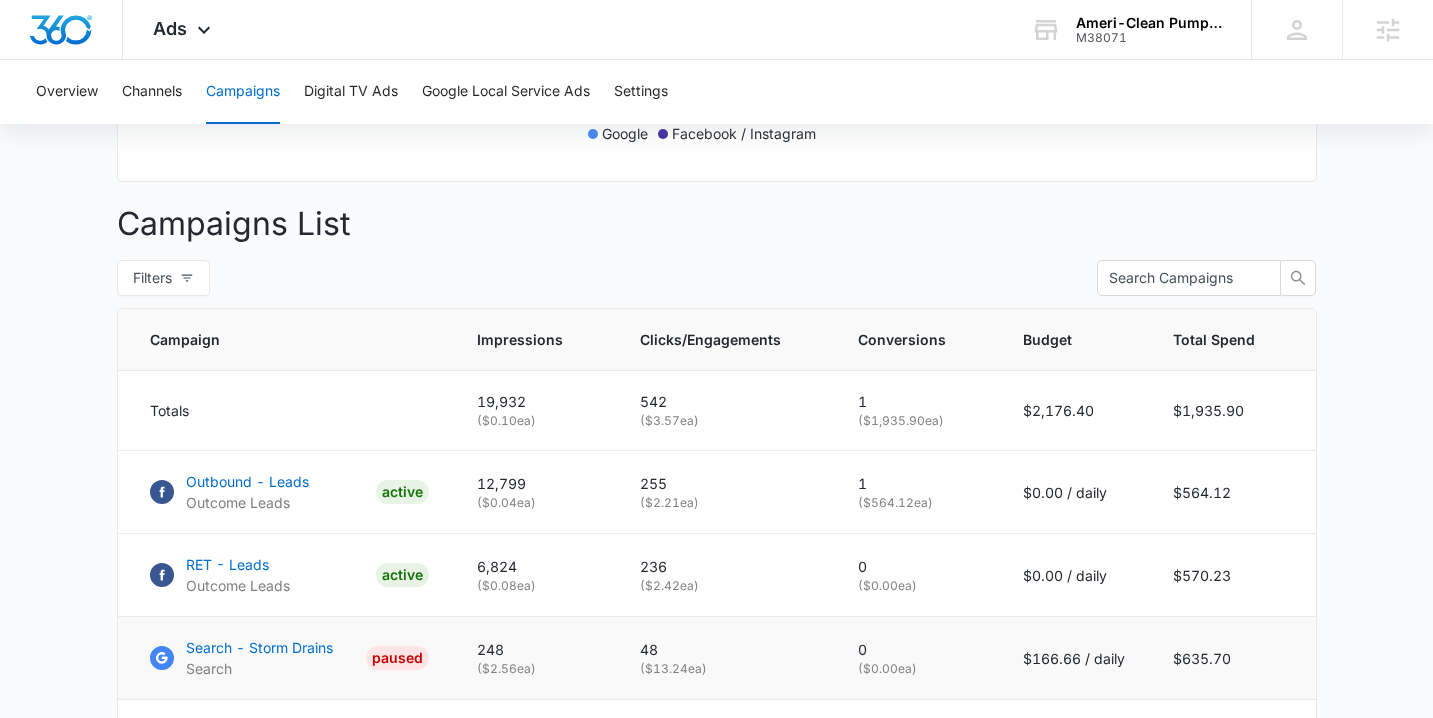 scroll, scrollTop: 668, scrollLeft: 0, axis: vertical 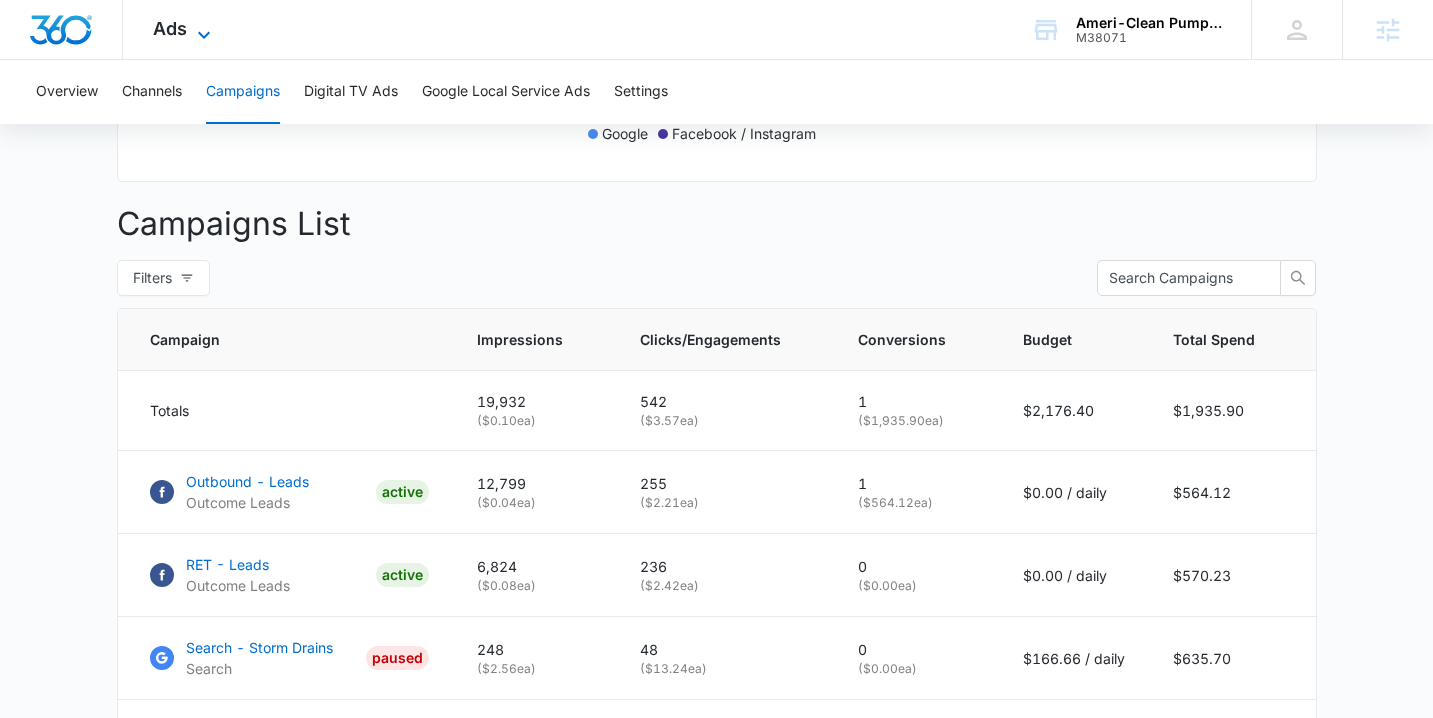 click 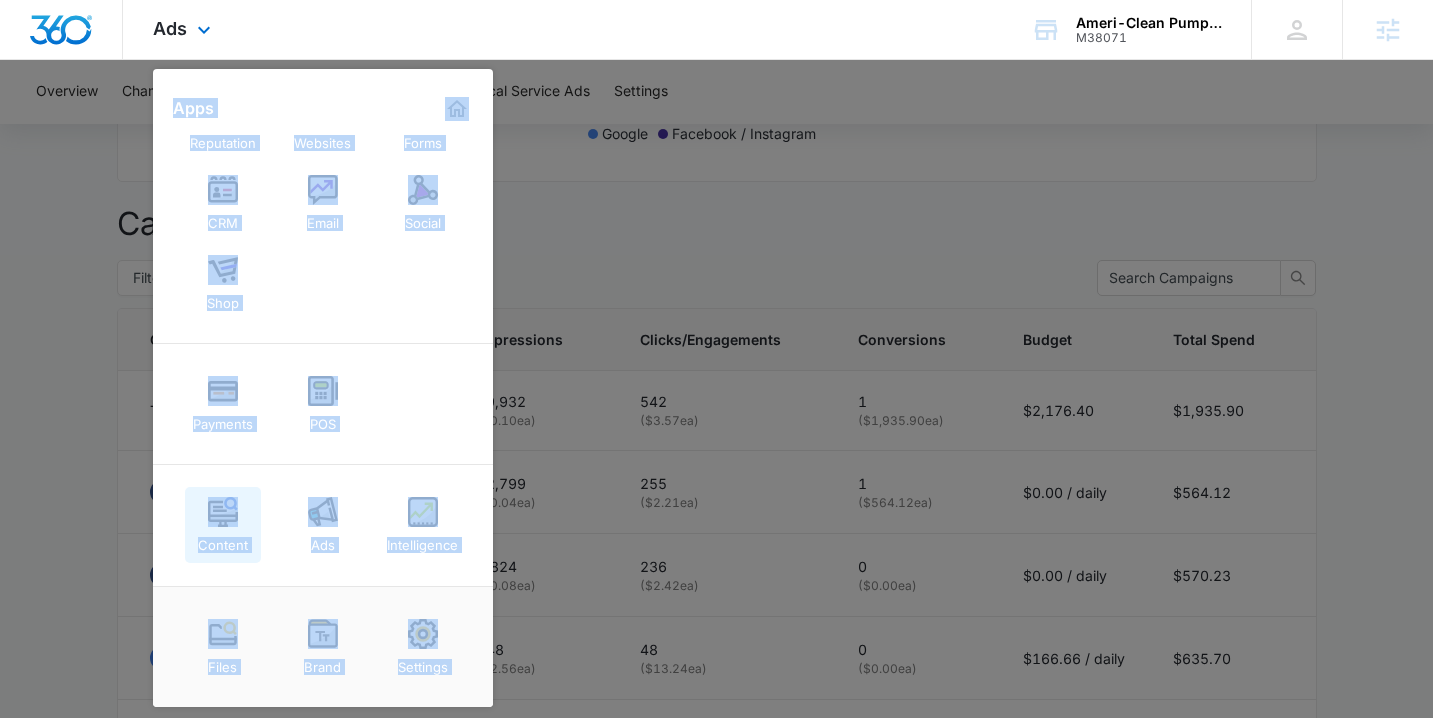 click at bounding box center (223, 512) 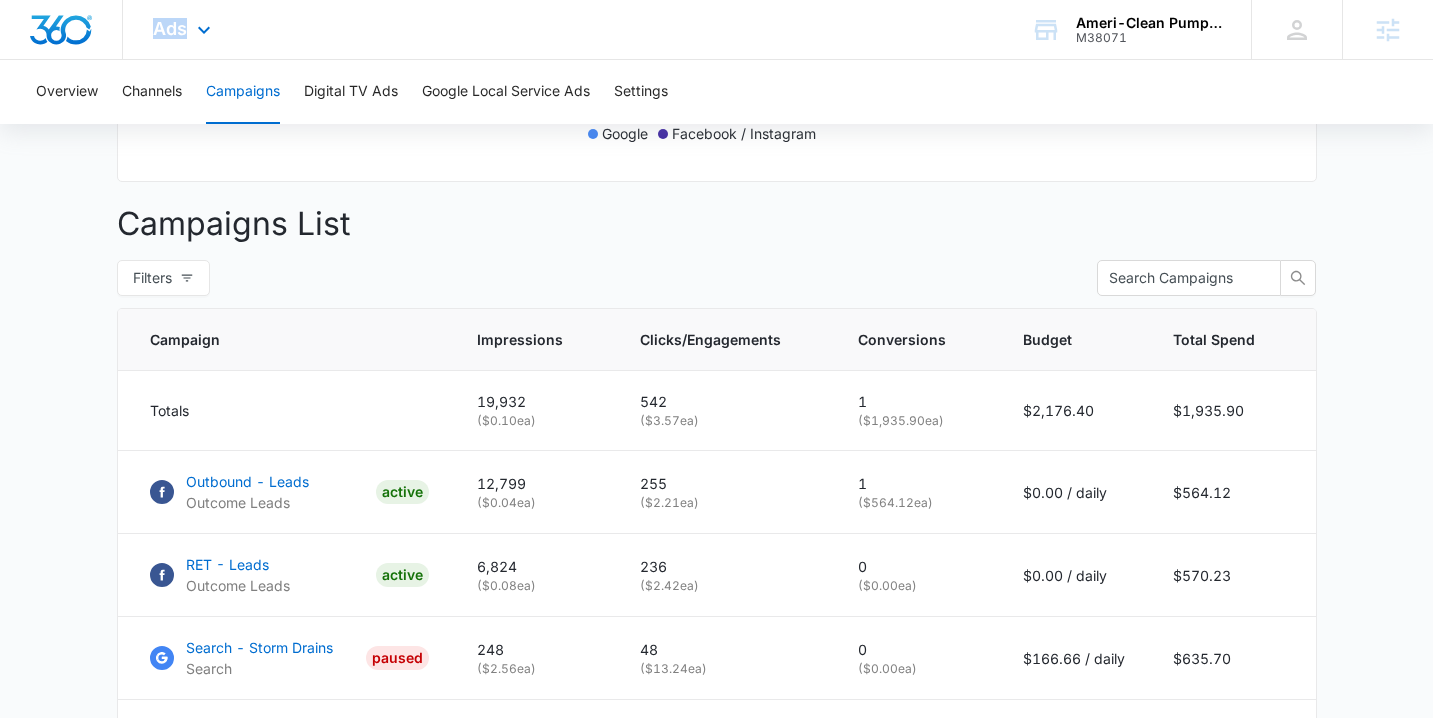 scroll, scrollTop: 0, scrollLeft: 0, axis: both 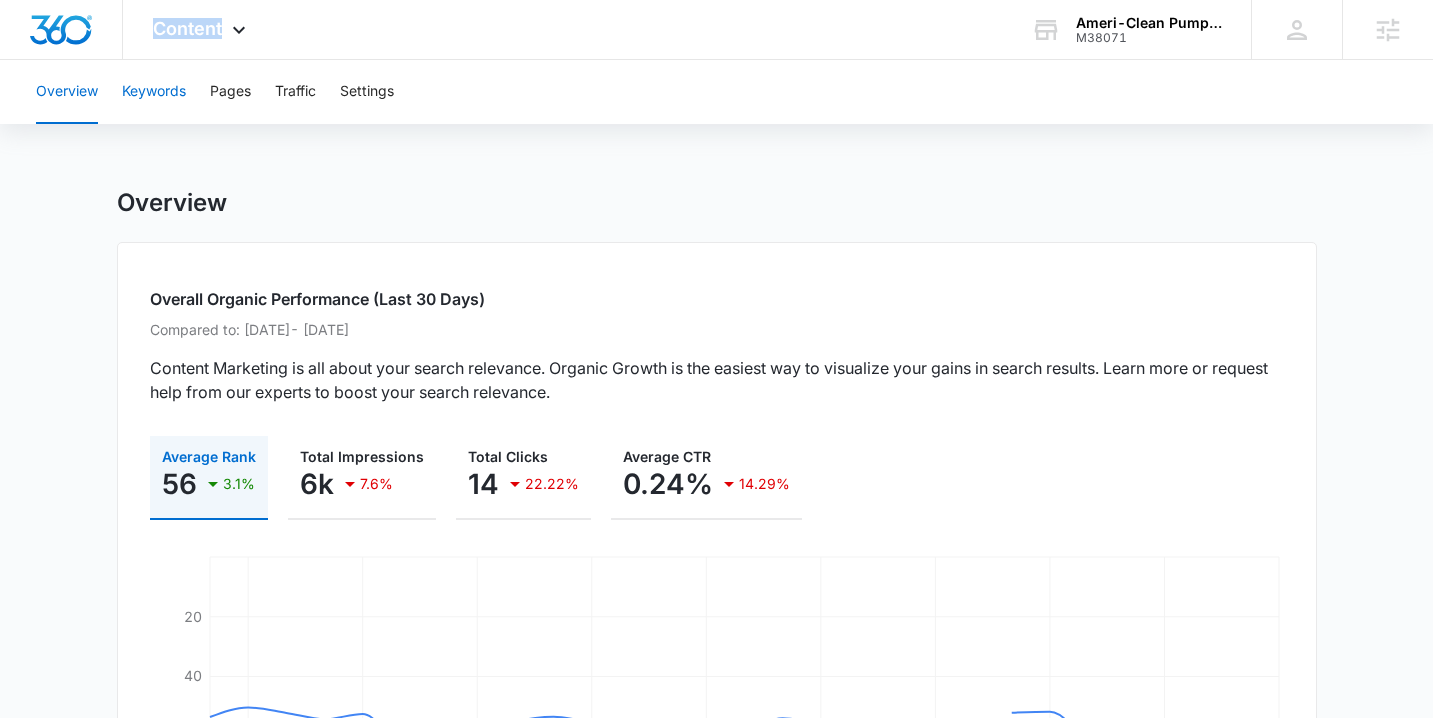 click on "Keywords" at bounding box center (154, 92) 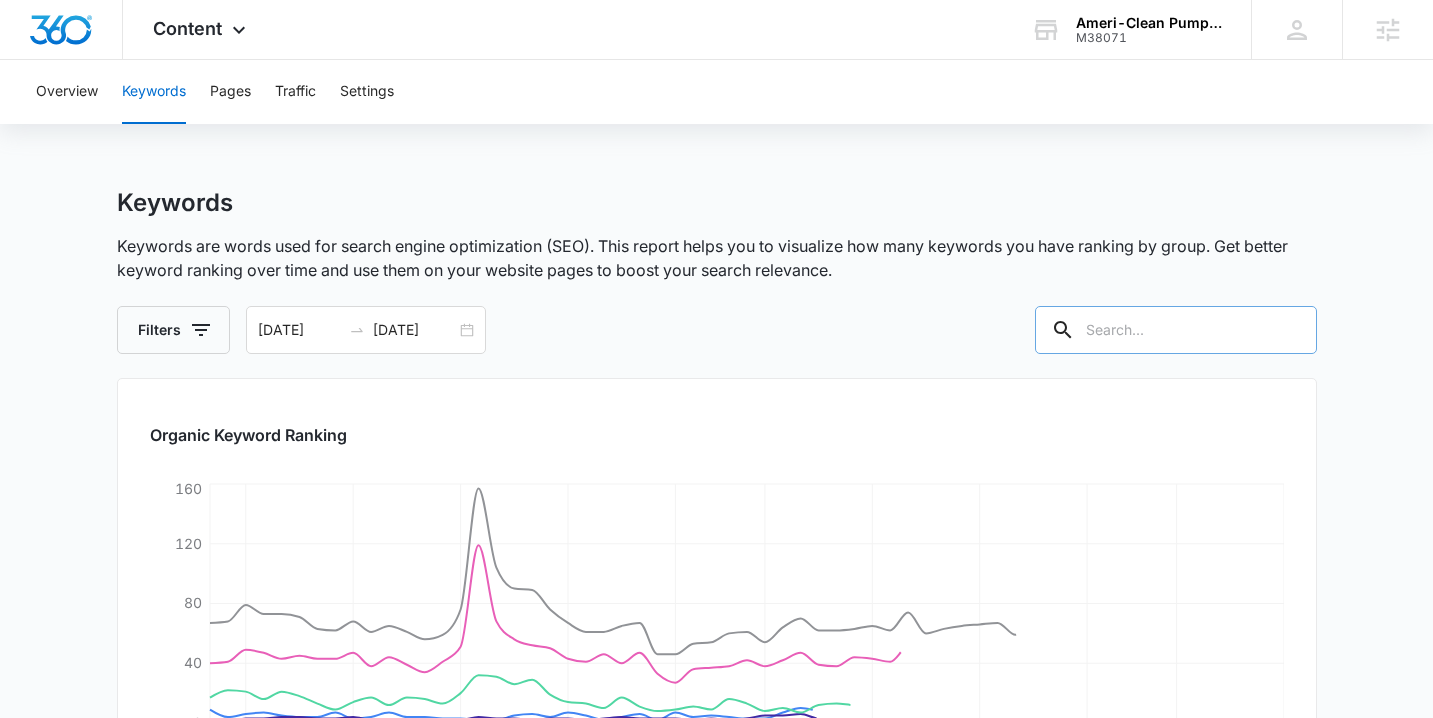 click at bounding box center [1176, 330] 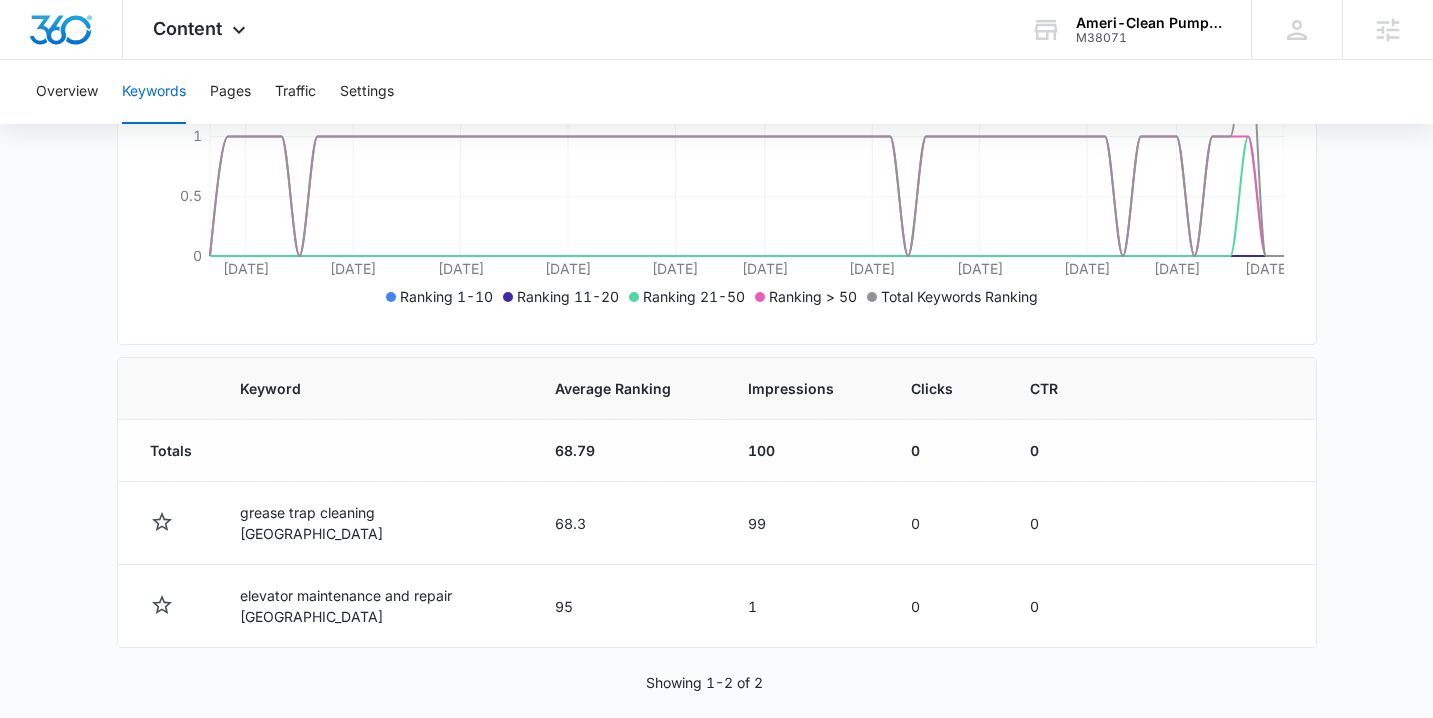 scroll, scrollTop: 482, scrollLeft: 0, axis: vertical 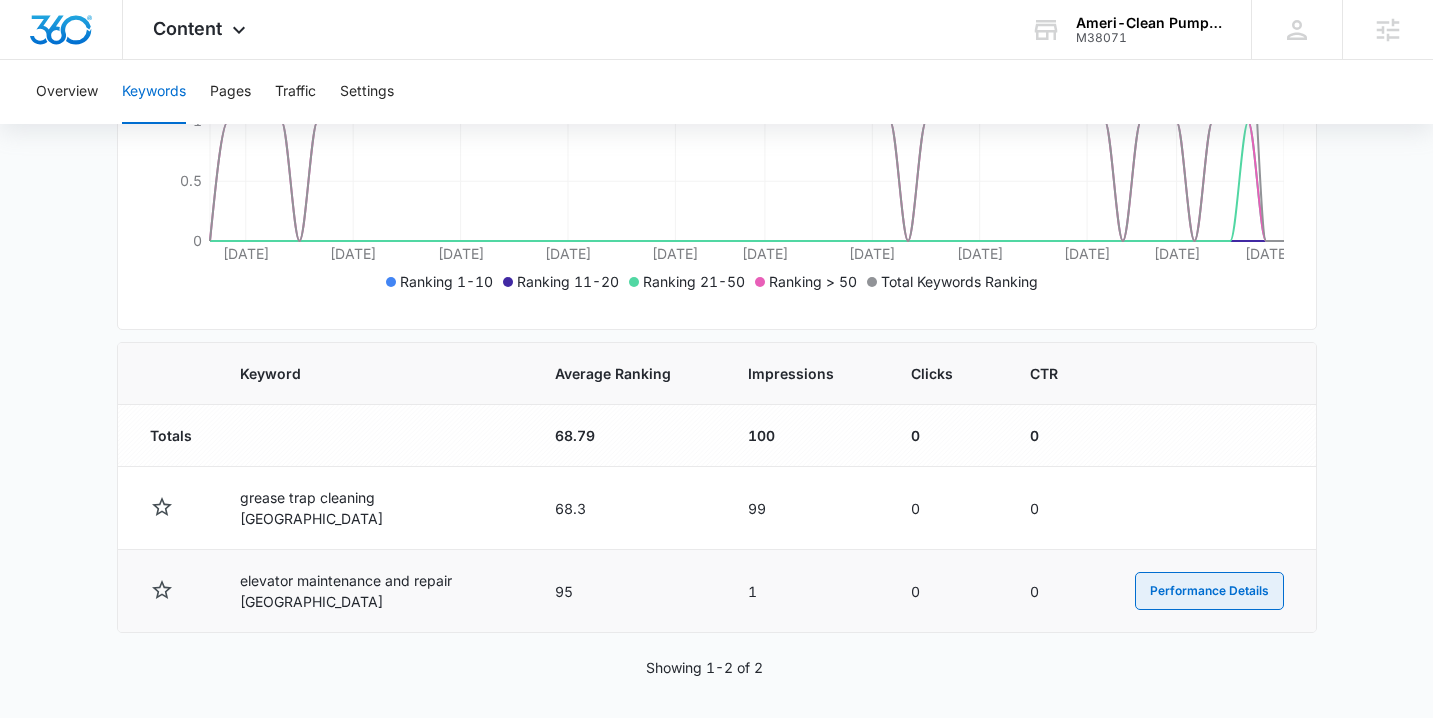click on "Performance Details" at bounding box center [1209, 591] 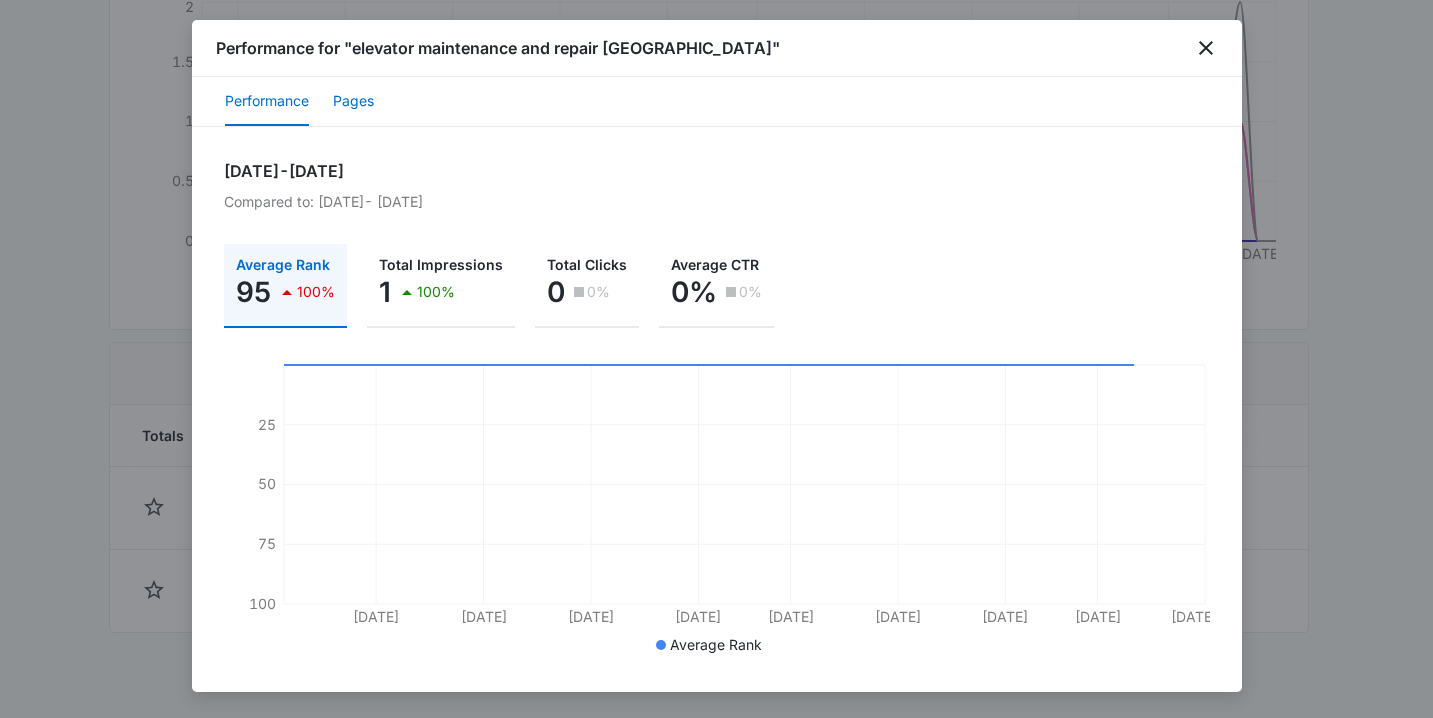 click on "Pages" at bounding box center (353, 102) 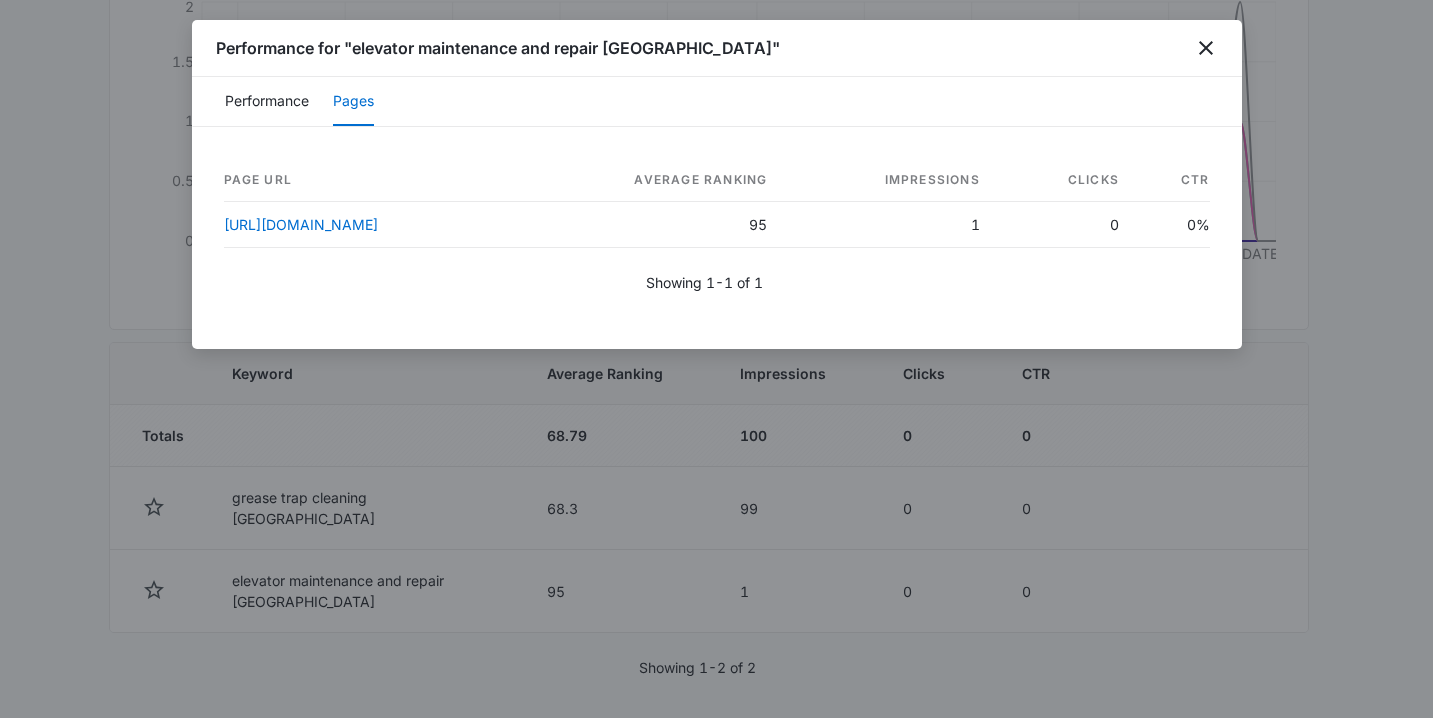 click at bounding box center [716, 359] 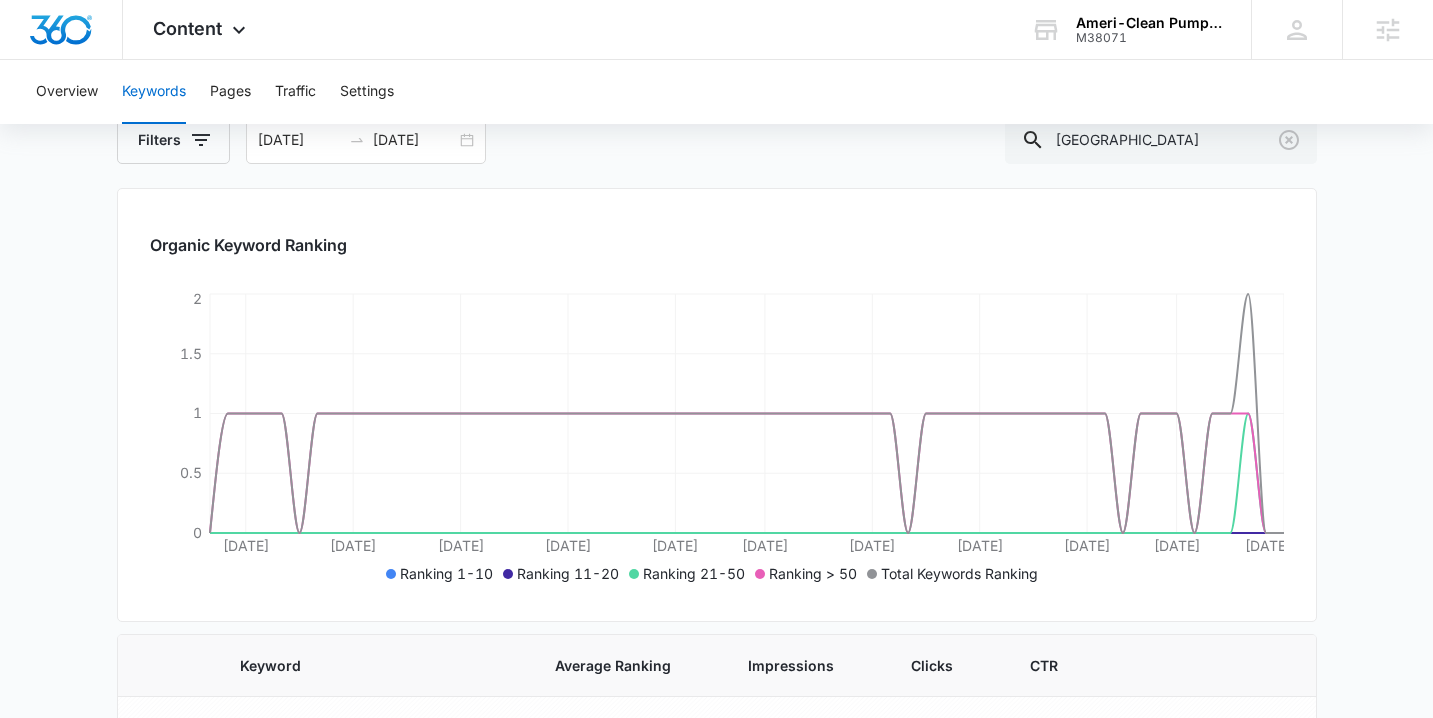 scroll, scrollTop: 68, scrollLeft: 0, axis: vertical 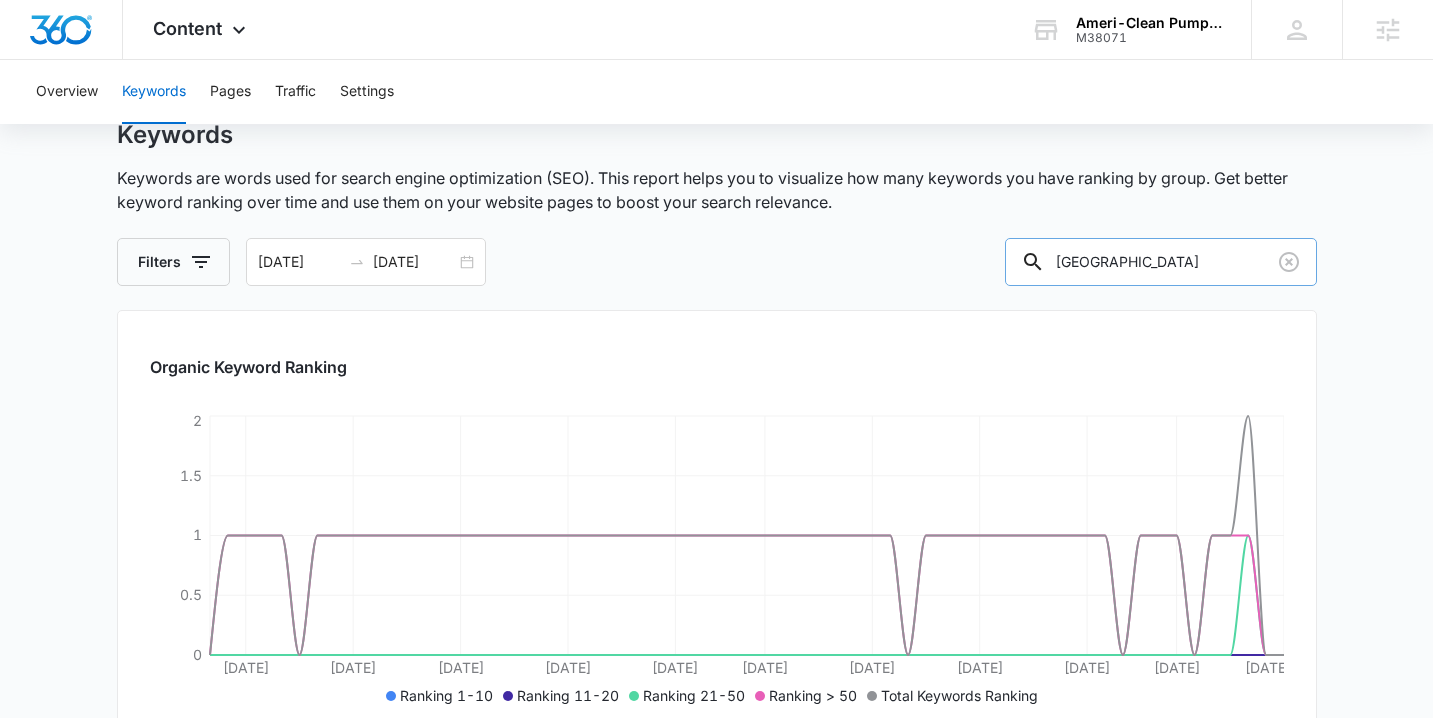 click on "naples" at bounding box center (1161, 262) 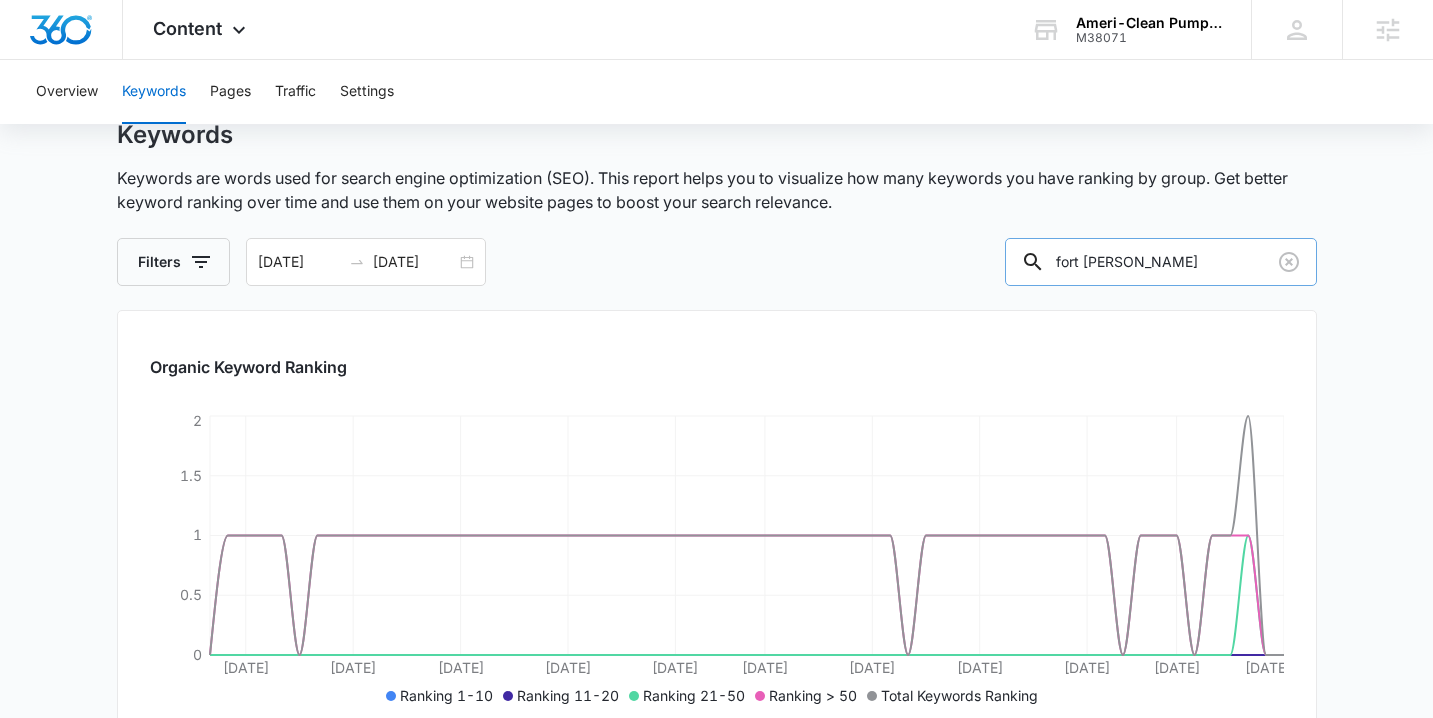 type on "fort myers" 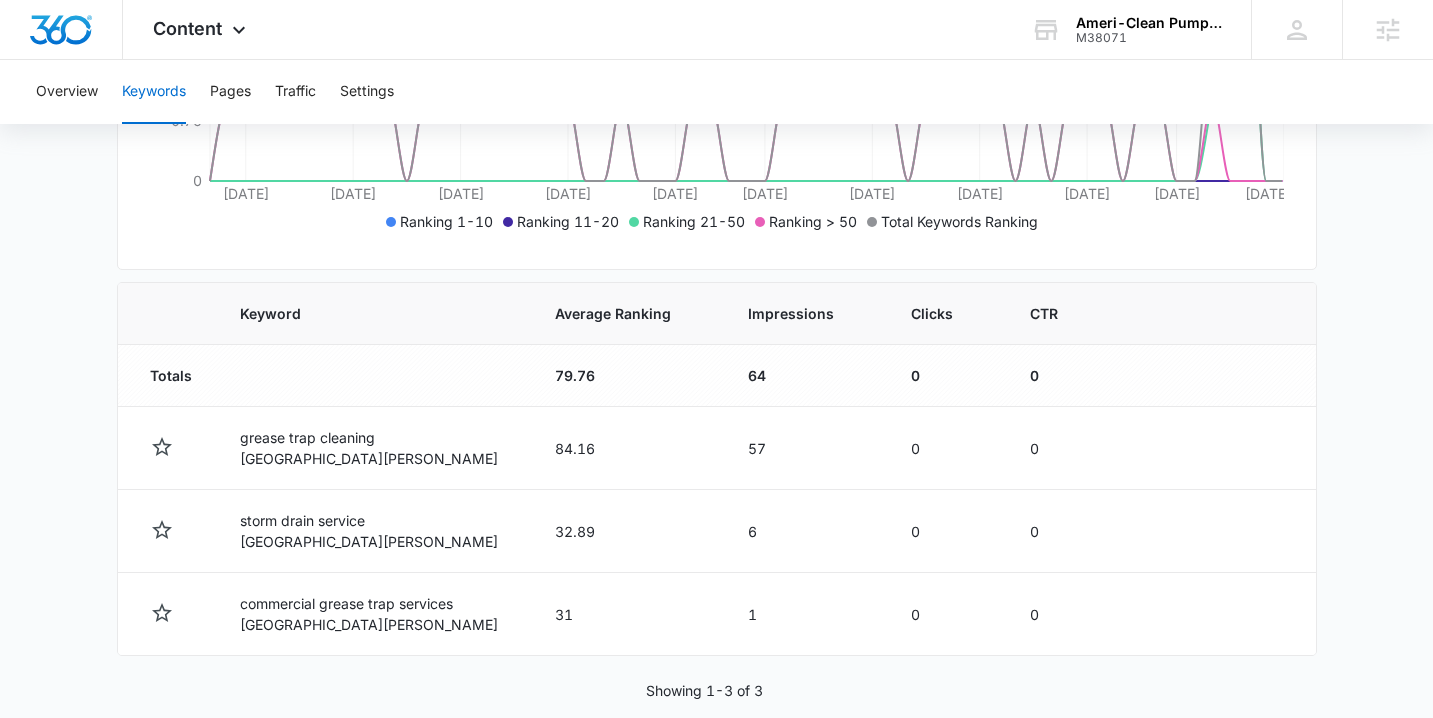 scroll, scrollTop: 543, scrollLeft: 0, axis: vertical 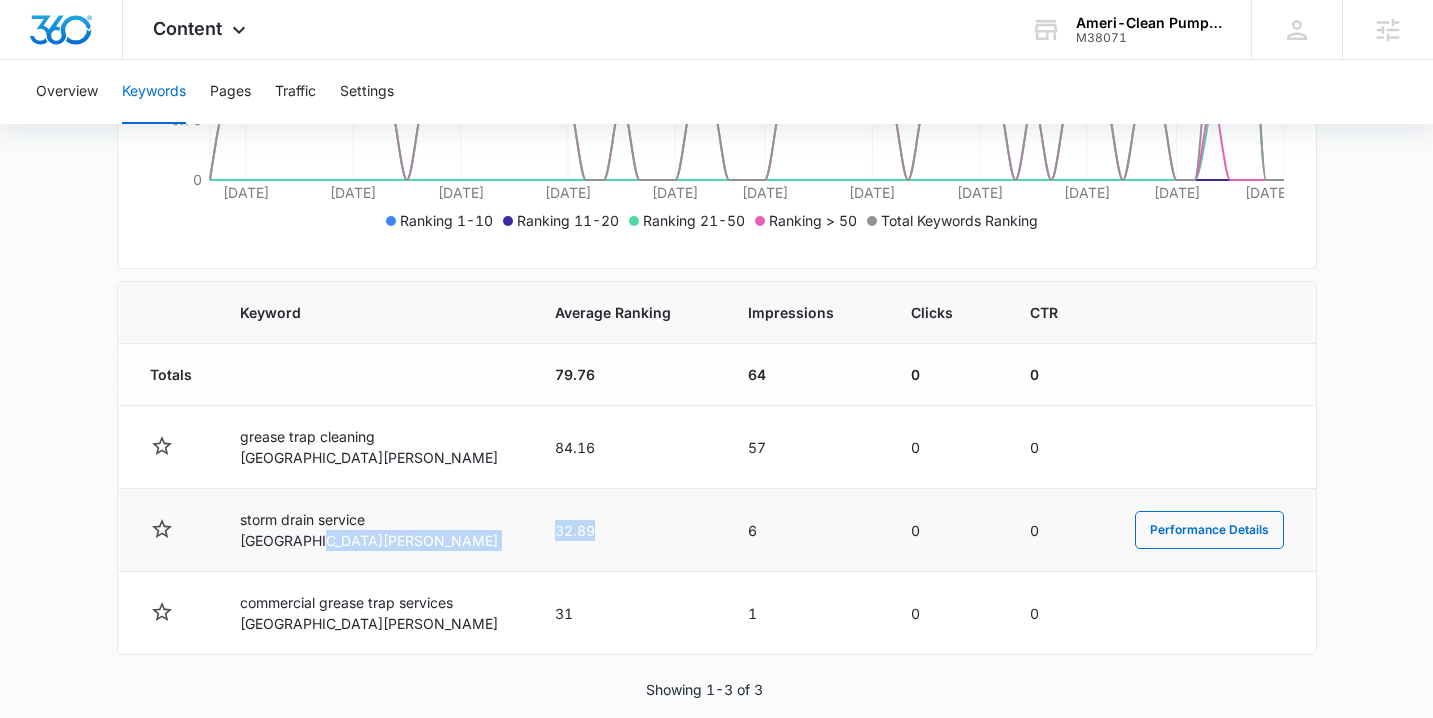 drag, startPoint x: 529, startPoint y: 526, endPoint x: 632, endPoint y: 527, distance: 103.00485 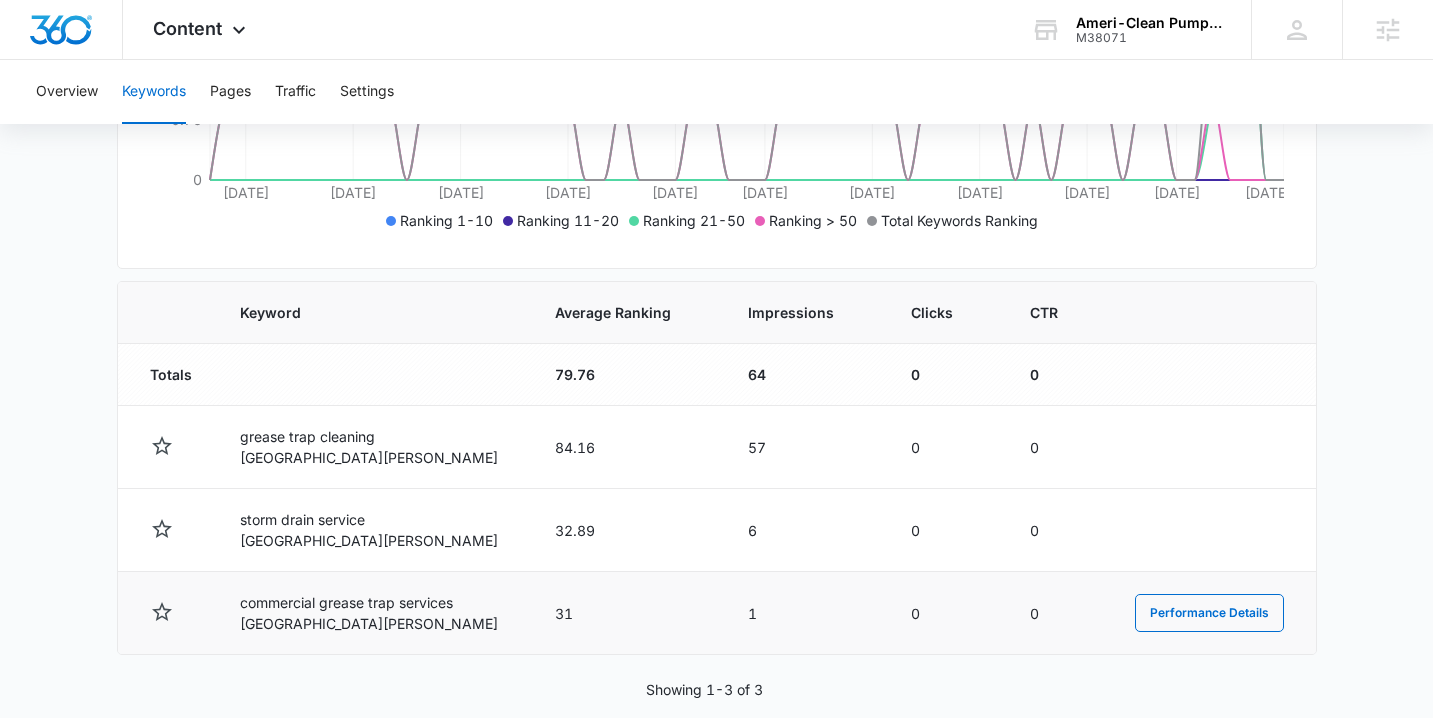 click on "commercial grease trap services fort myers" at bounding box center [373, 613] 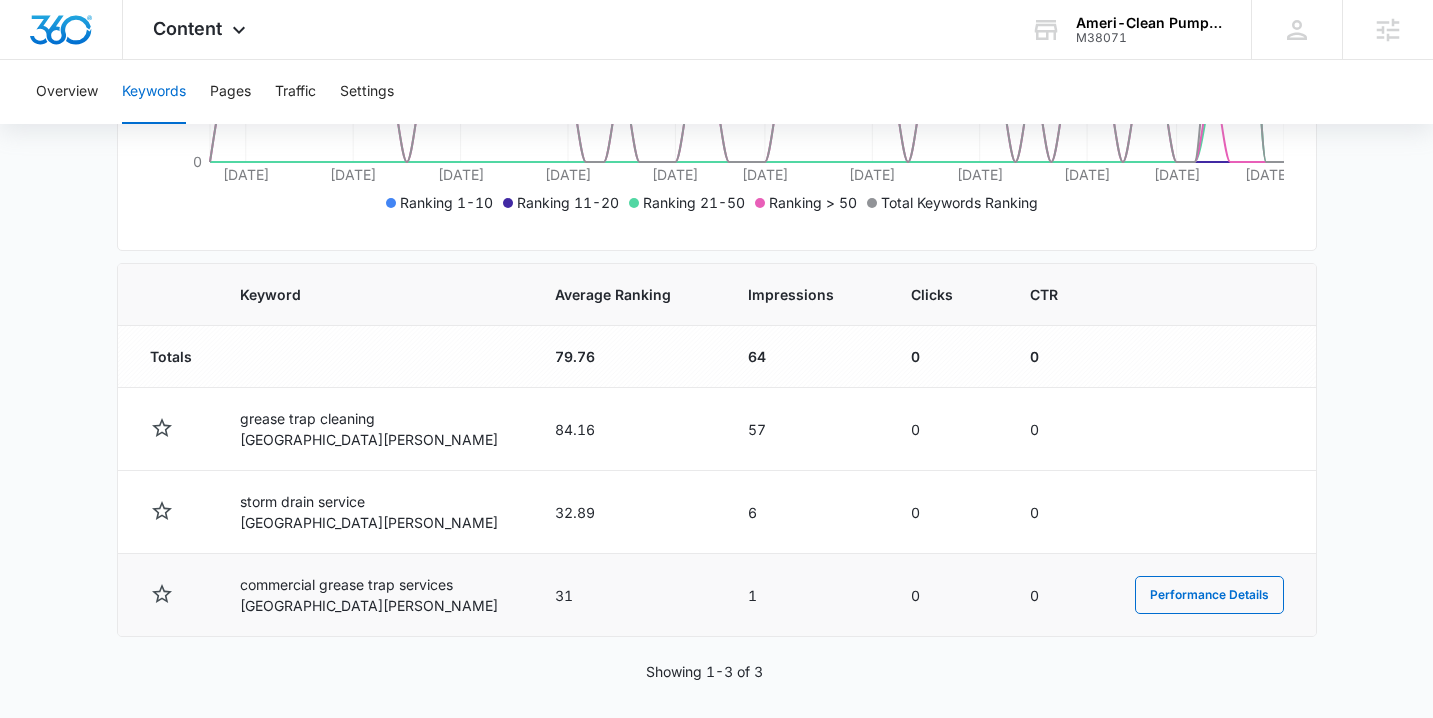 scroll, scrollTop: 561, scrollLeft: 0, axis: vertical 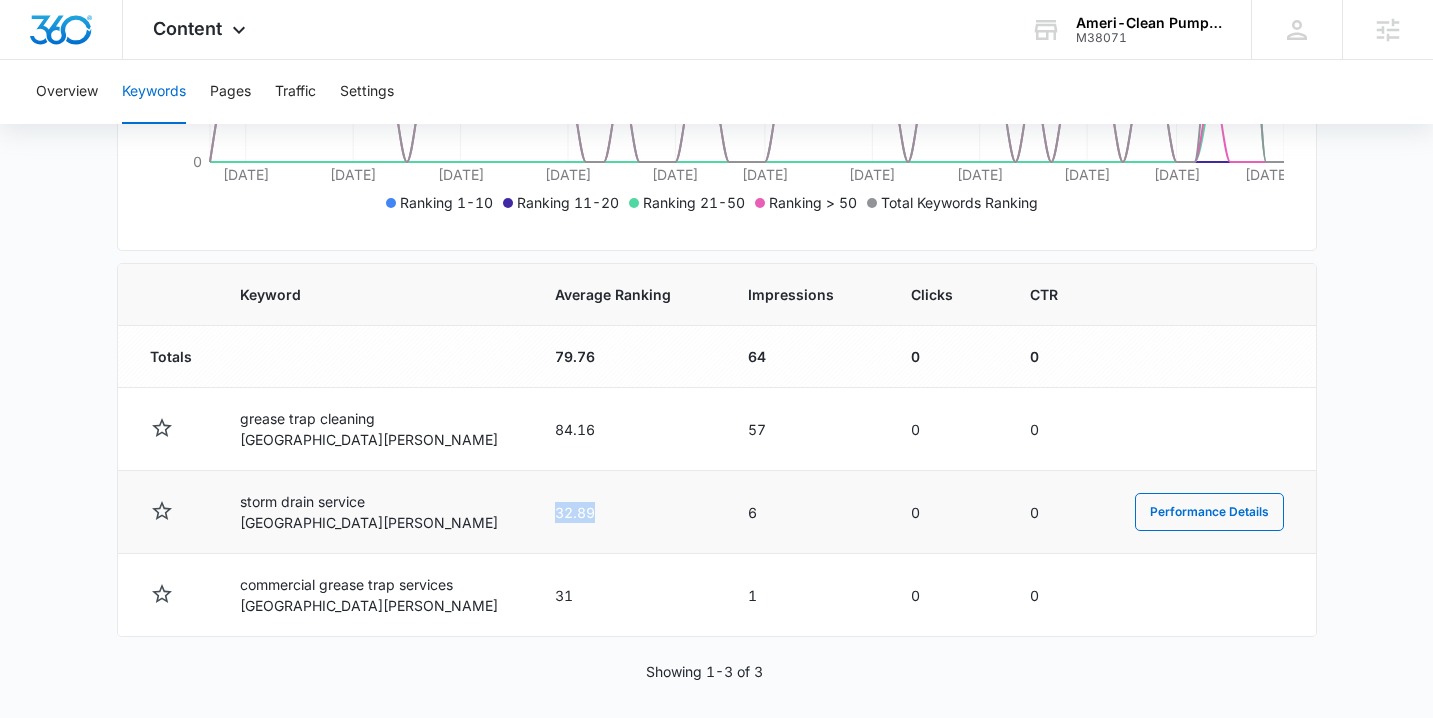 drag, startPoint x: 555, startPoint y: 505, endPoint x: 613, endPoint y: 505, distance: 58 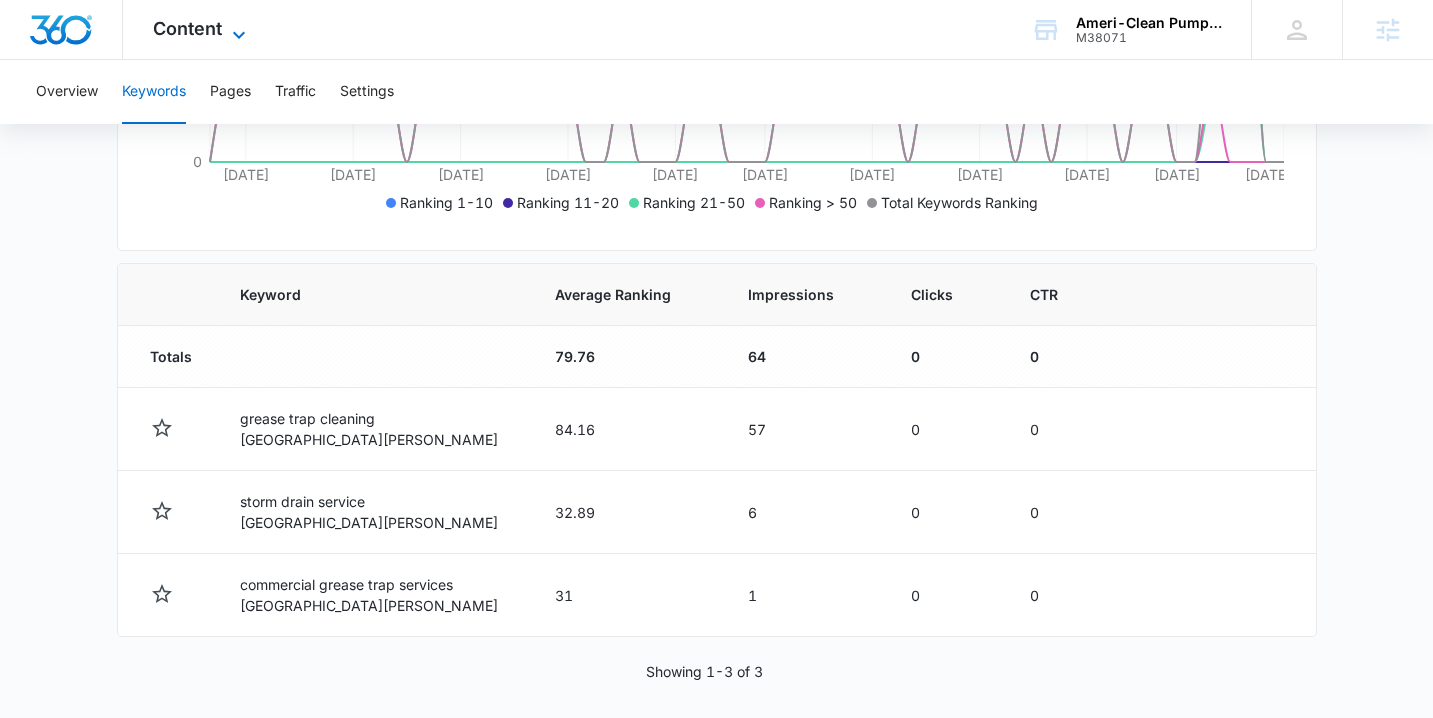 click 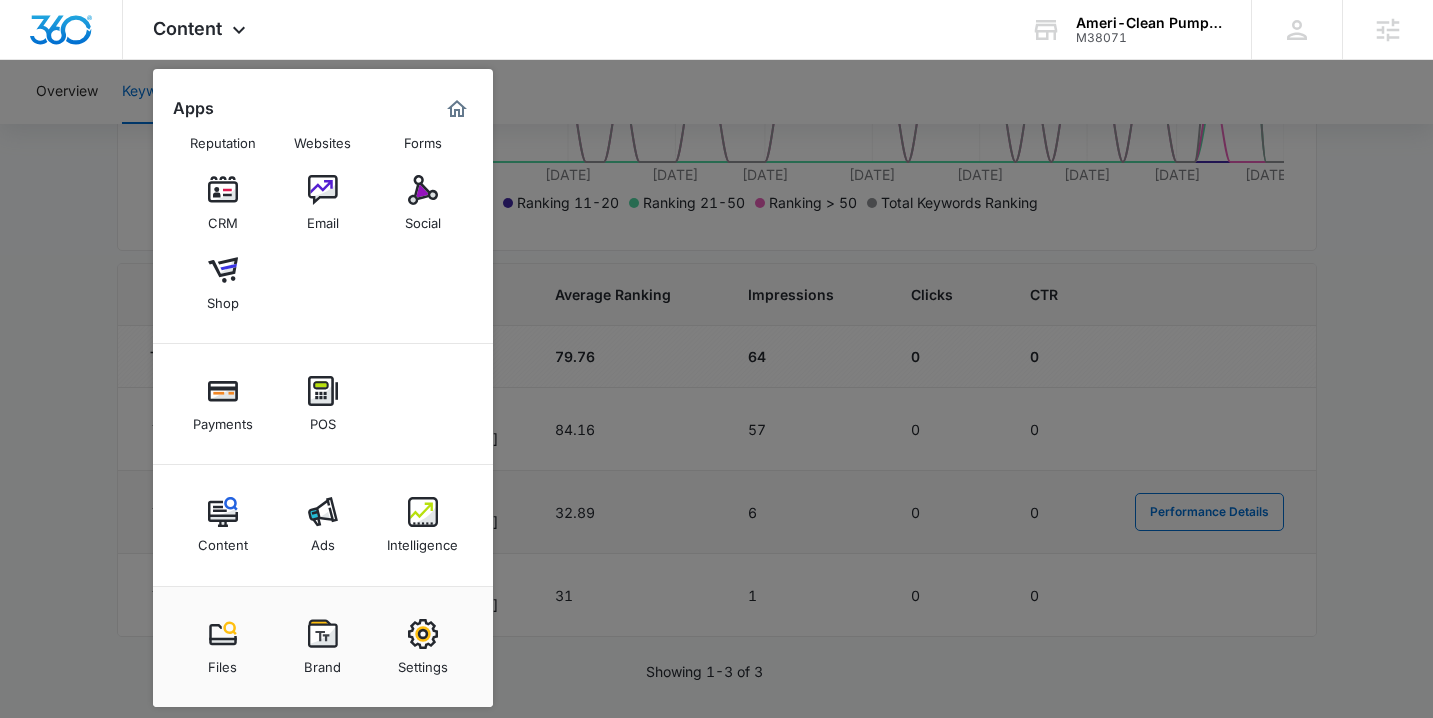 click at bounding box center [423, 512] 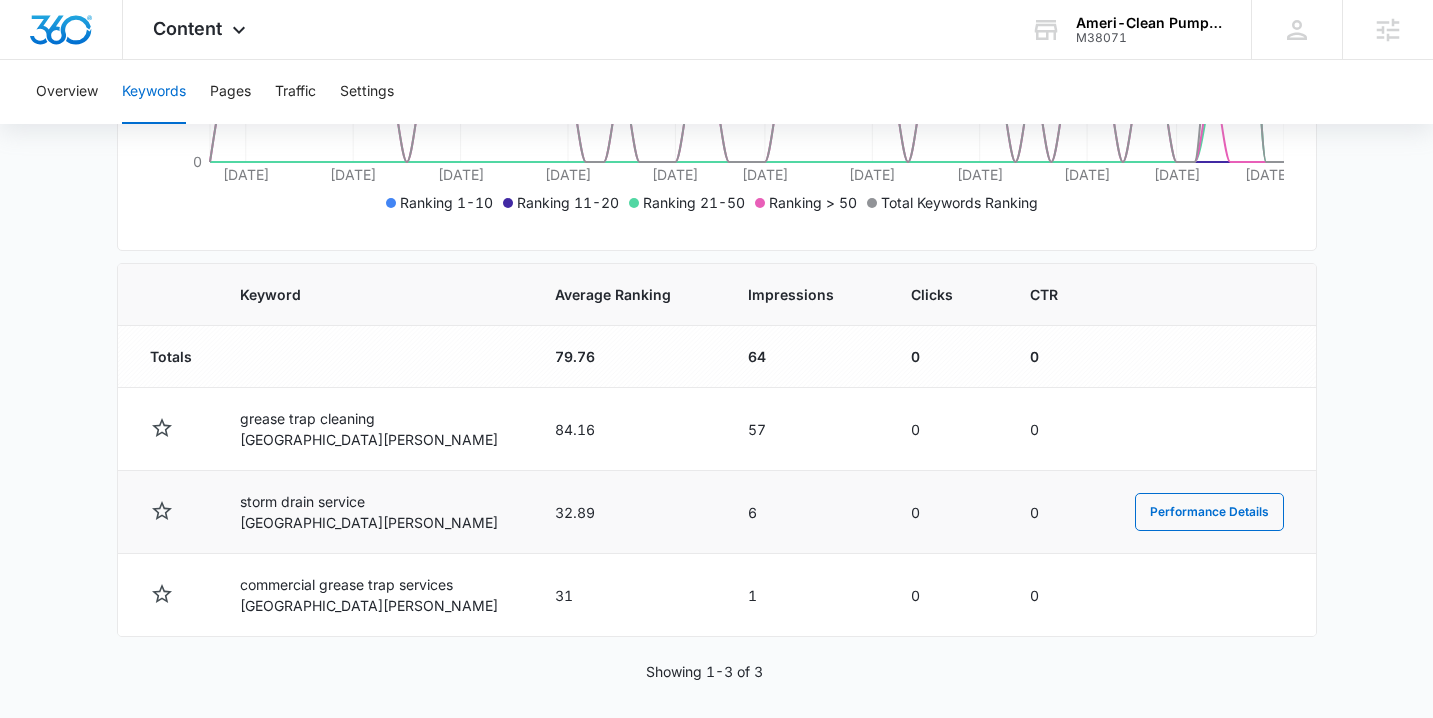 scroll, scrollTop: 0, scrollLeft: 0, axis: both 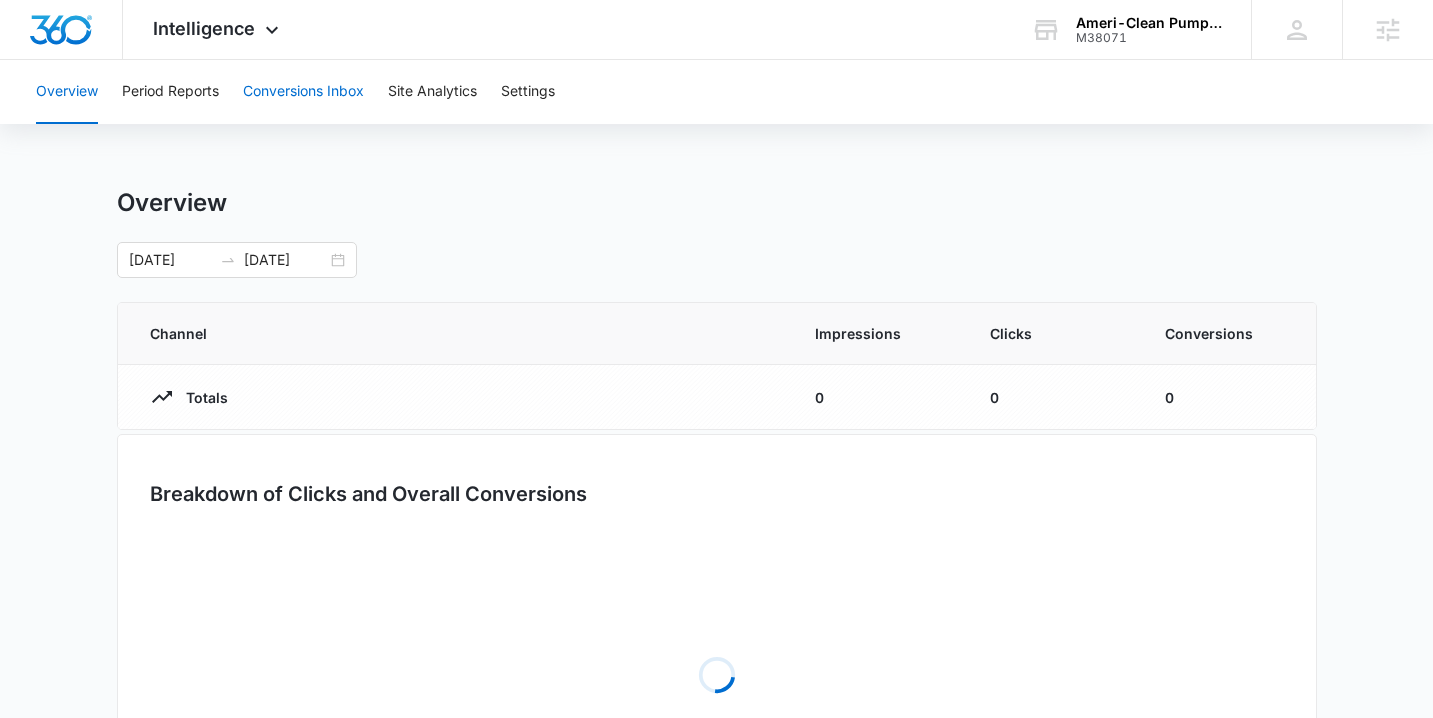 click on "Conversions Inbox" at bounding box center (303, 92) 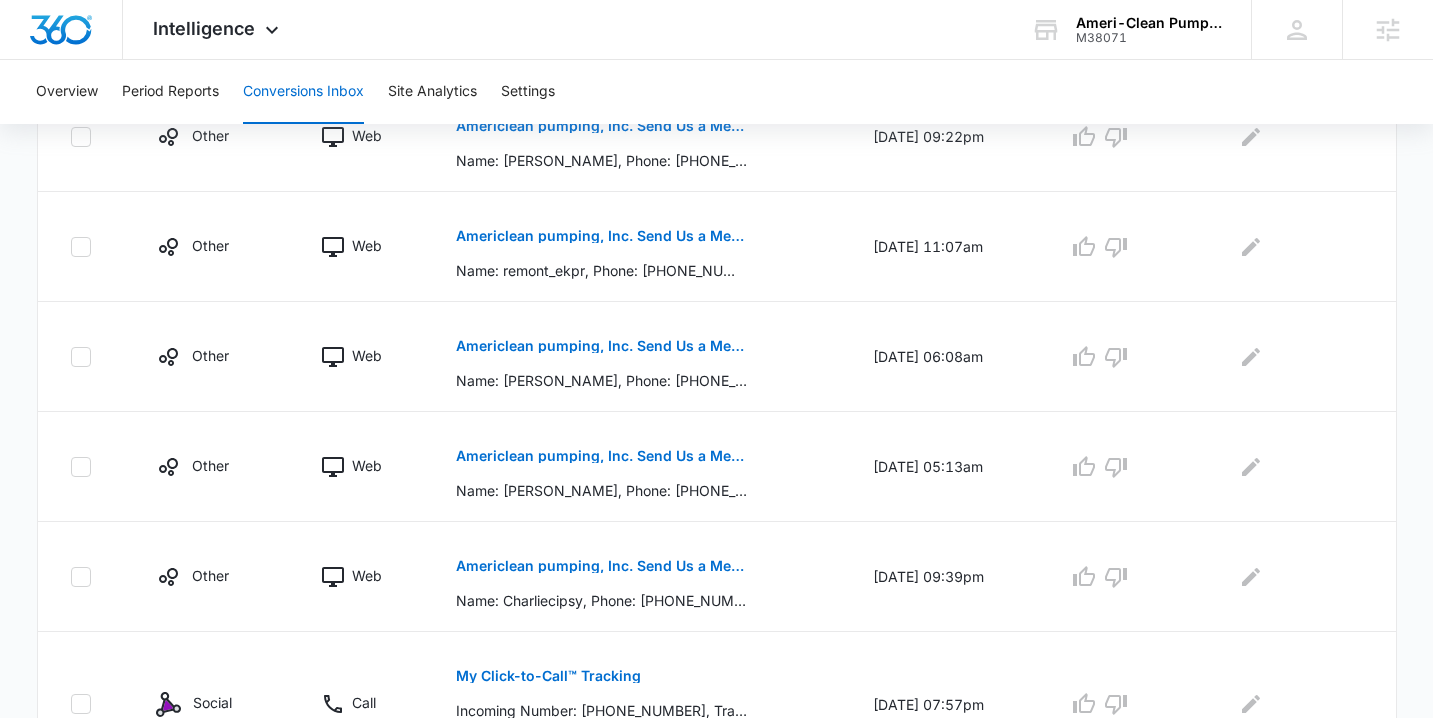 scroll, scrollTop: 846, scrollLeft: 0, axis: vertical 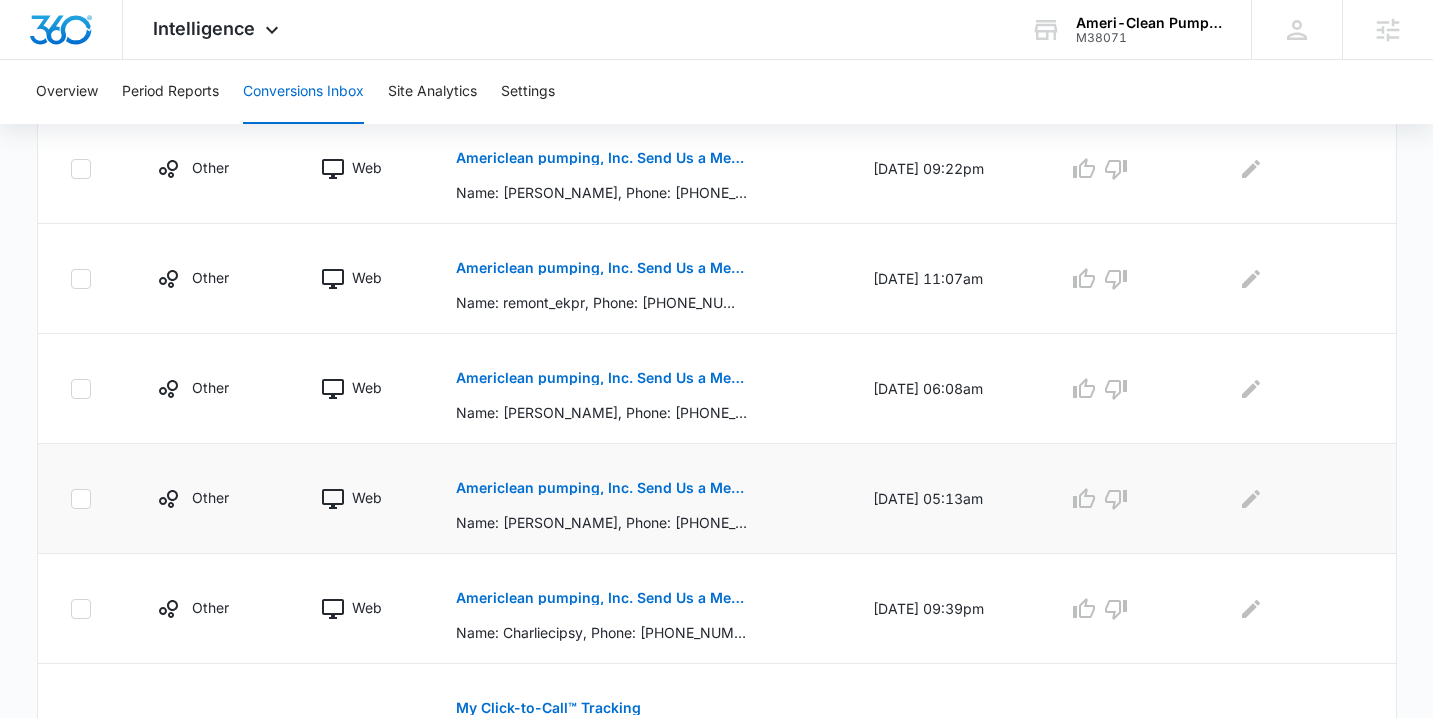 click 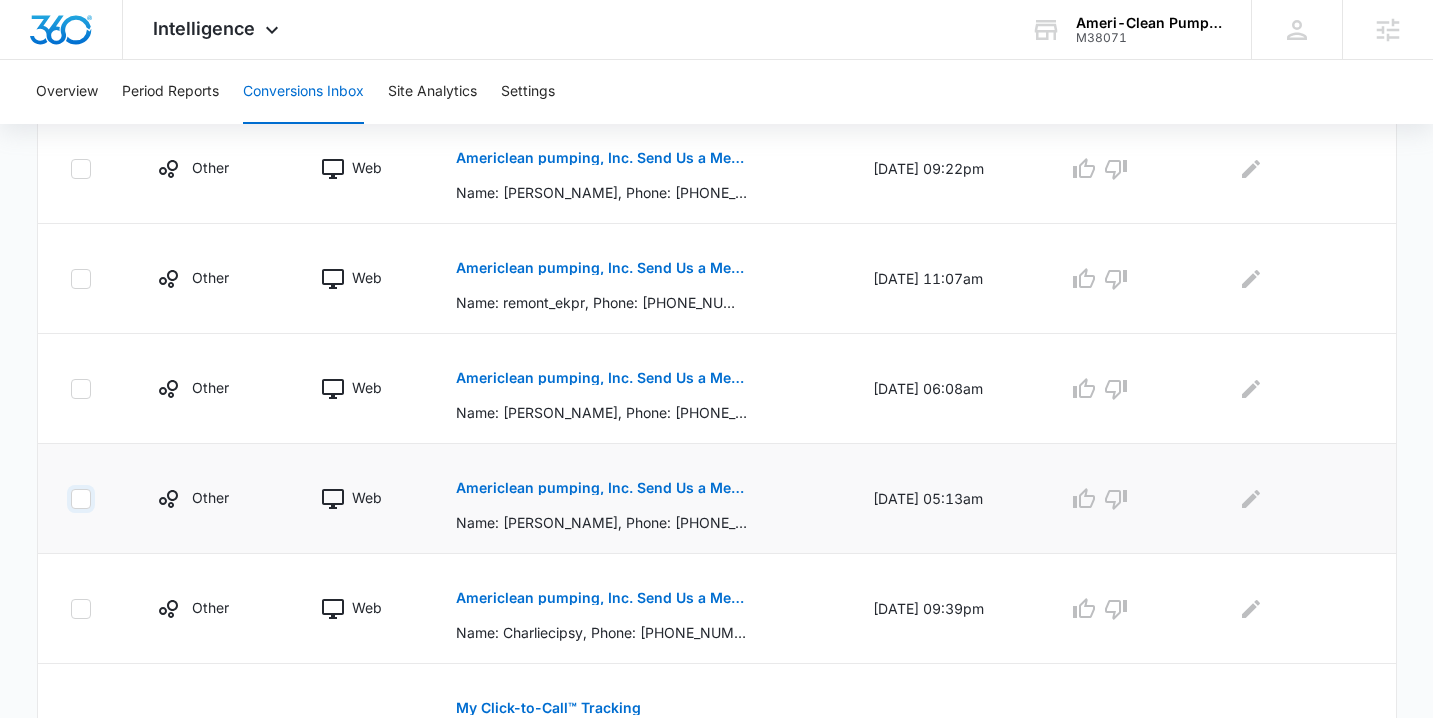 click at bounding box center [70, 498] 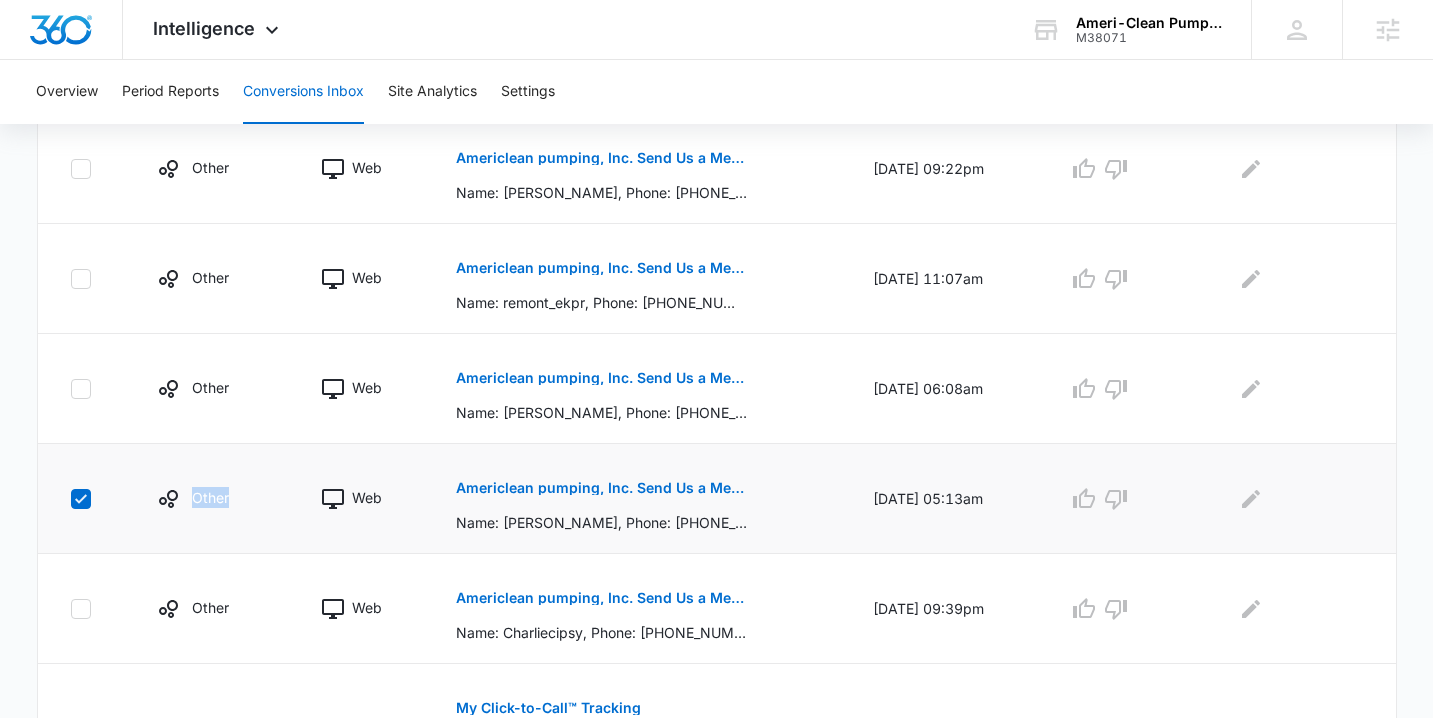 click 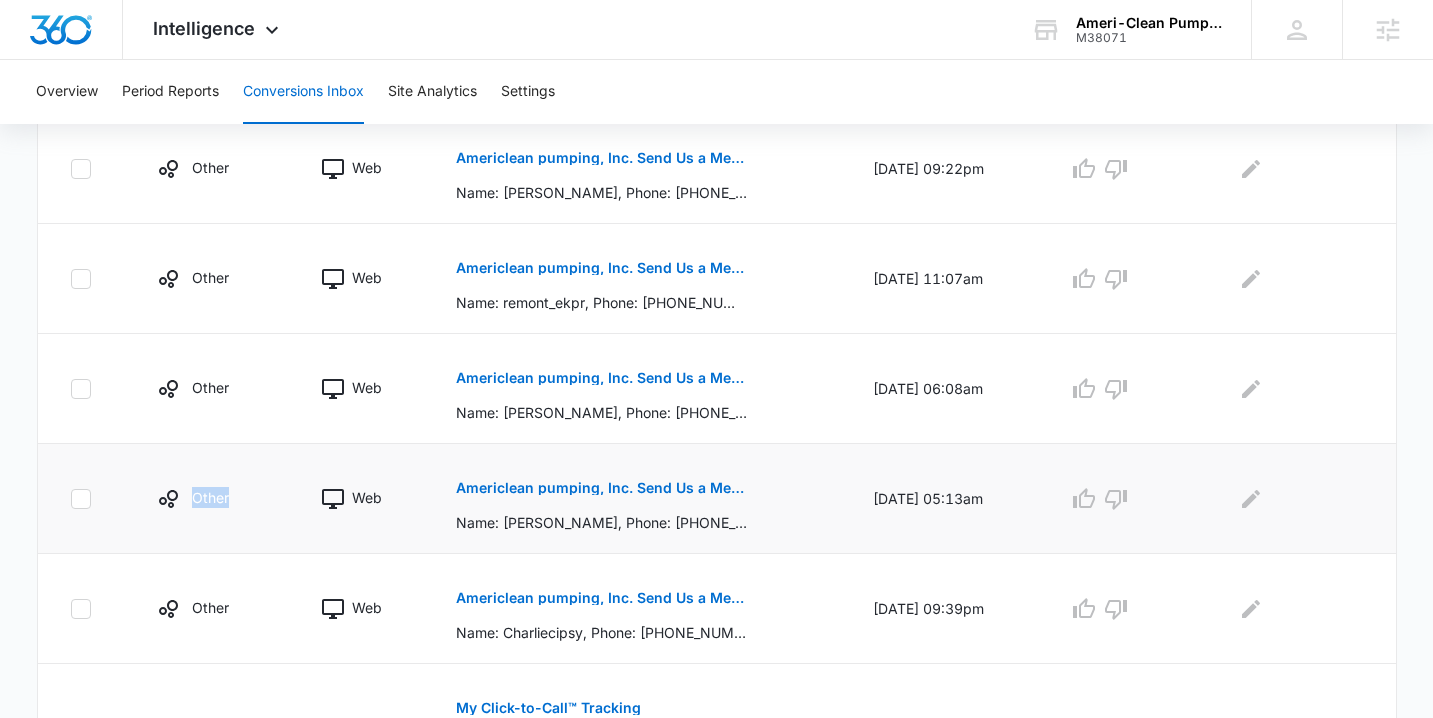 checkbox on "false" 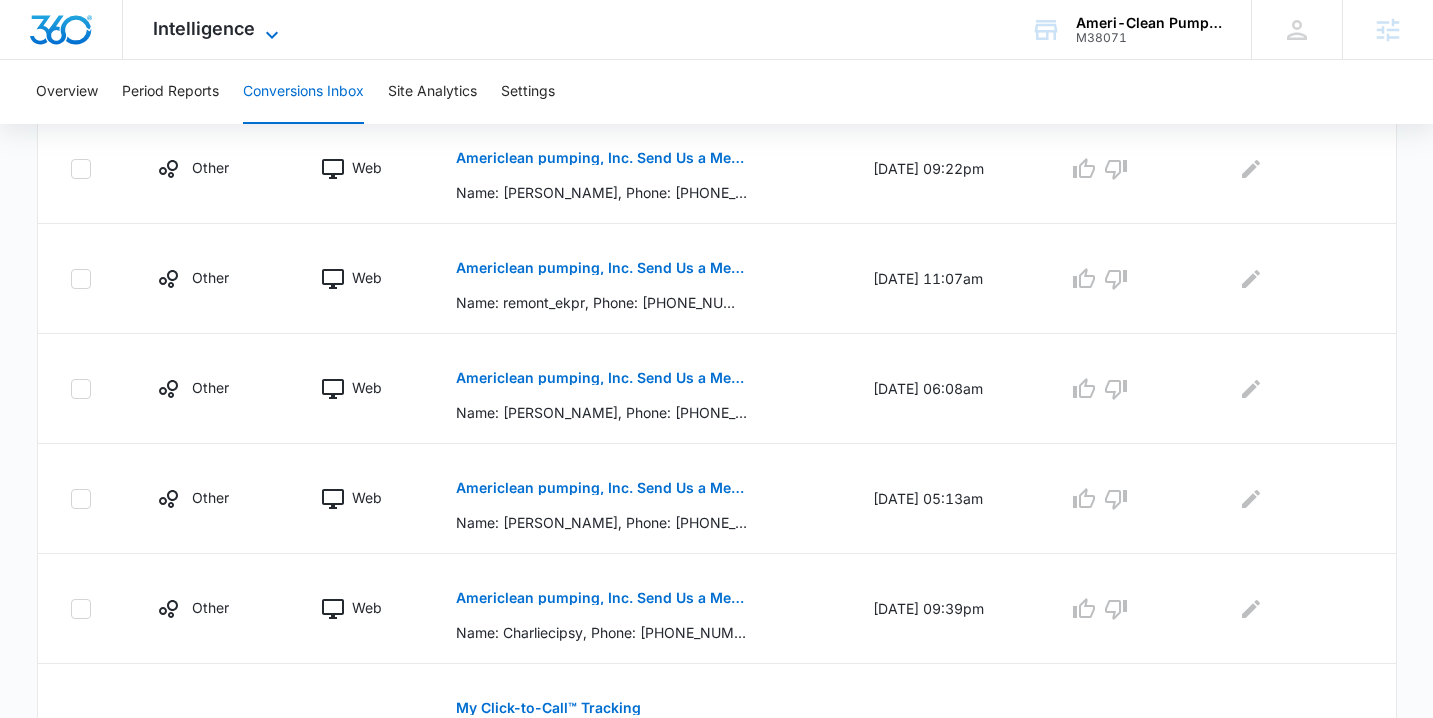 click on "Intelligence" at bounding box center (204, 28) 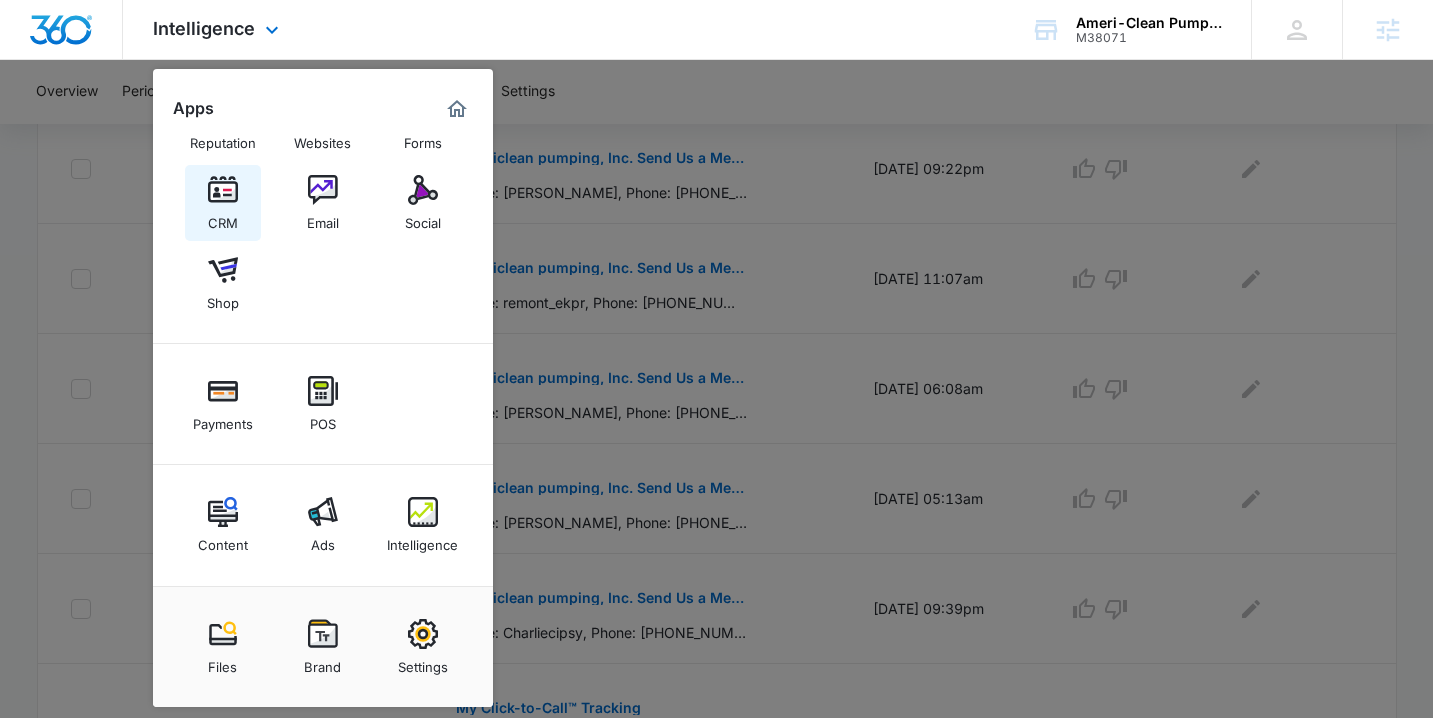 click on "CRM" at bounding box center [223, 218] 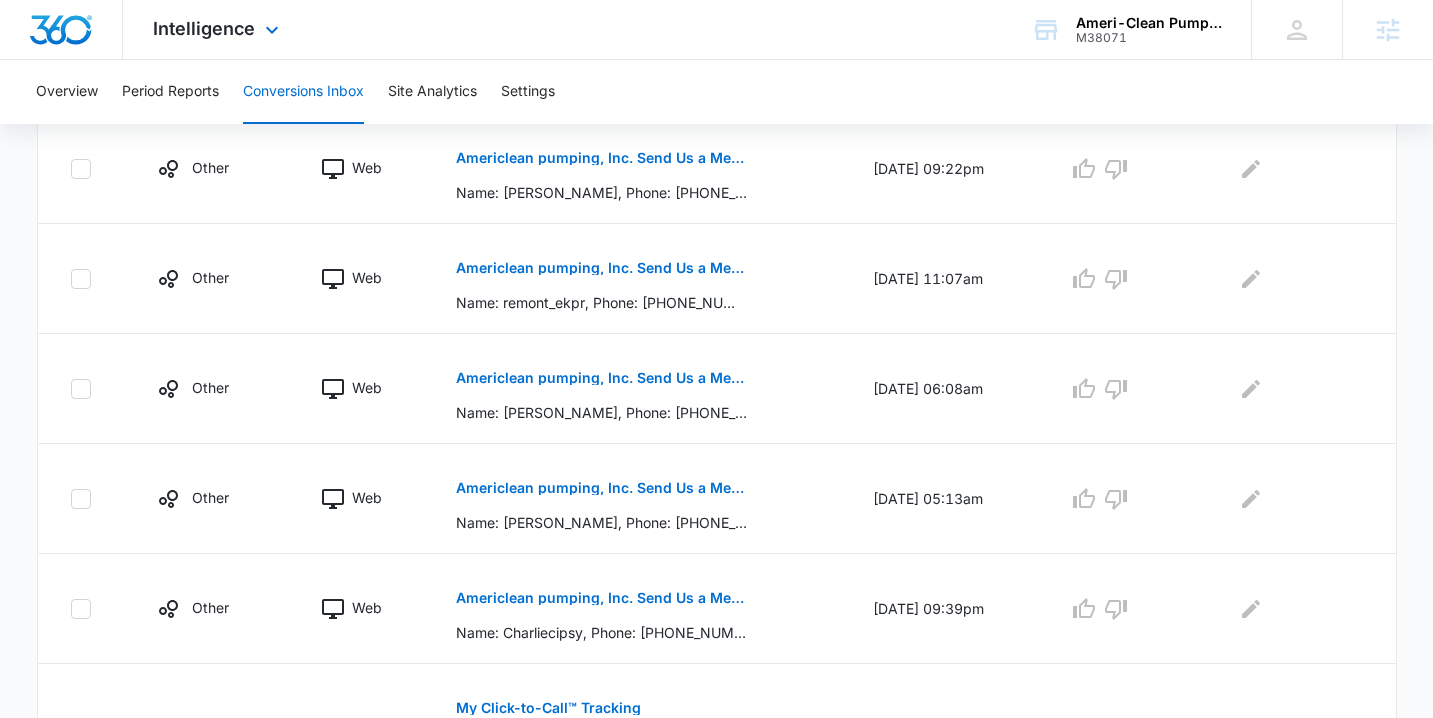 scroll, scrollTop: 0, scrollLeft: 0, axis: both 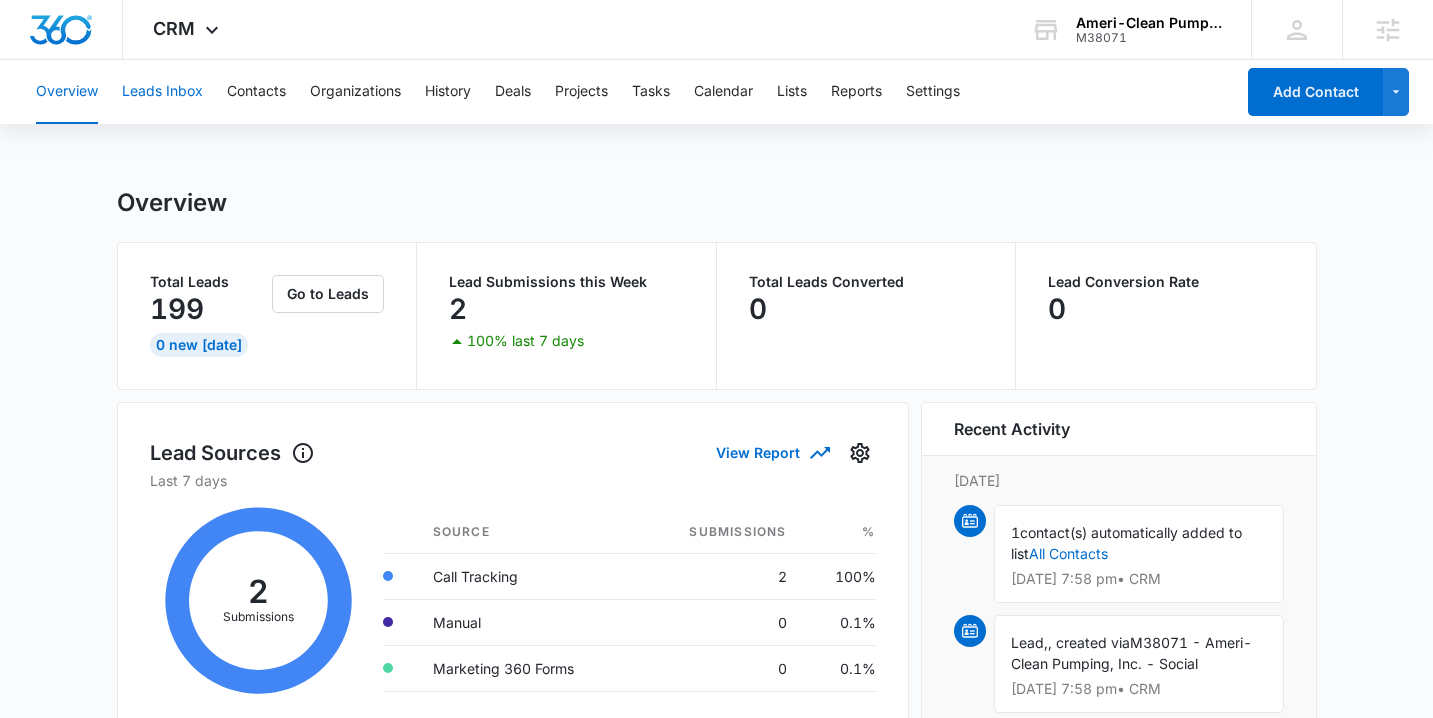 click on "Leads Inbox" at bounding box center (162, 92) 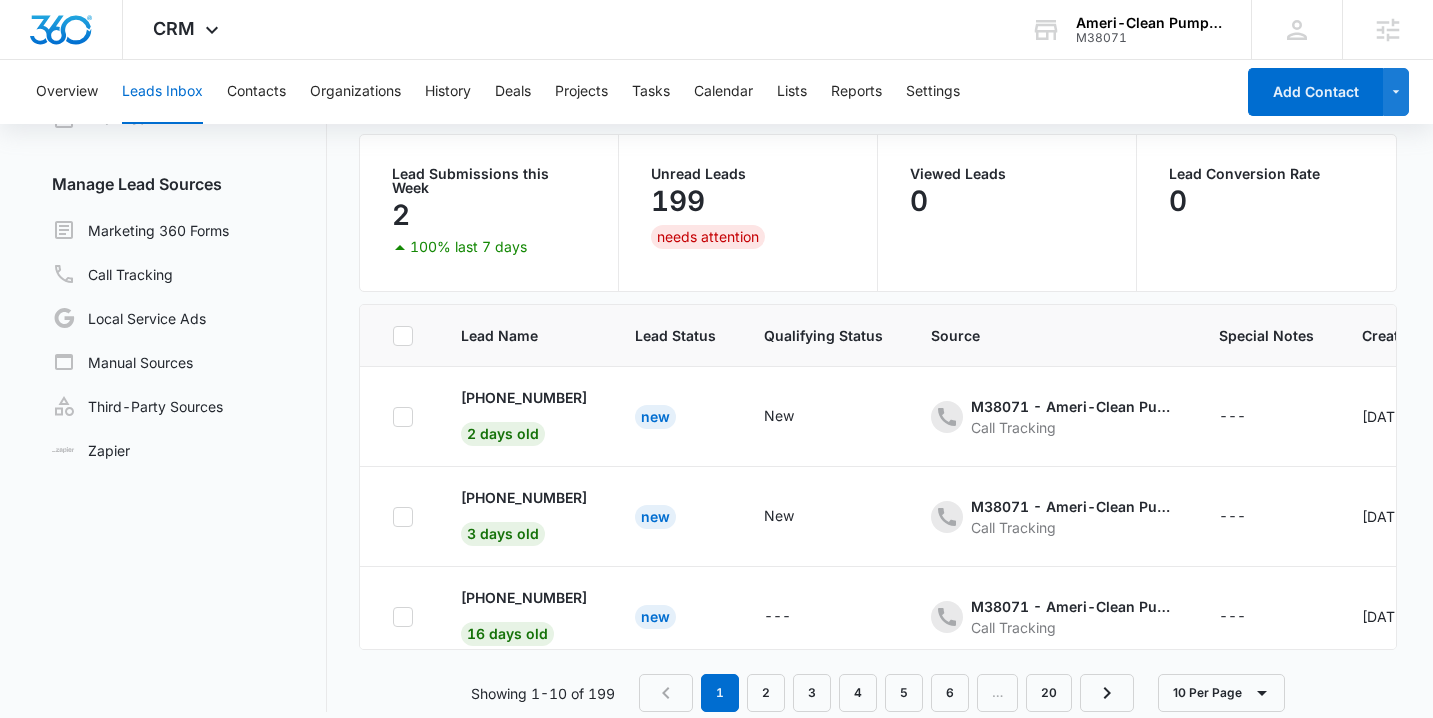 scroll, scrollTop: 158, scrollLeft: 0, axis: vertical 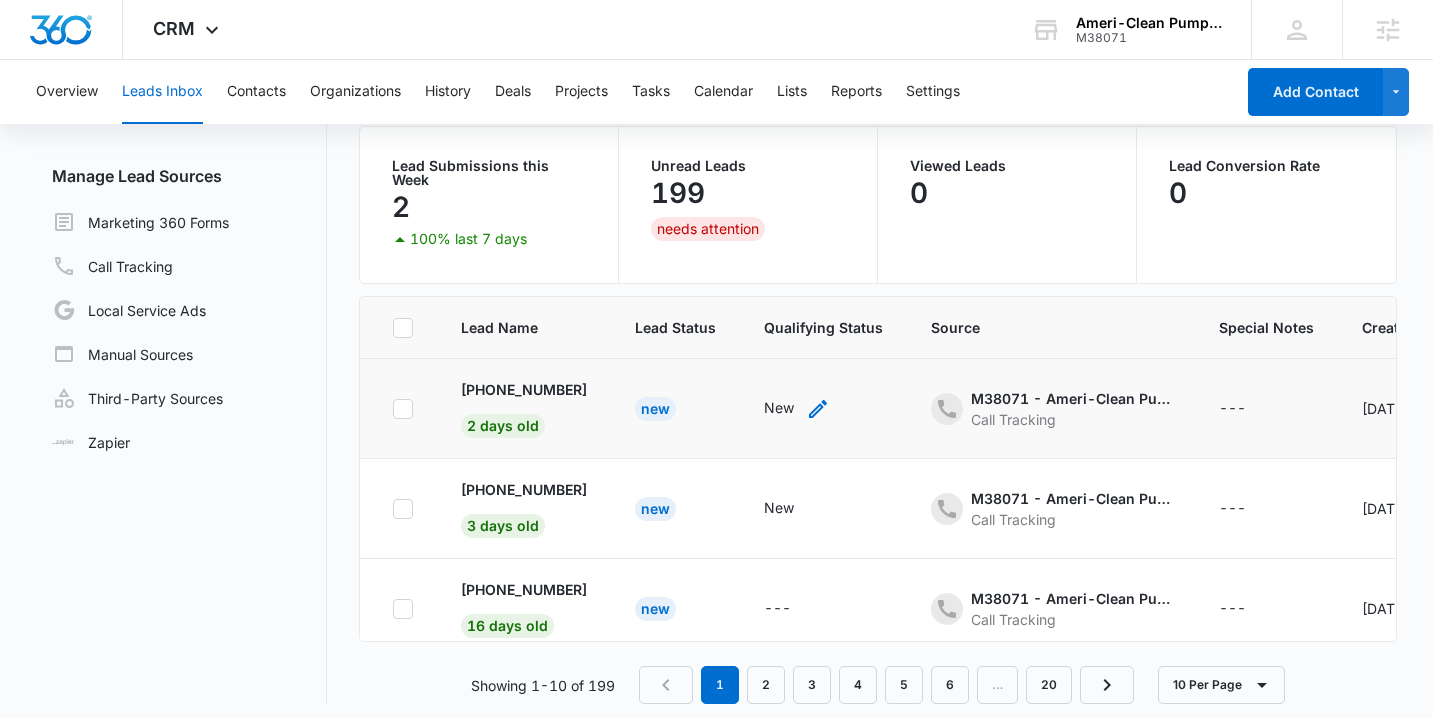 click 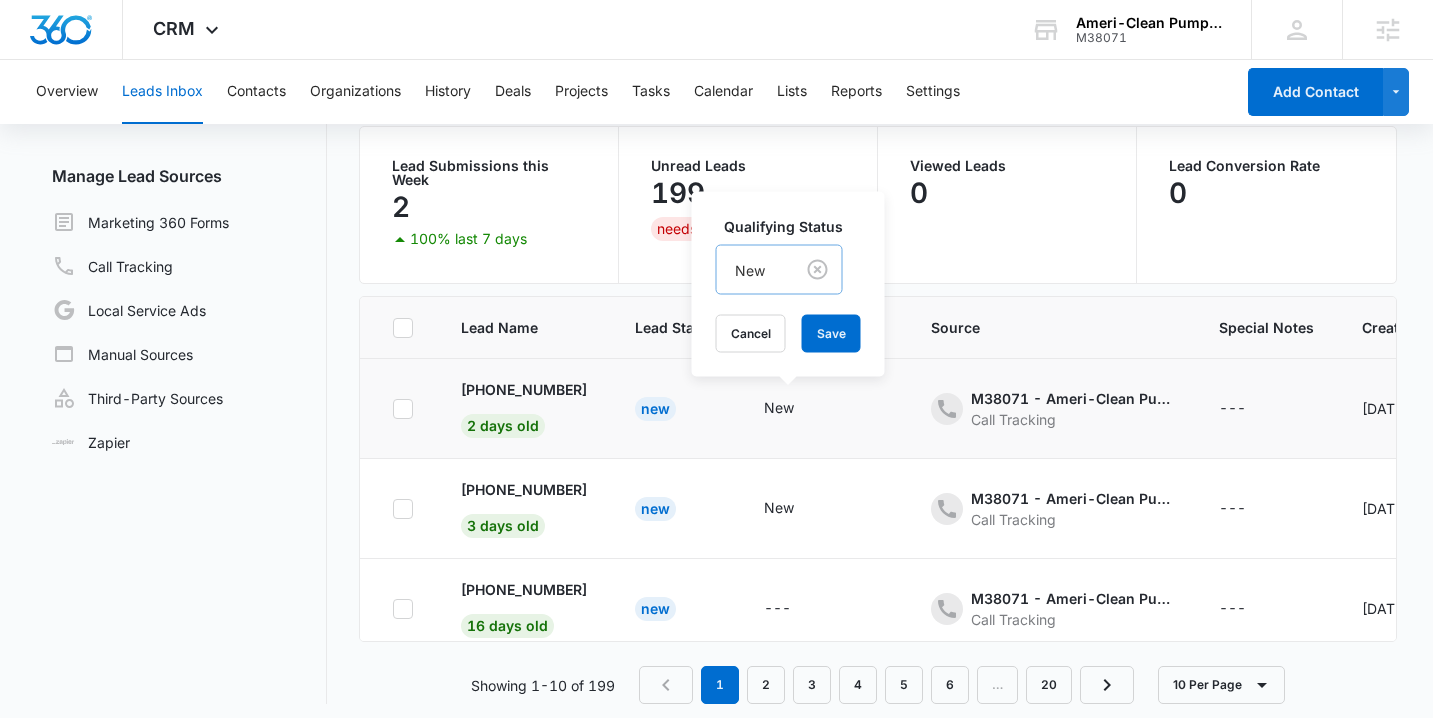 click on "New" at bounding box center (755, 269) 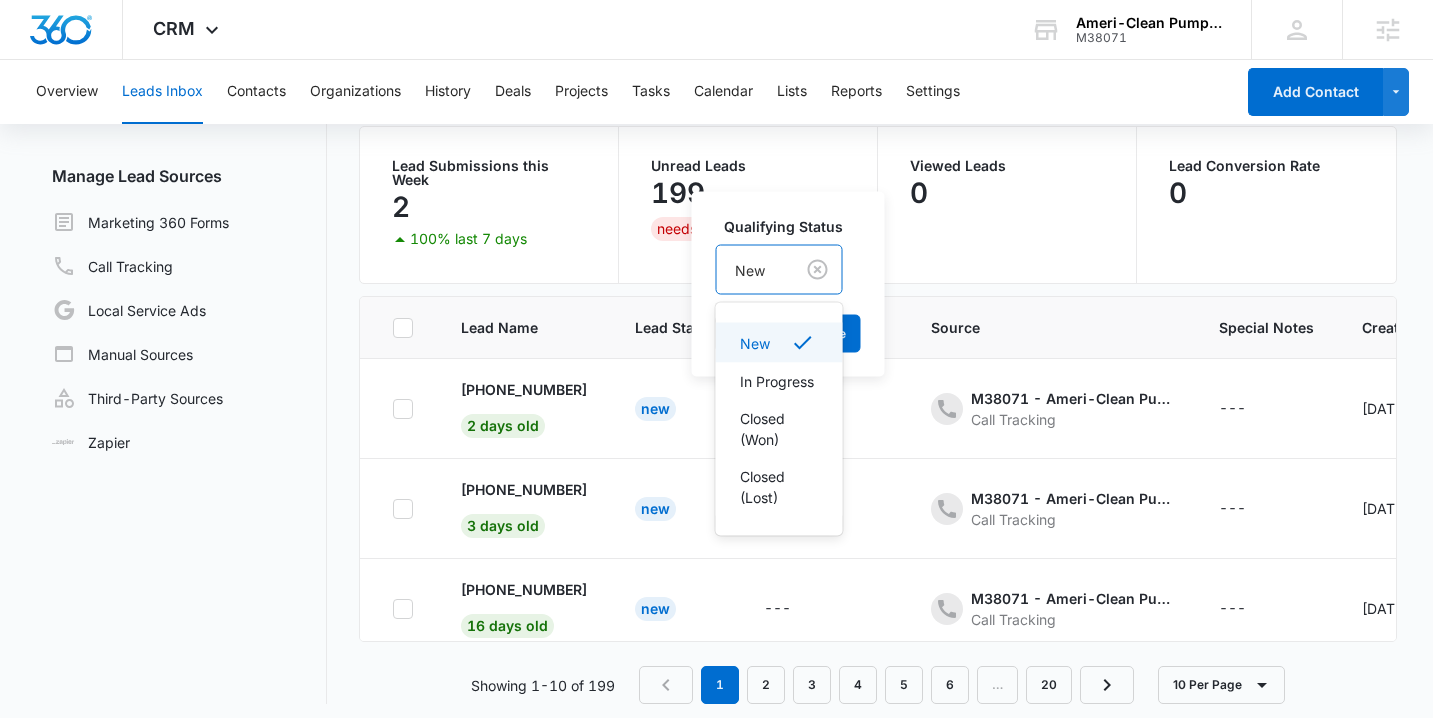 click on "Leads Lead Filters Lead Submissions this Week 2 100% last 7 days Unread Leads 199 needs attention Viewed Leads 0 Lead Conversion Rate 0 Lead Name Lead Status Qualifying Status Source Special Notes Created Assigned To     +13208332424 2 days old New New Qualifying Status New selected, 1 of 4. 4 results available. Use Up and Down to choose options, press Enter to select the currently focused option, press Escape to exit the menu, press Tab to select the option and exit the menu. New New In Progress Closed (Won) Closed (Lost) Cancel Save M38071 - Ameri-Clean Pumping, Inc. - Social Call Tracking --- Jul 8, 2025 --- +15626401677 3 days old New New M38071 - Ameri-Clean Pumping, Inc. - Other Call Tracking --- Jul 6, 2025 --- +17865972177 16 days old New --- M38071 - Ameri-Clean Pumping, Inc. - Other Call Tracking --- Jun 23, 2025 --- +18137593909 22 days old New --- M38071 - Ameri-Clean Pumping, Inc. - Content Call Tracking --- Jun 17, 2025 --- +18049804081 22 days old New --- Call Tracking --- Jun 17, 2025 ---" at bounding box center [878, 351] 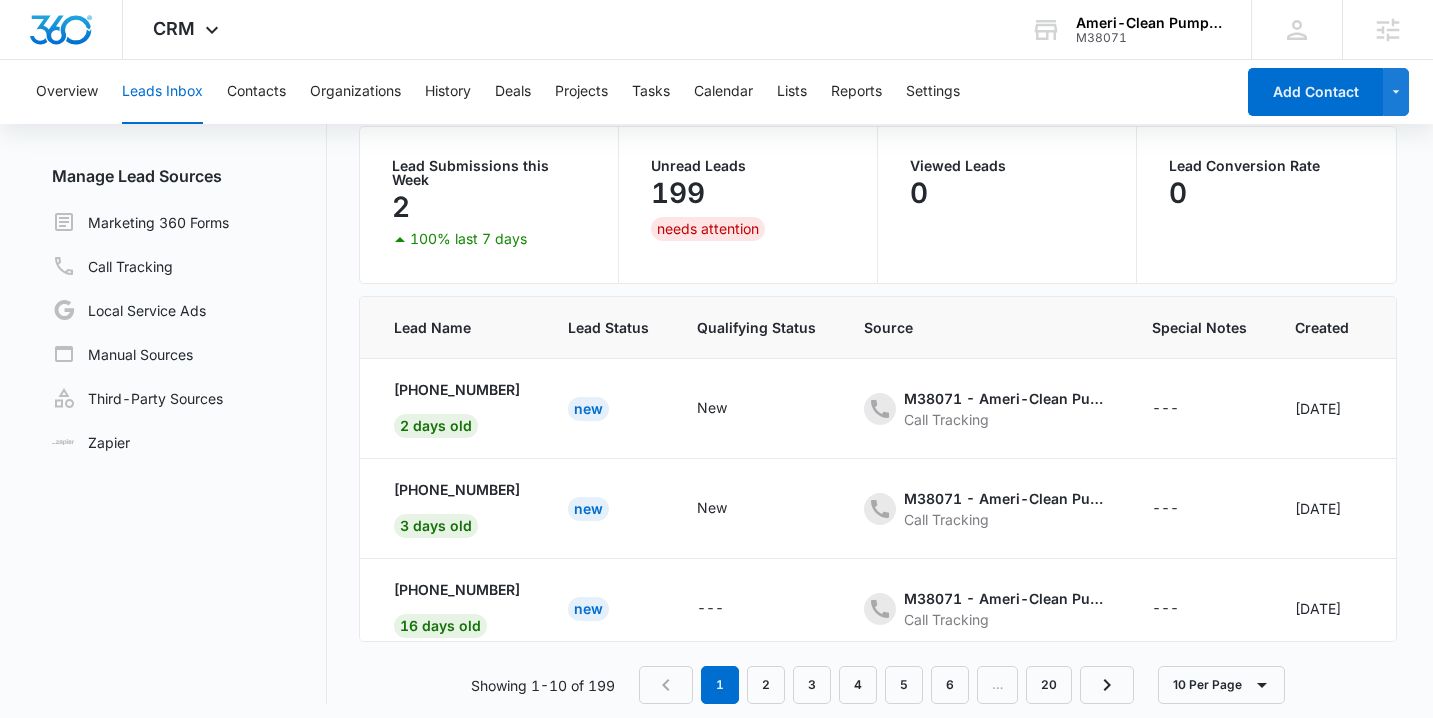 scroll, scrollTop: 0, scrollLeft: 70, axis: horizontal 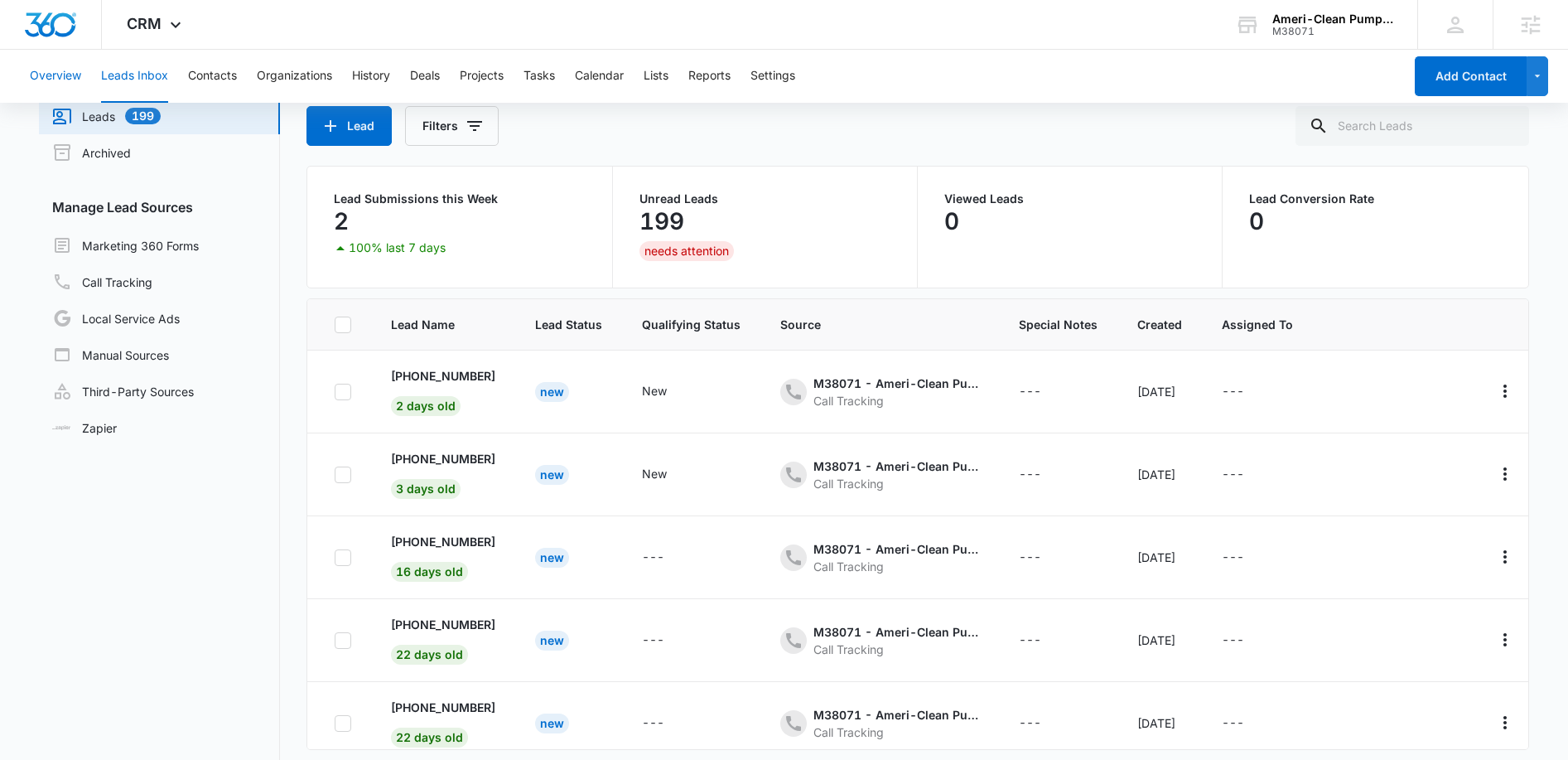 click on "Overview" at bounding box center (55, 76) 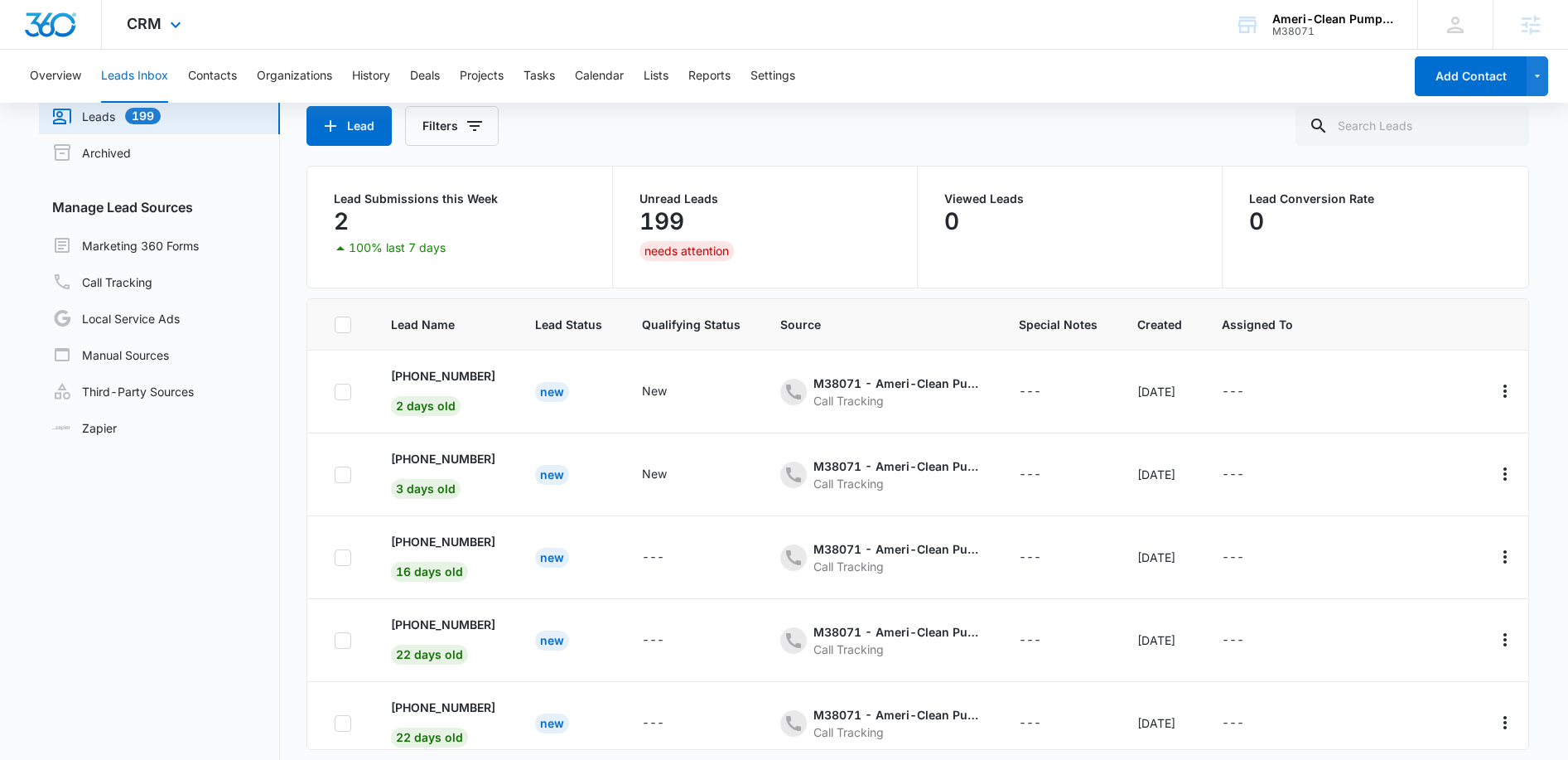 scroll, scrollTop: 0, scrollLeft: 0, axis: both 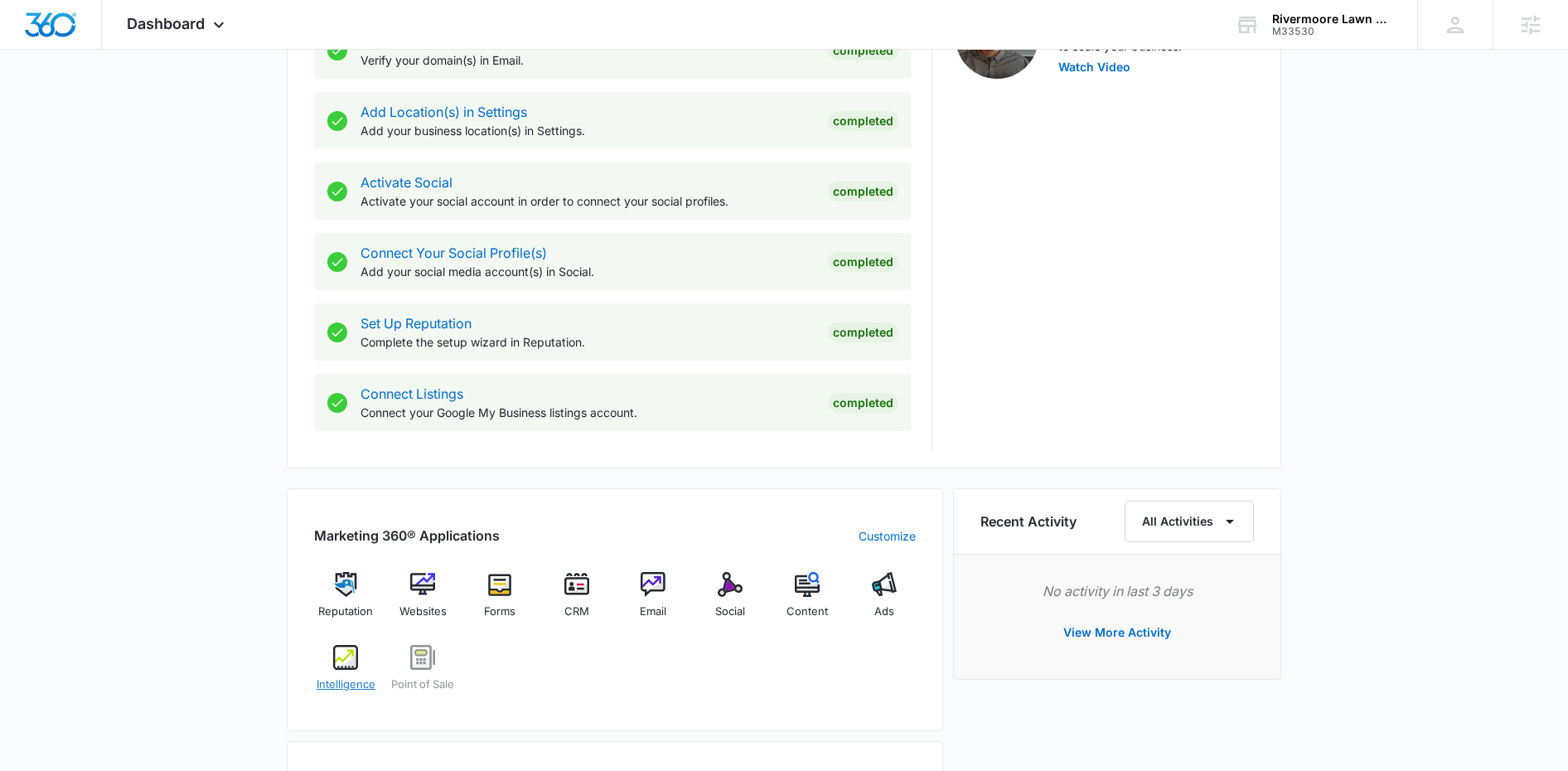 click at bounding box center (346, 657) 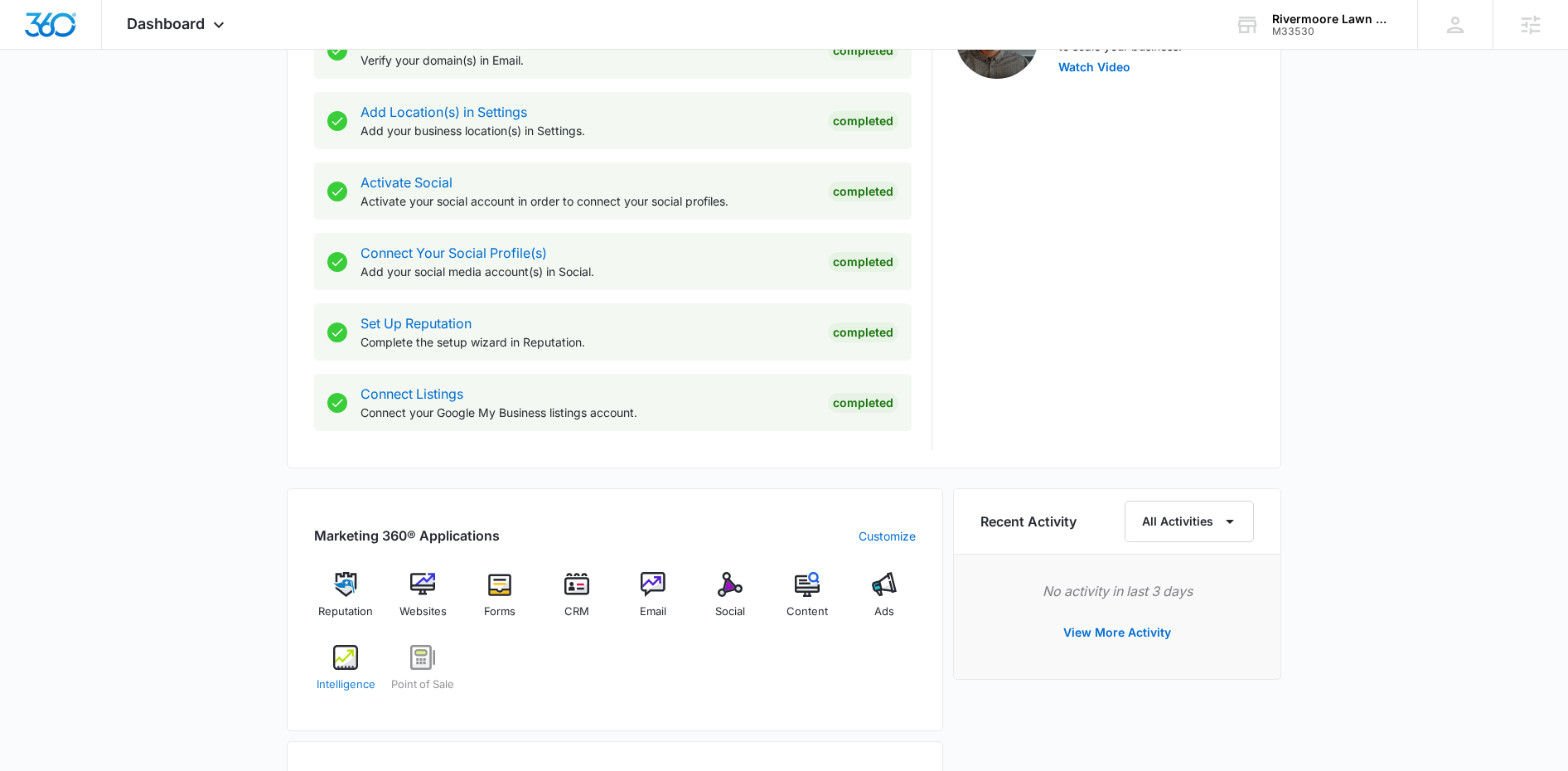 scroll, scrollTop: 0, scrollLeft: 0, axis: both 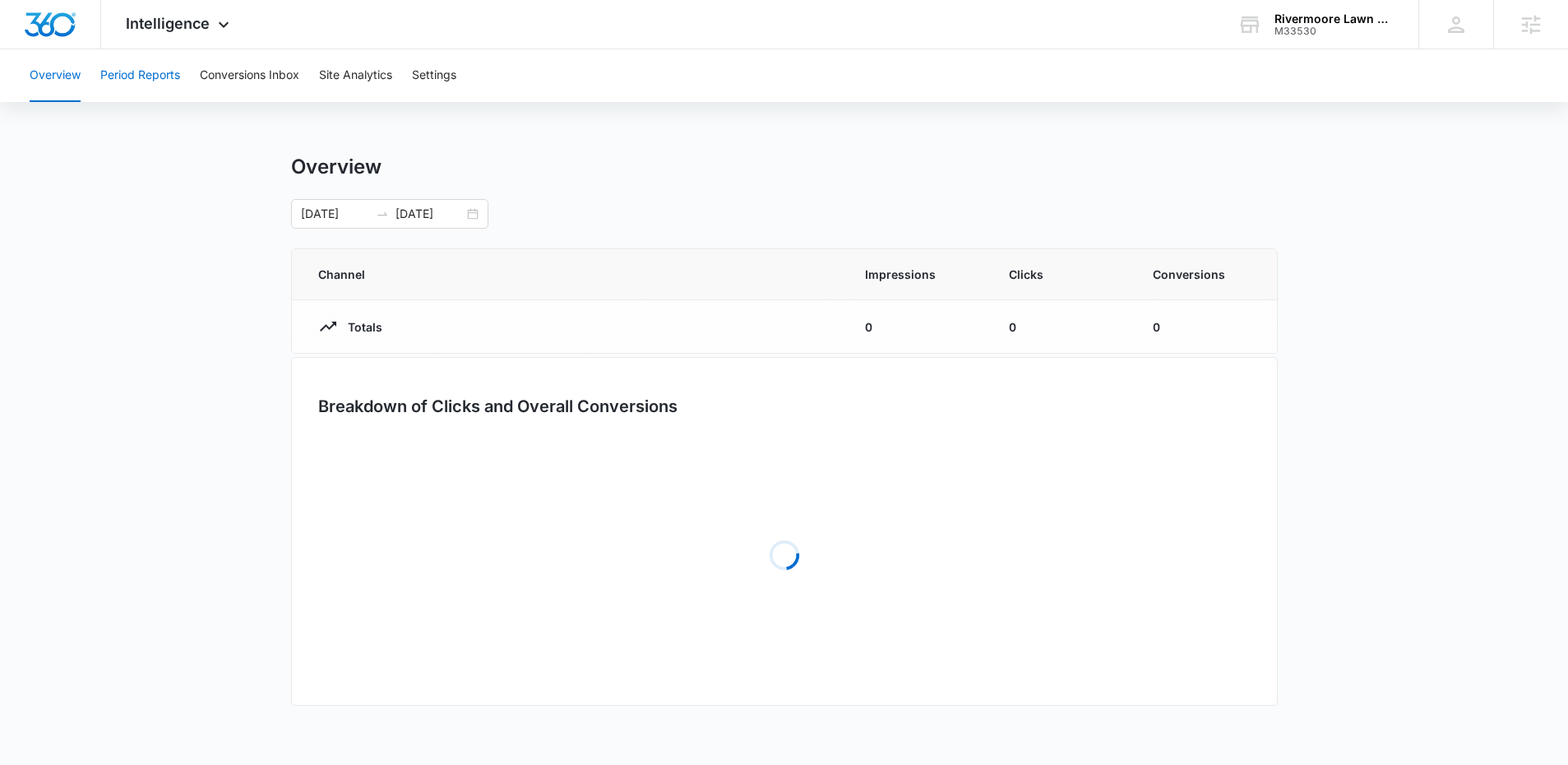 click on "Period Reports" at bounding box center [140, 76] 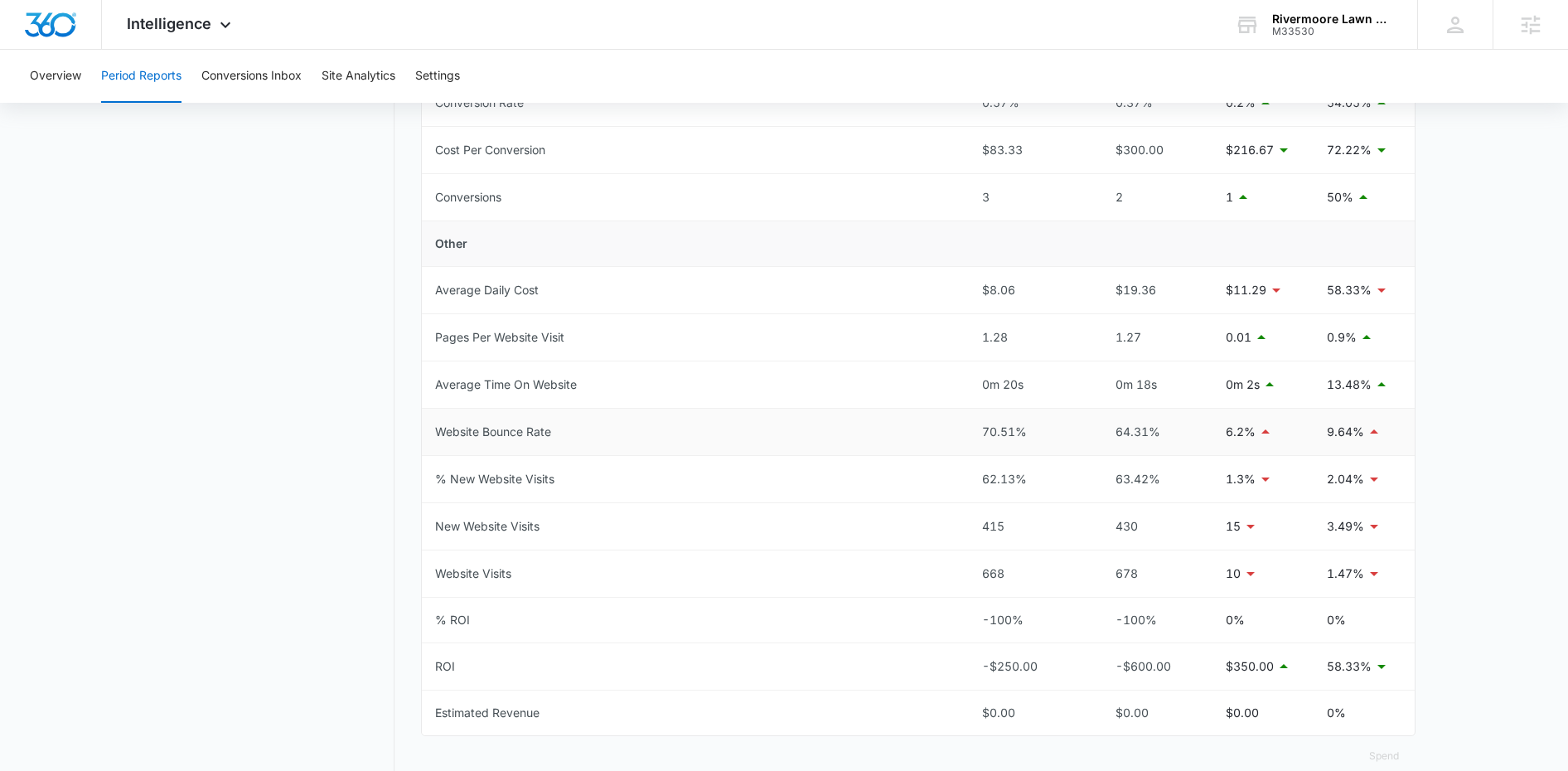 scroll, scrollTop: 657, scrollLeft: 0, axis: vertical 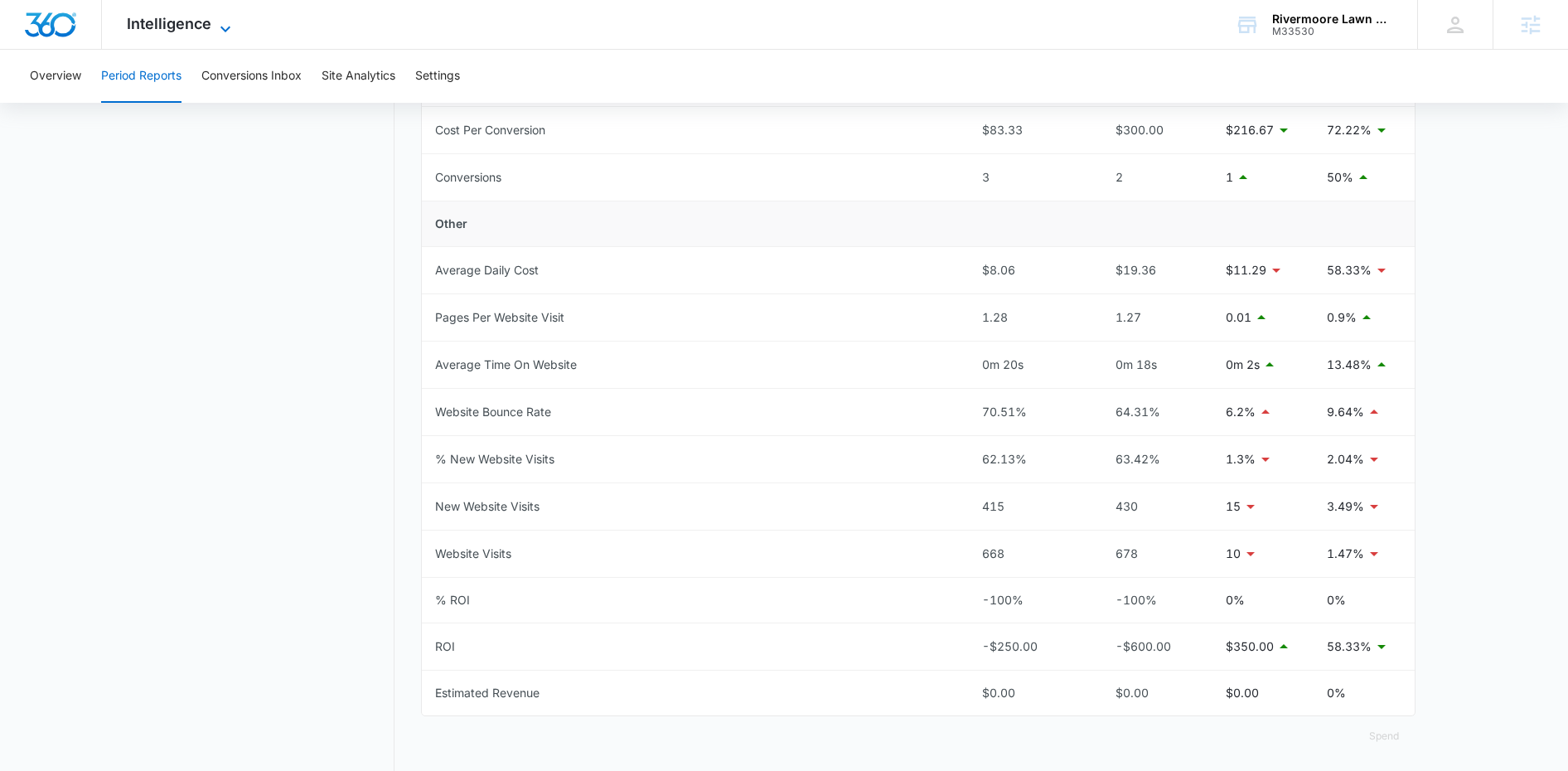 click on "Intelligence" at bounding box center [169, 23] 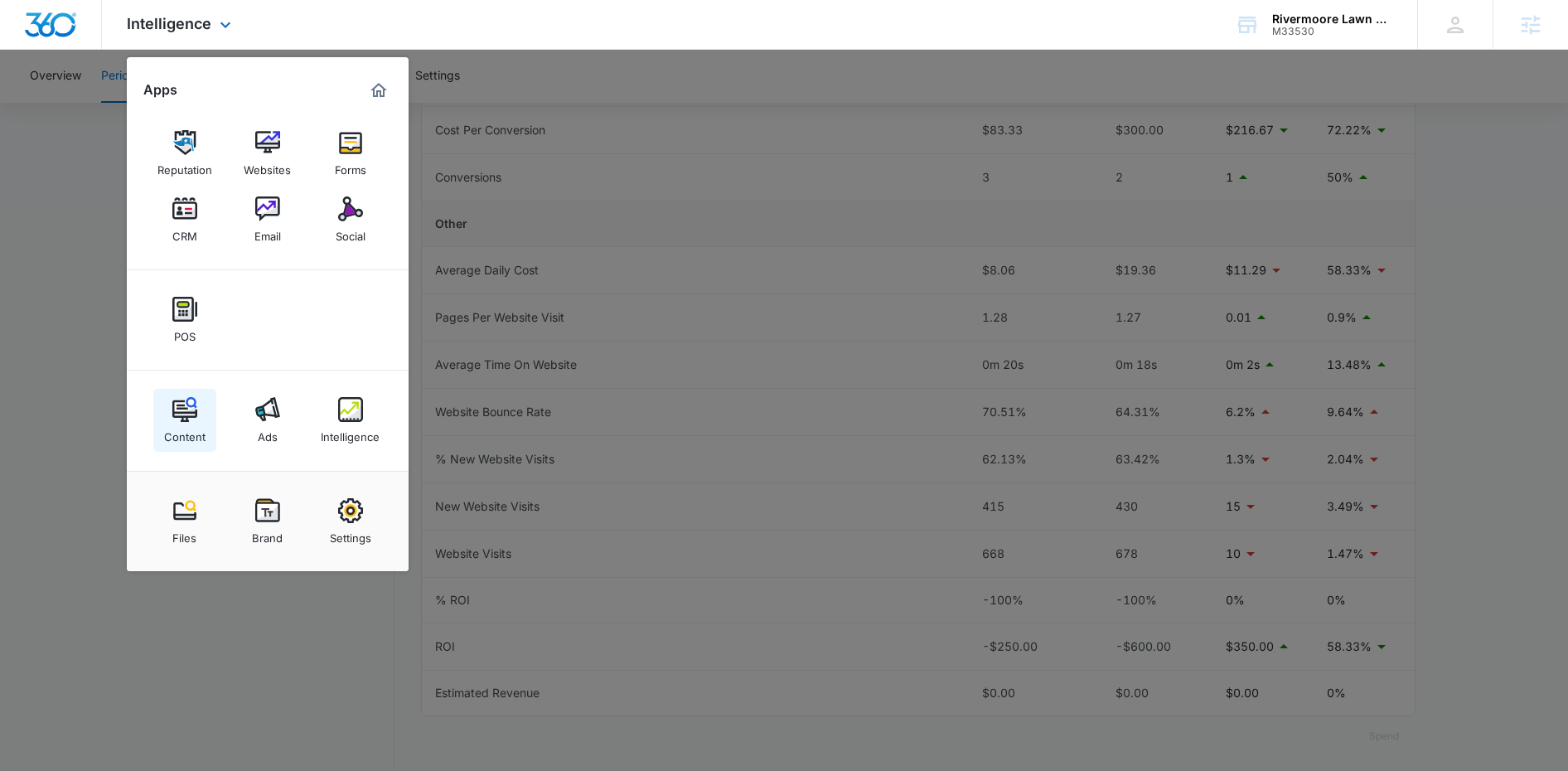 click on "Content" at bounding box center [185, 433] 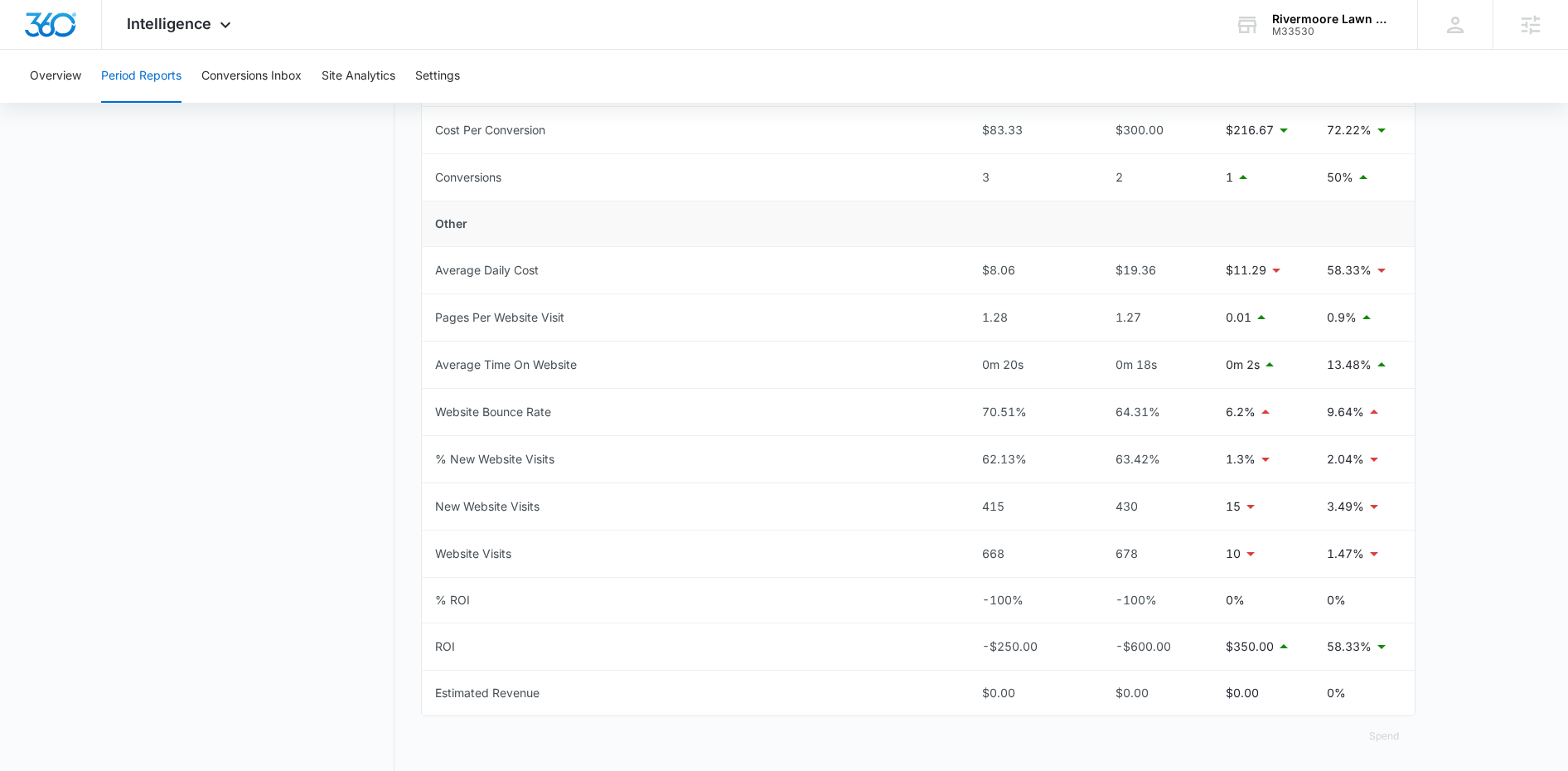 scroll, scrollTop: 0, scrollLeft: 0, axis: both 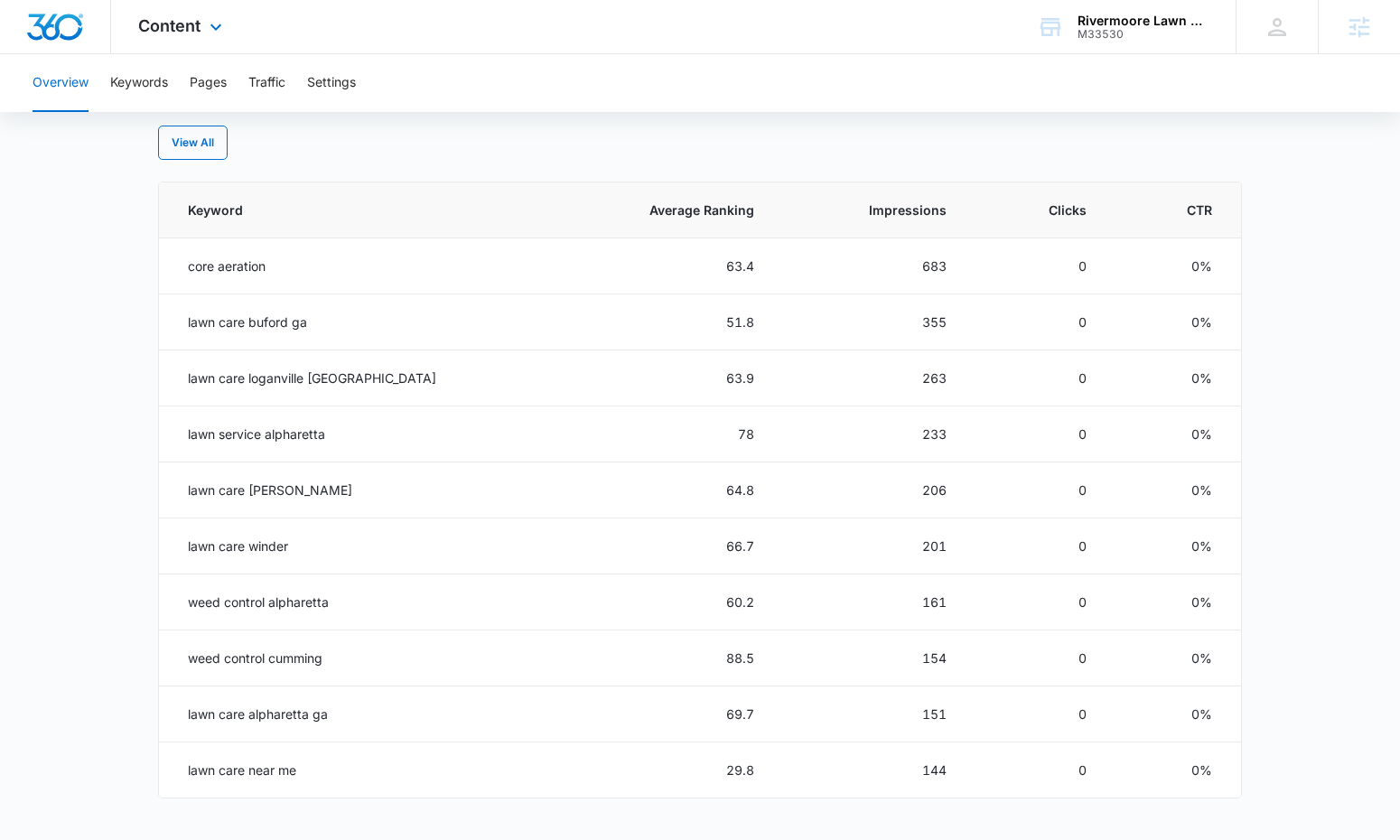 click on "Content Apps Reputation Websites Forms CRM Email Social POS Content Ads Intelligence Files Brand Settings" at bounding box center [182, 26] 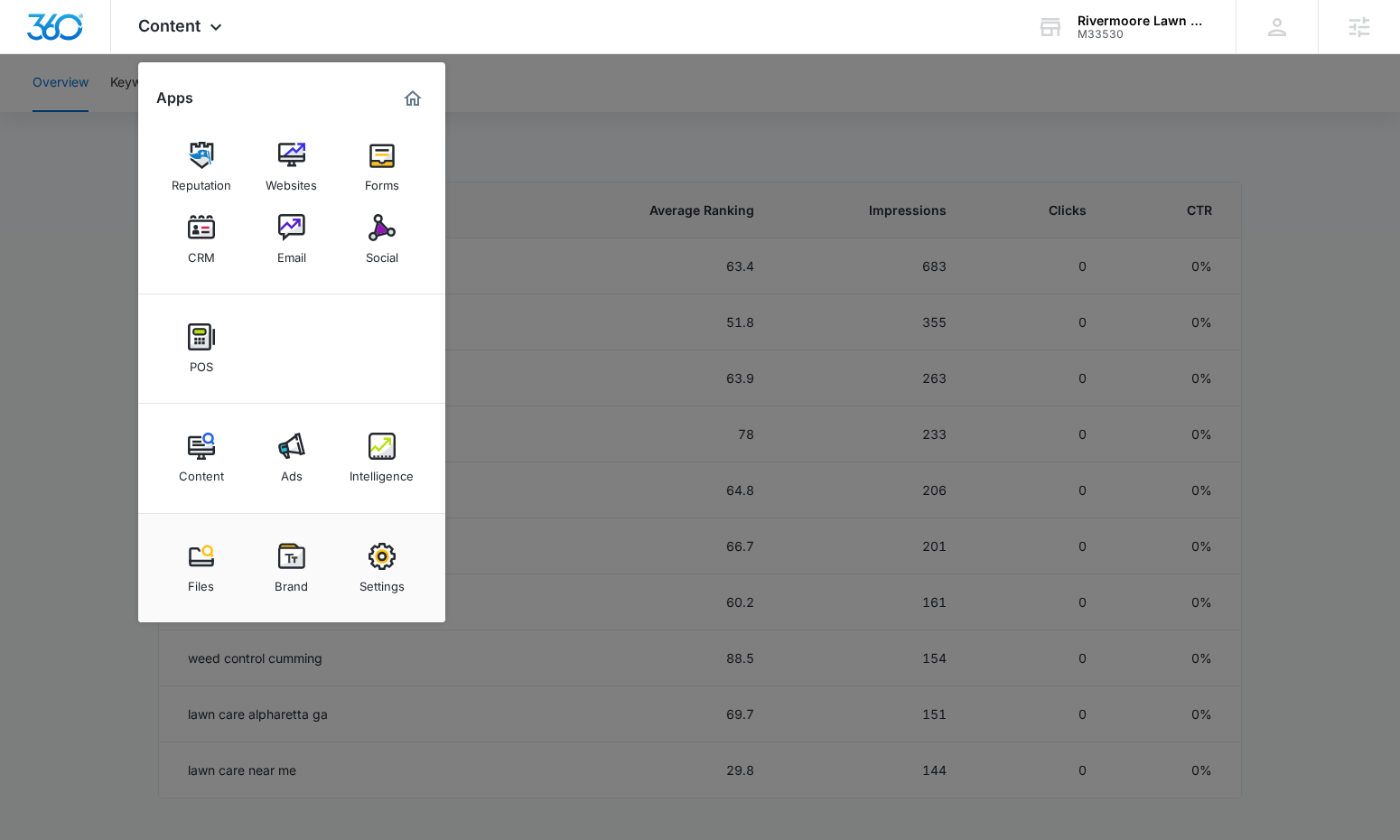 click on "Reputation" at bounding box center (201, 181) 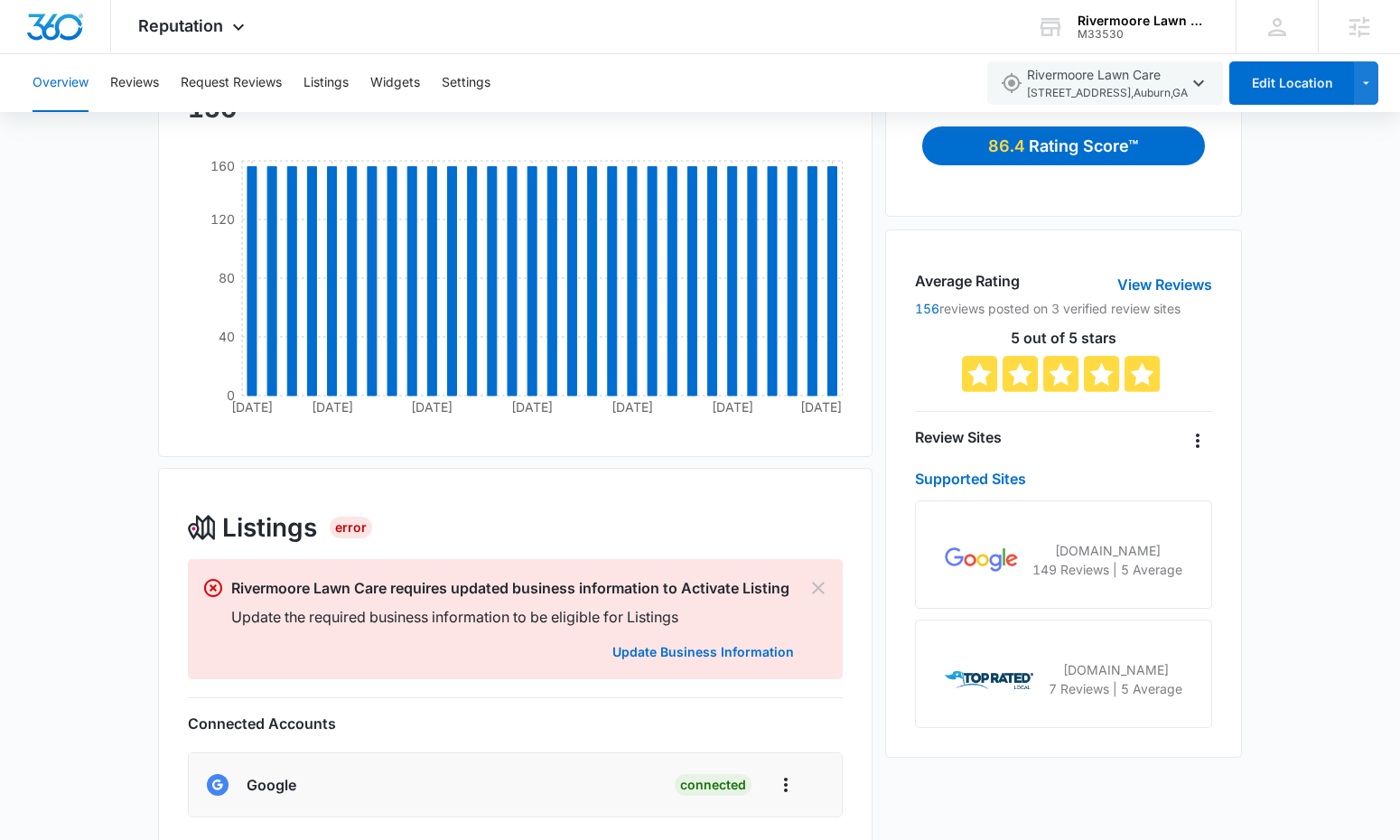 scroll, scrollTop: 275, scrollLeft: 0, axis: vertical 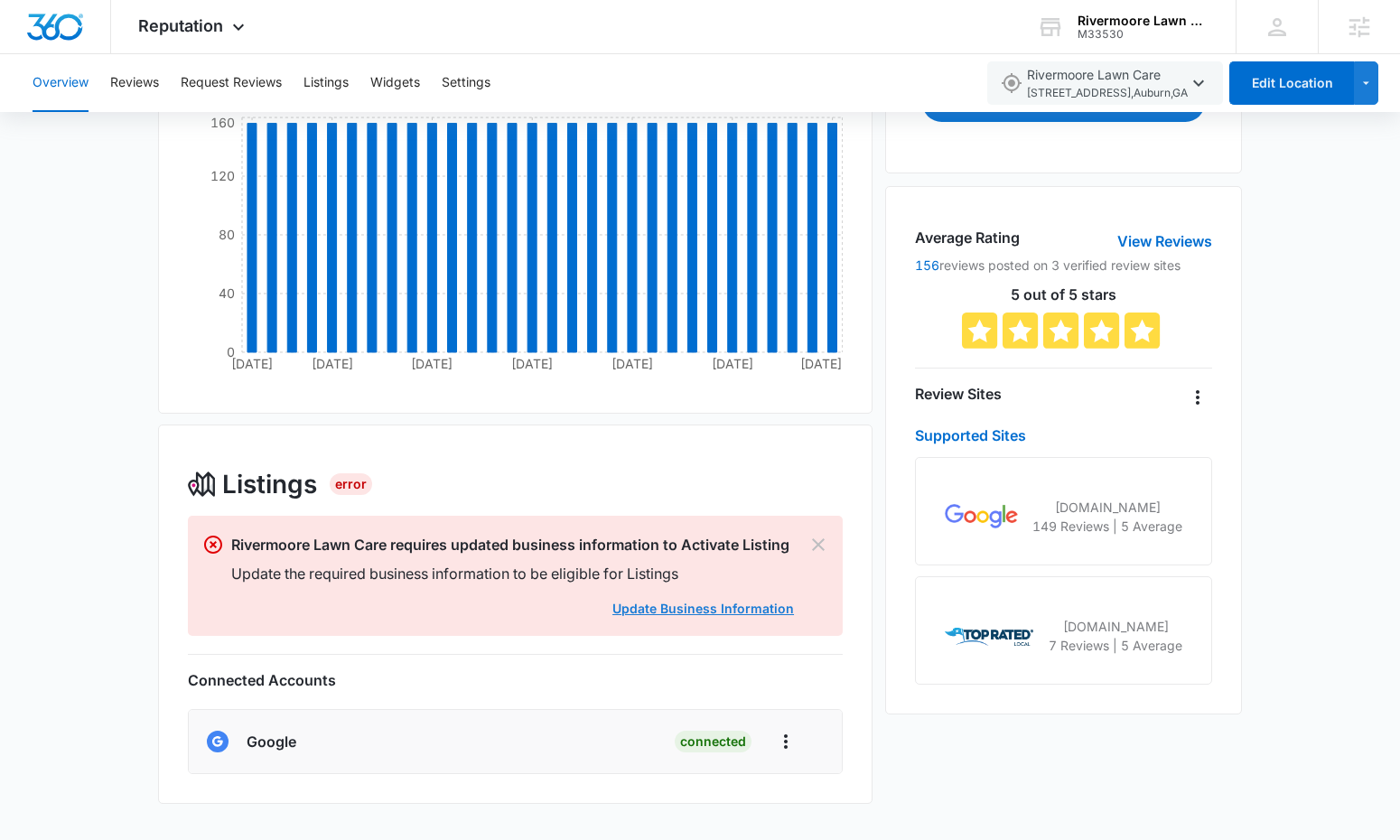 click on "Update Business Information" at bounding box center (703, 608) 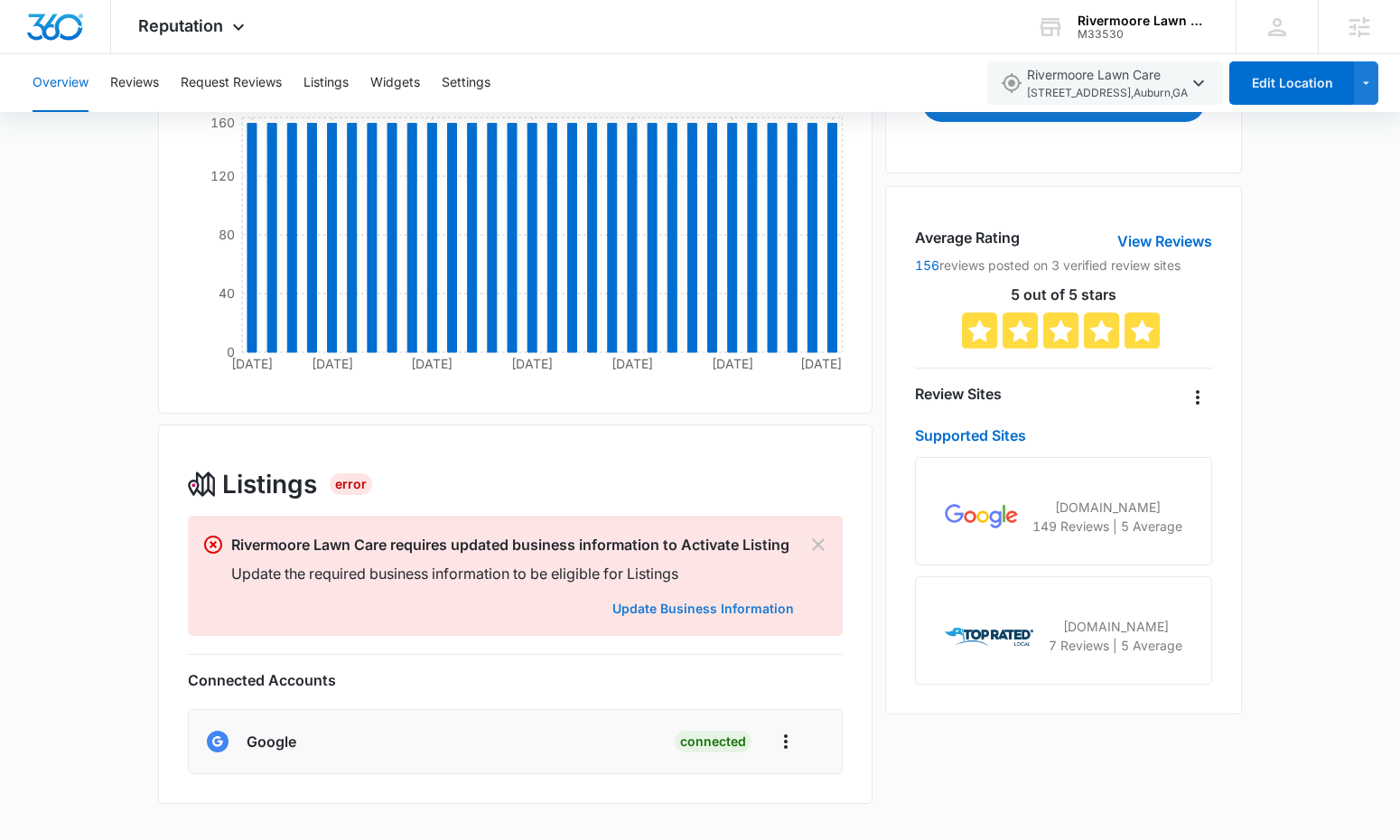 scroll, scrollTop: 0, scrollLeft: 0, axis: both 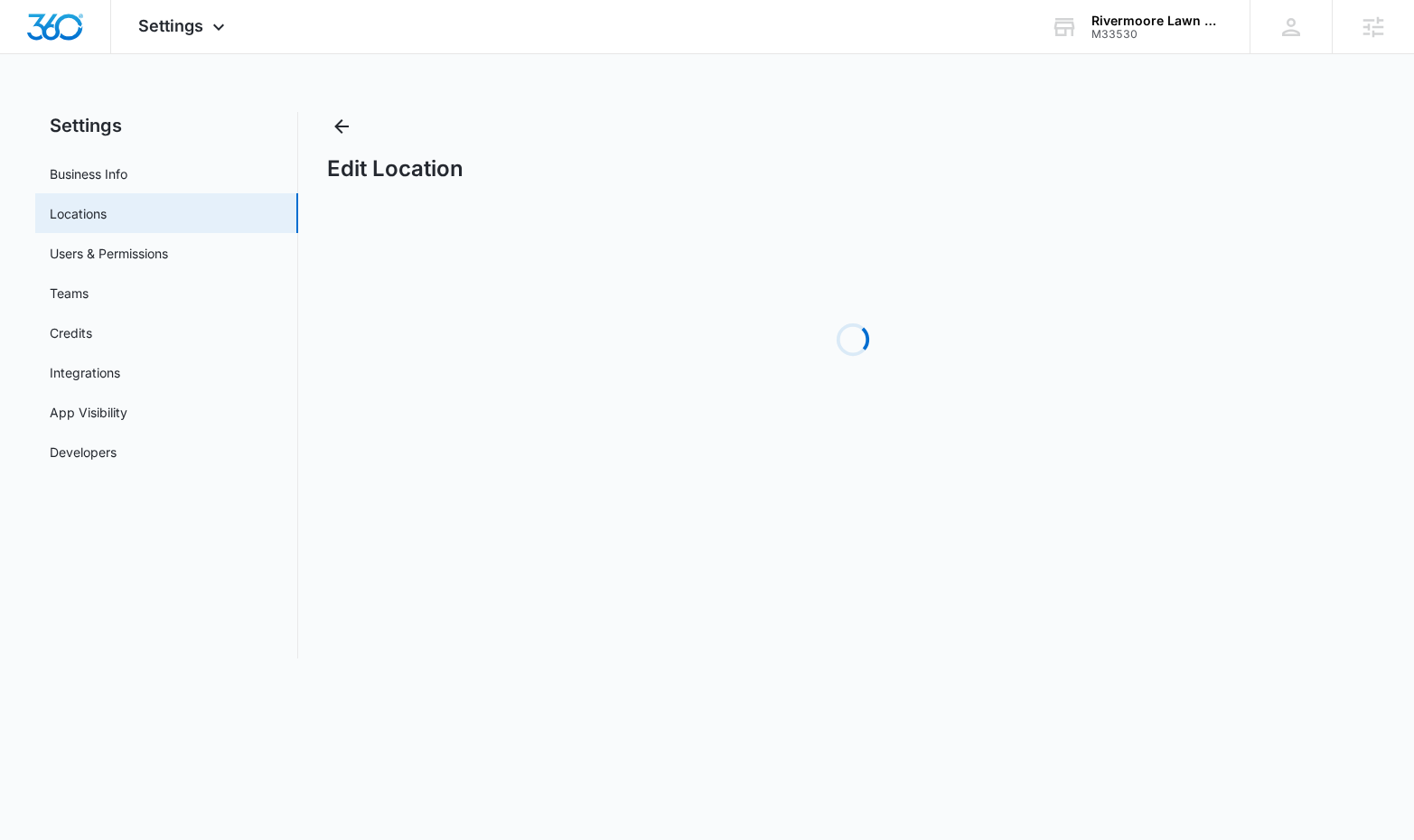 select on "[US_STATE]" 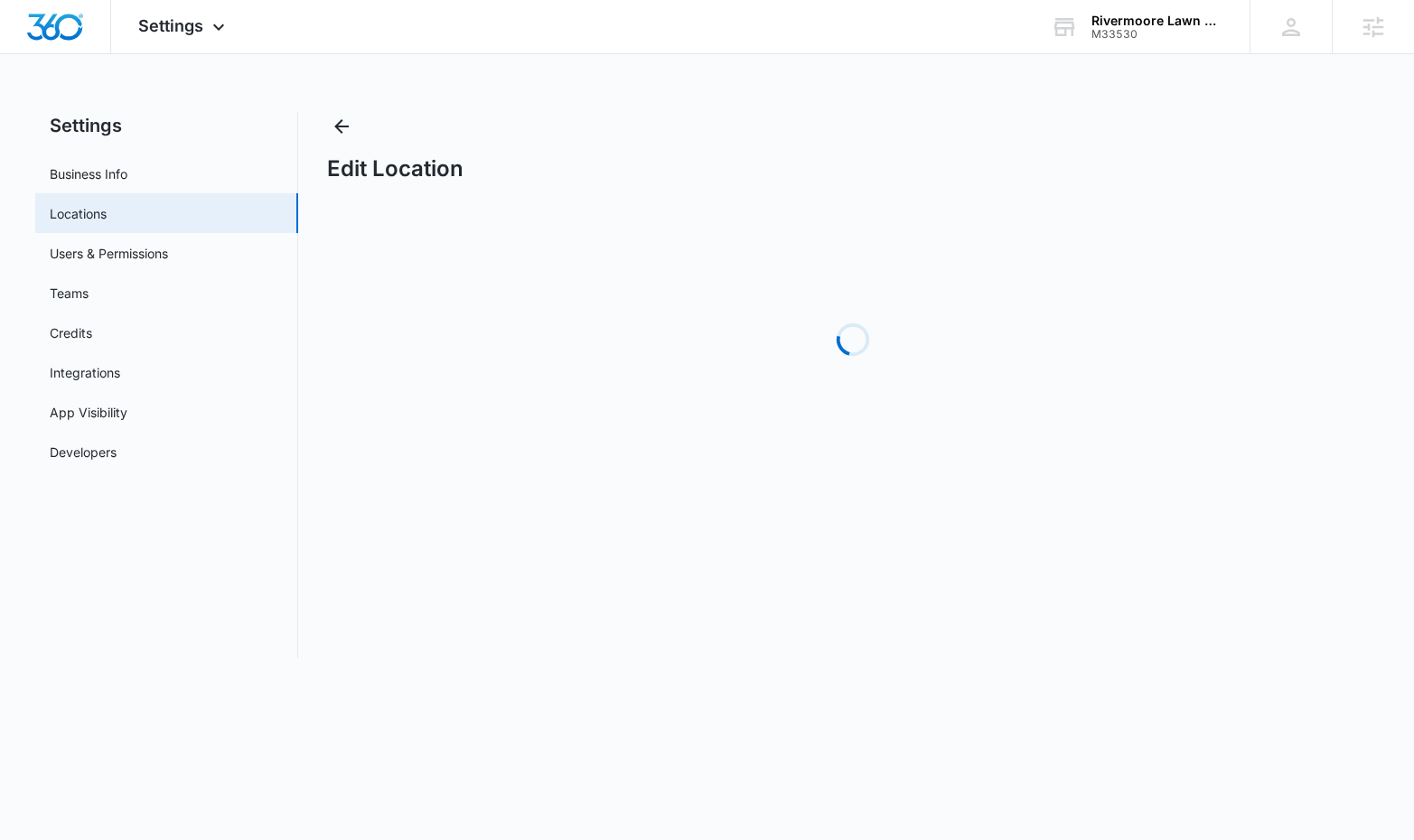 select on "2013" 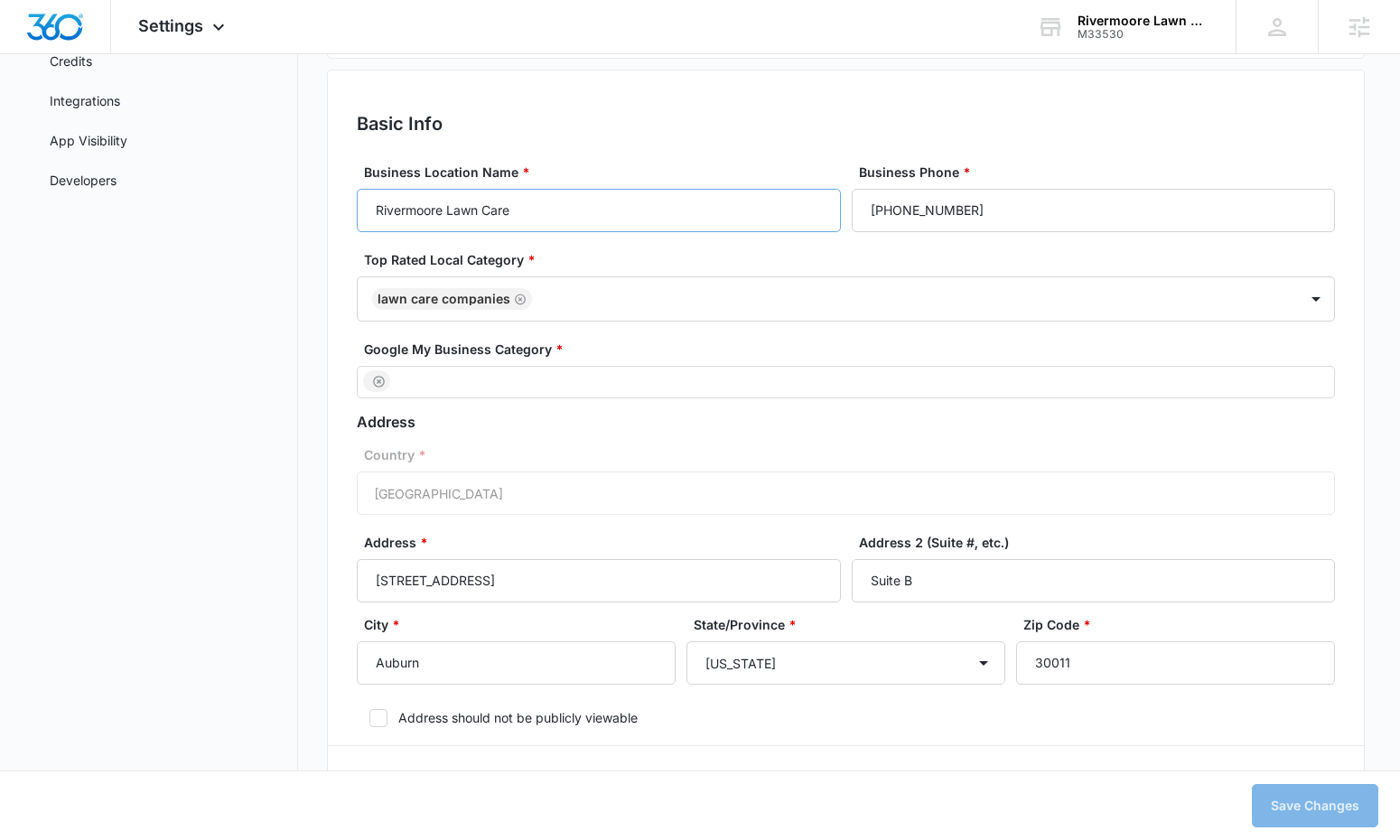 scroll, scrollTop: 298, scrollLeft: 0, axis: vertical 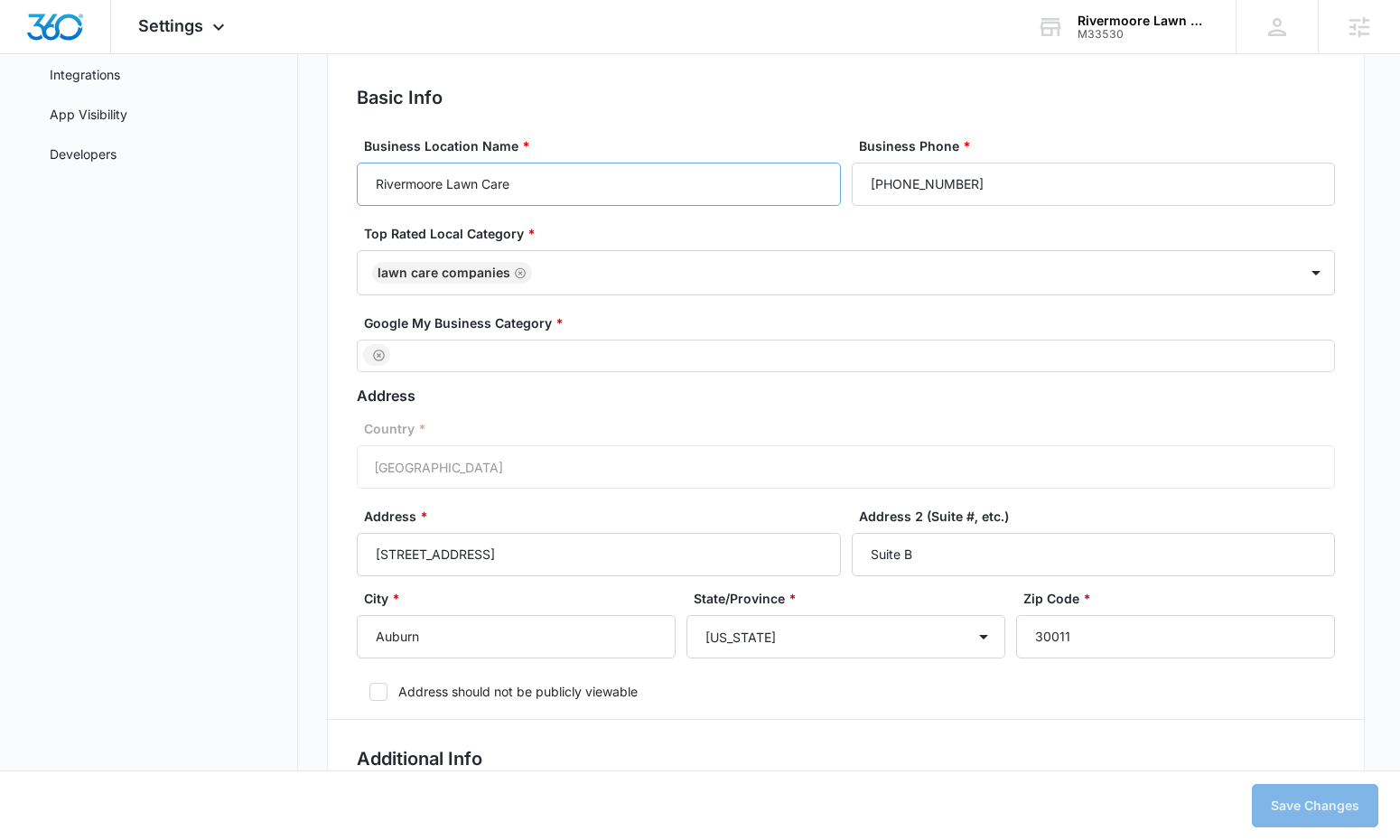 click at bounding box center [838, 356] 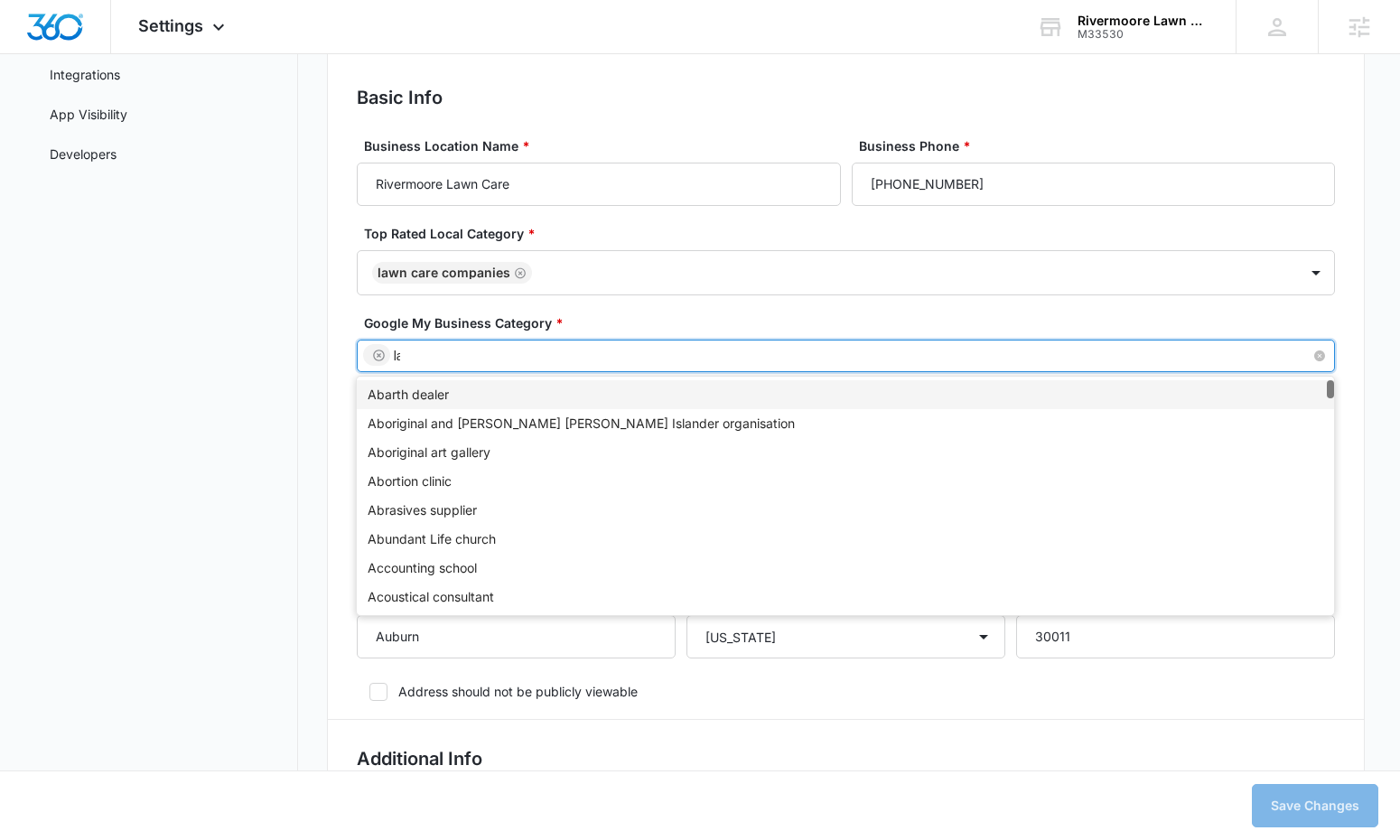 type on "lawn" 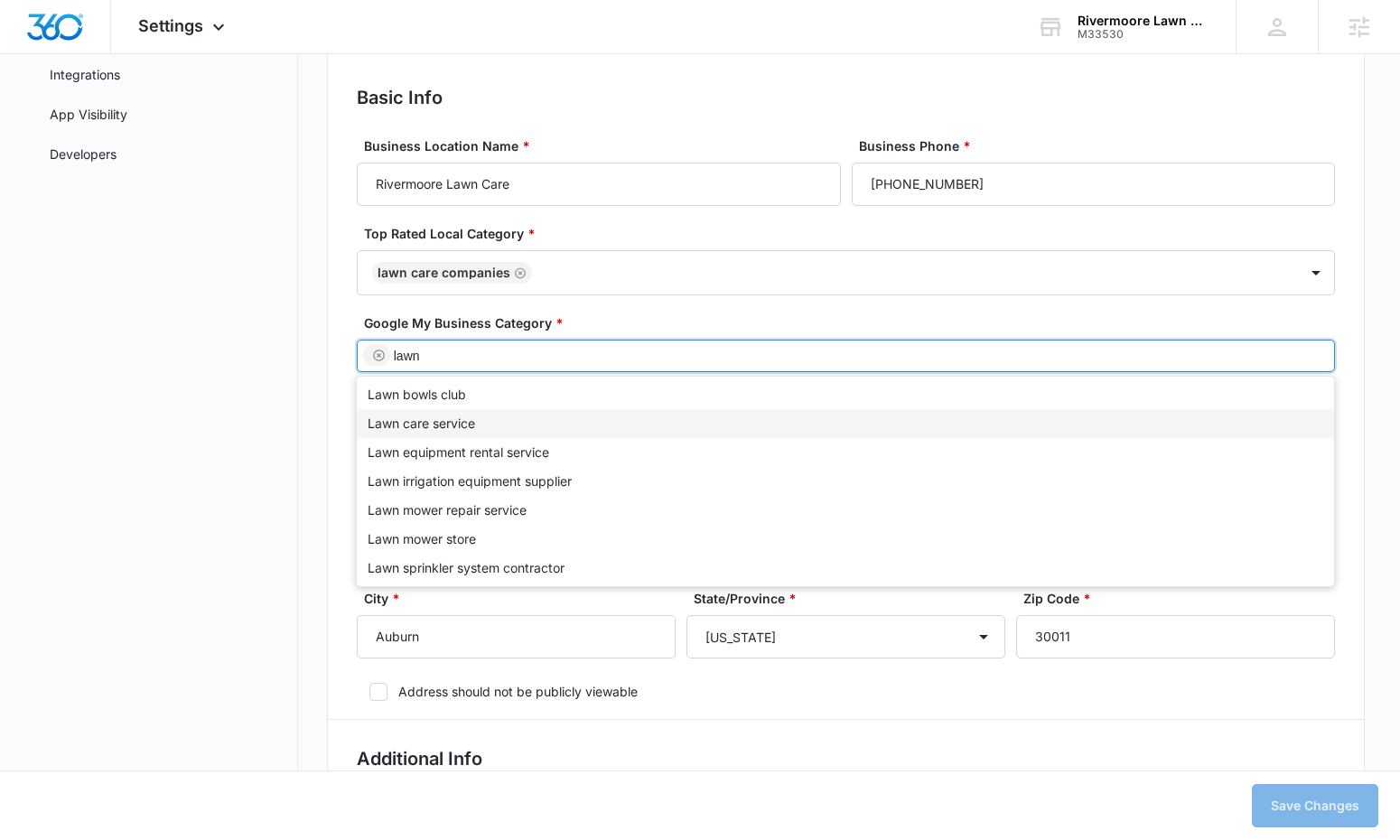 click on "Lawn care service" at bounding box center (845, 424) 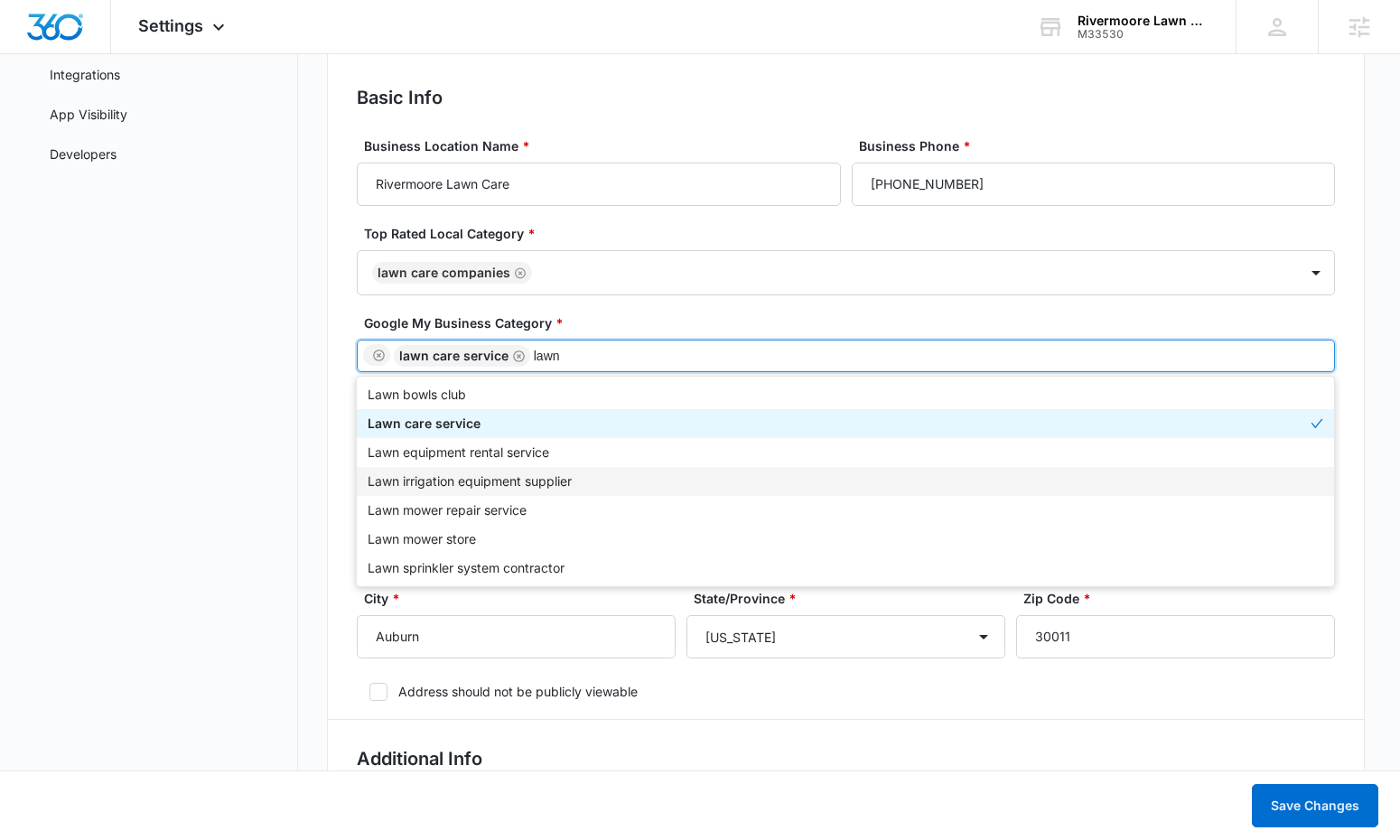 type 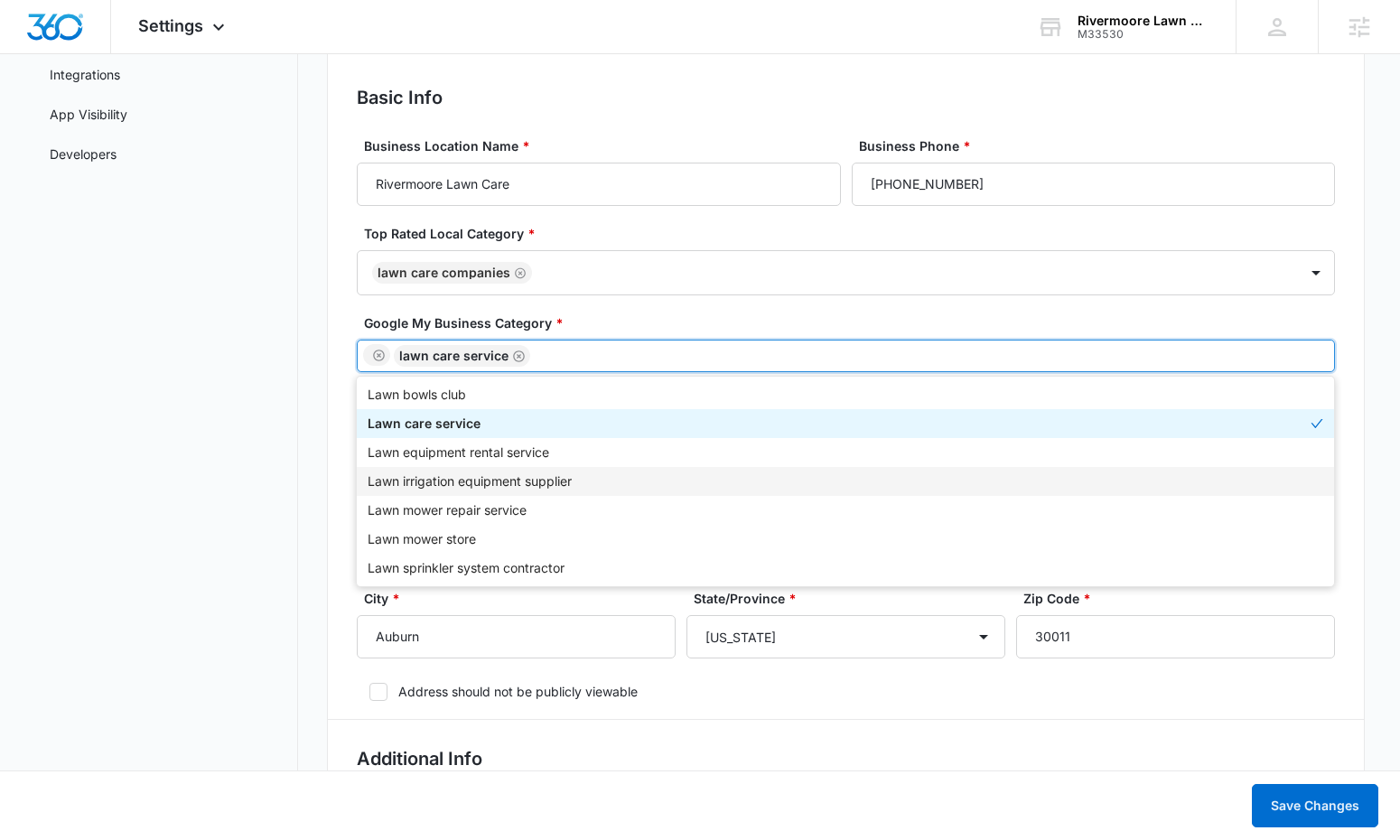 click on "Settings Business Info Locations Users & Permissions Teams Credits Integrations App Visibility Developers Edit Location Listings Information Rivermoore Lawn Care [STREET_ADDRESS] Update Business Information Basic Info Business Location Name * [GEOGRAPHIC_DATA] Lawn Care Business Phone * [PHONE_NUMBER] Top Rated Local Category * Lawn Care Companies Google My Business Category * Lawn care service lawn   Address Country * [GEOGRAPHIC_DATA] Address * [STREET_ADDRESS] Address 2 (Suite #, etc.) Suite B City * [GEOGRAPHIC_DATA]/Province * [US_STATE] [US_STATE] [US_STATE] [US_STATE] [US_STATE] [US_STATE] [US_STATE] [US_STATE] [US_STATE] [US_STATE] [US_STATE] [US_STATE] [US_STATE] [US_STATE] [US_STATE] [US_STATE] [US_STATE] [US_STATE] [US_STATE] [US_STATE] [US_STATE] [US_STATE] [US_STATE] [US_STATE] [US_STATE] [US_STATE] [US_STATE] [US_STATE] [US_STATE] [US_STATE] [US_STATE] [US_STATE] [US_STATE] [US_STATE] [US_STATE] [US_STATE] [US_STATE] [US_STATE] [US_STATE] [US_STATE] [US_STATE] [US_STATE] [US_STATE] [US_STATE] [US_STATE] [US_STATE] [US_STATE] * *" at bounding box center (700, 1758) 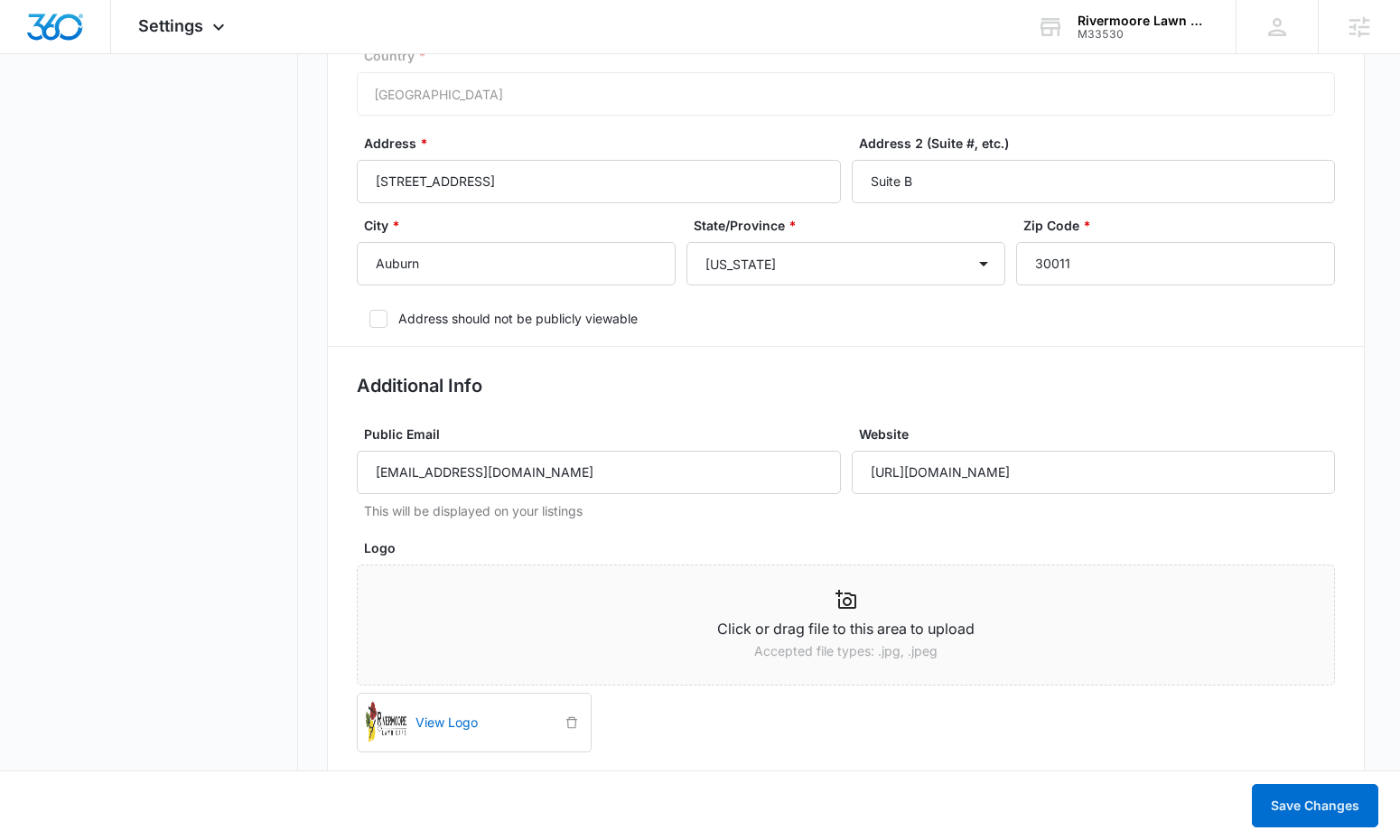 scroll, scrollTop: 781, scrollLeft: 0, axis: vertical 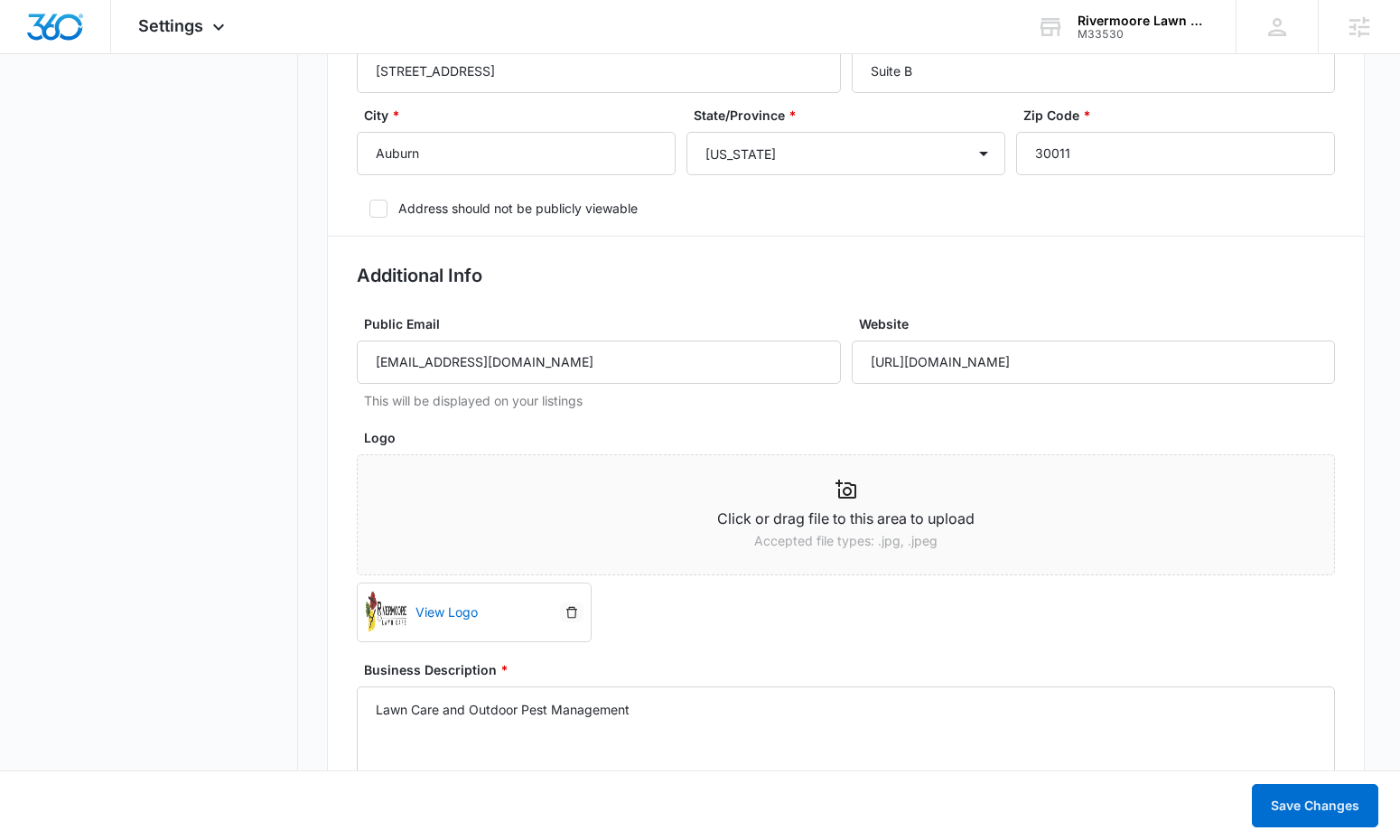 click 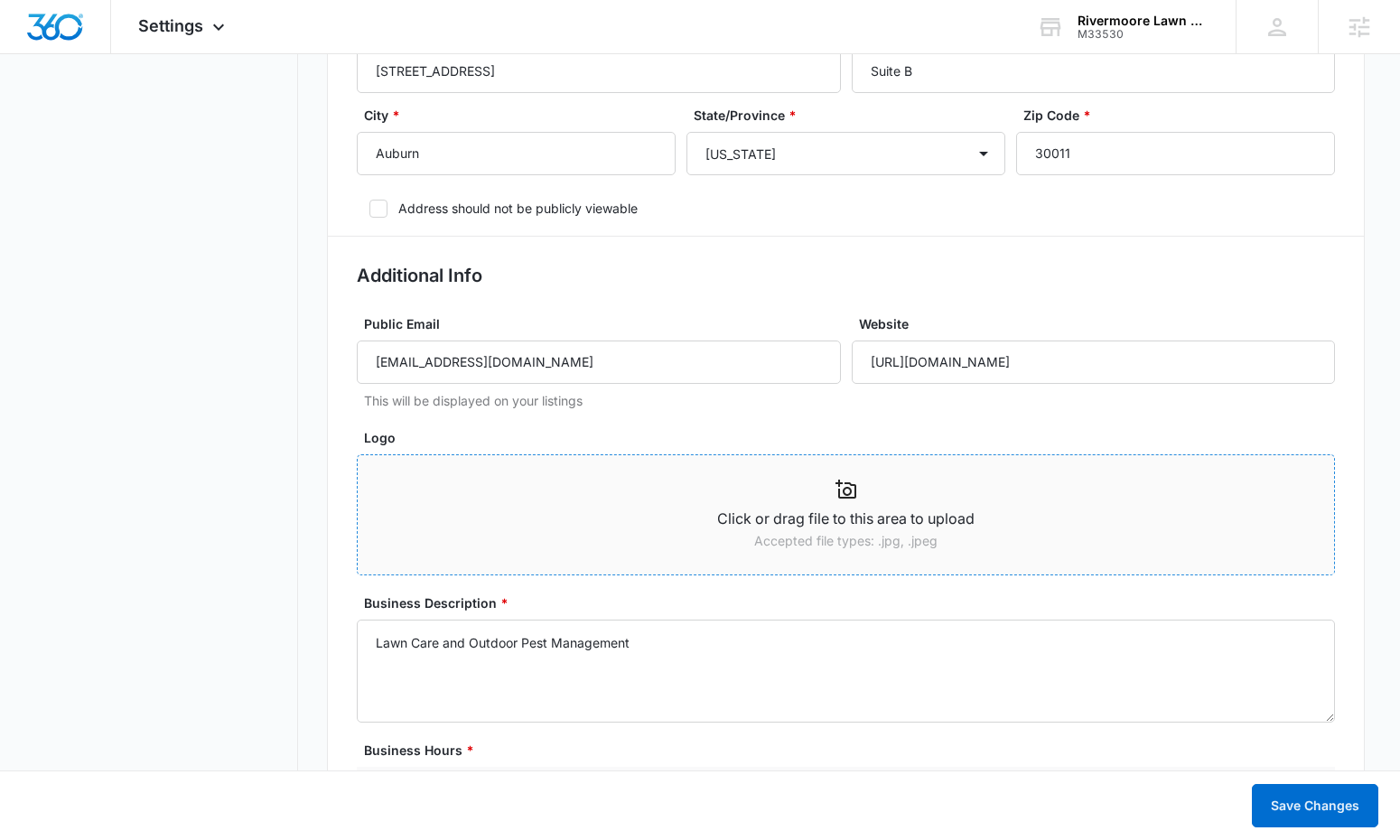 click at bounding box center [846, 490] 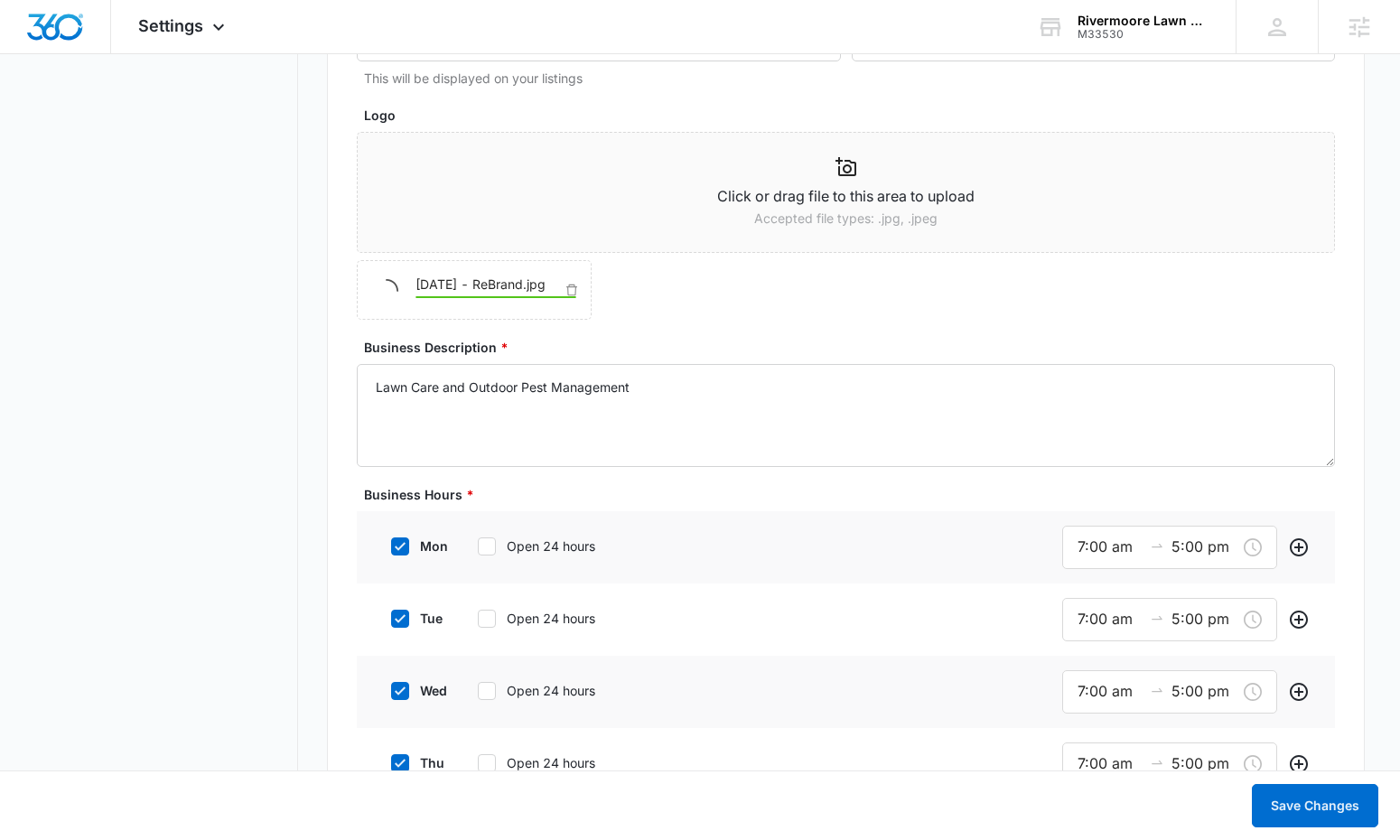 scroll, scrollTop: 1105, scrollLeft: 0, axis: vertical 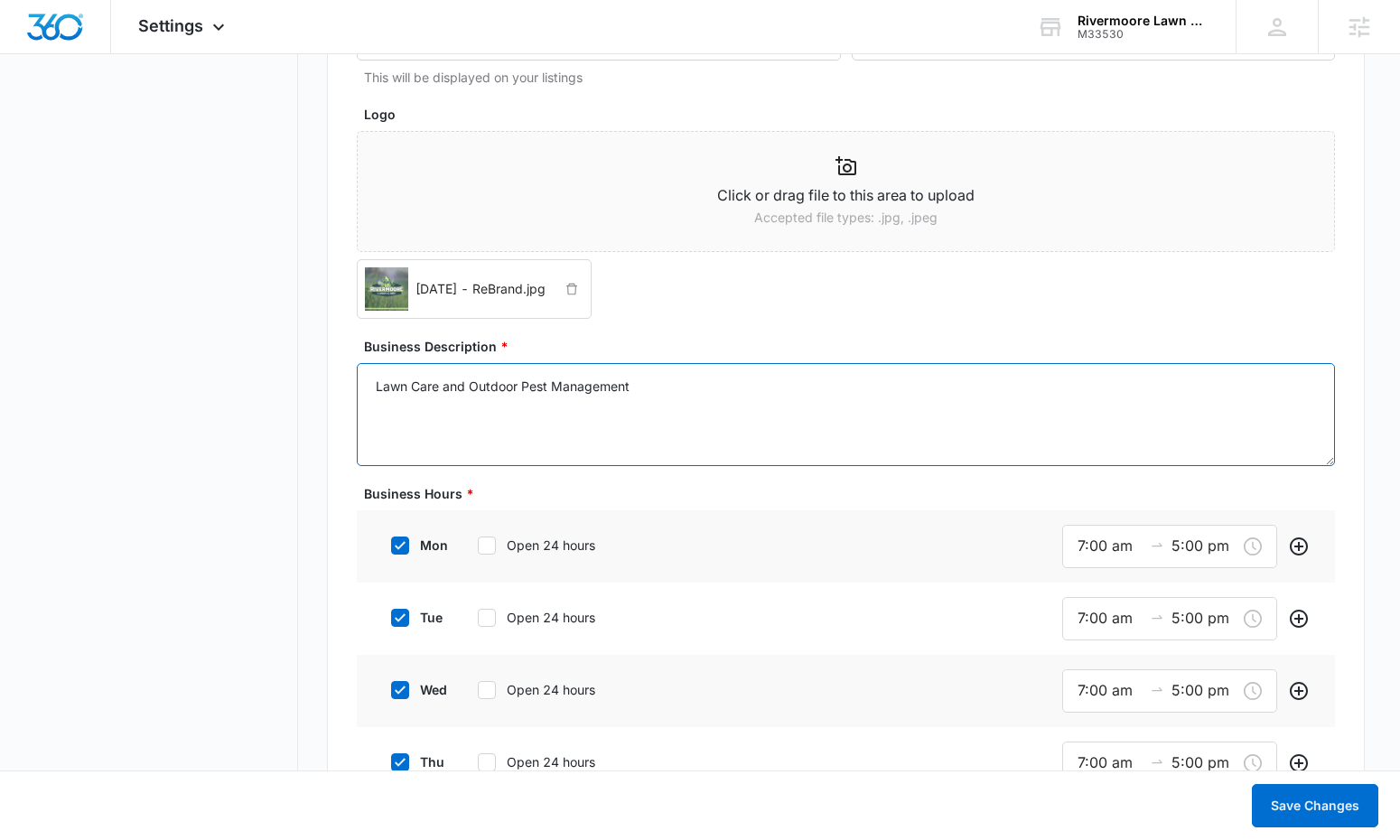 click on "Lawn Care and Outdoor Pest Management" at bounding box center (846, 415) 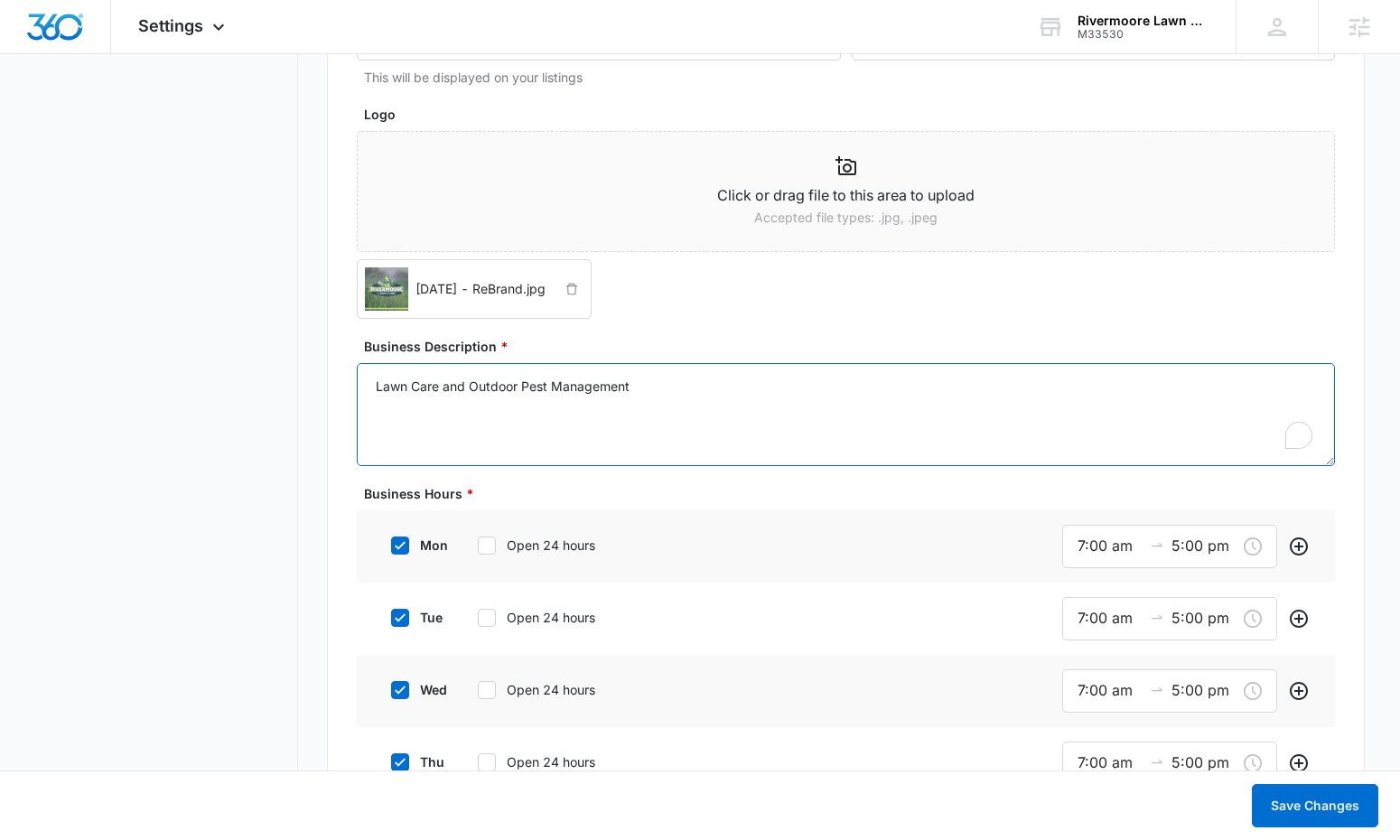 click on "Lawn Care and Outdoor Pest Management" at bounding box center [846, 415] 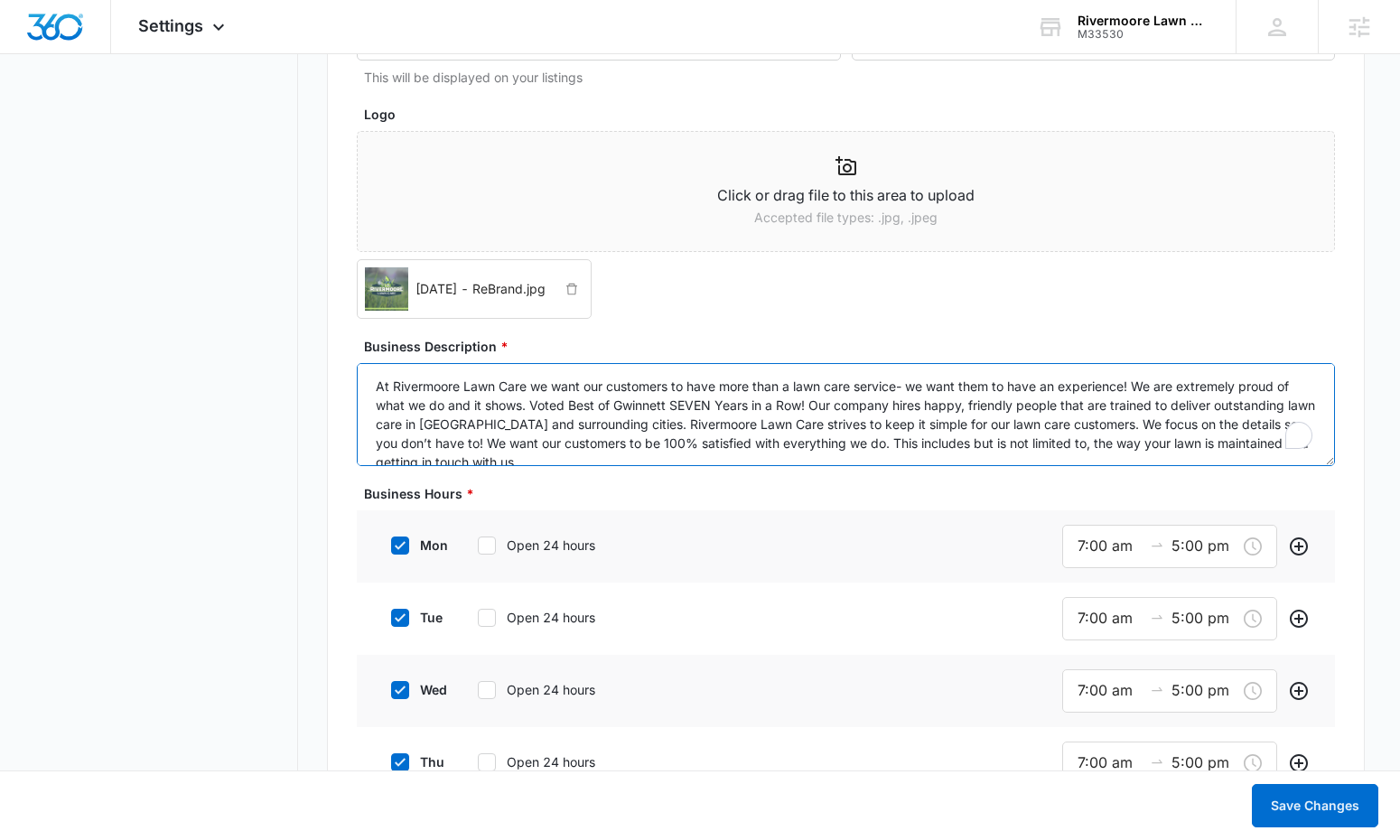 scroll, scrollTop: 80, scrollLeft: 0, axis: vertical 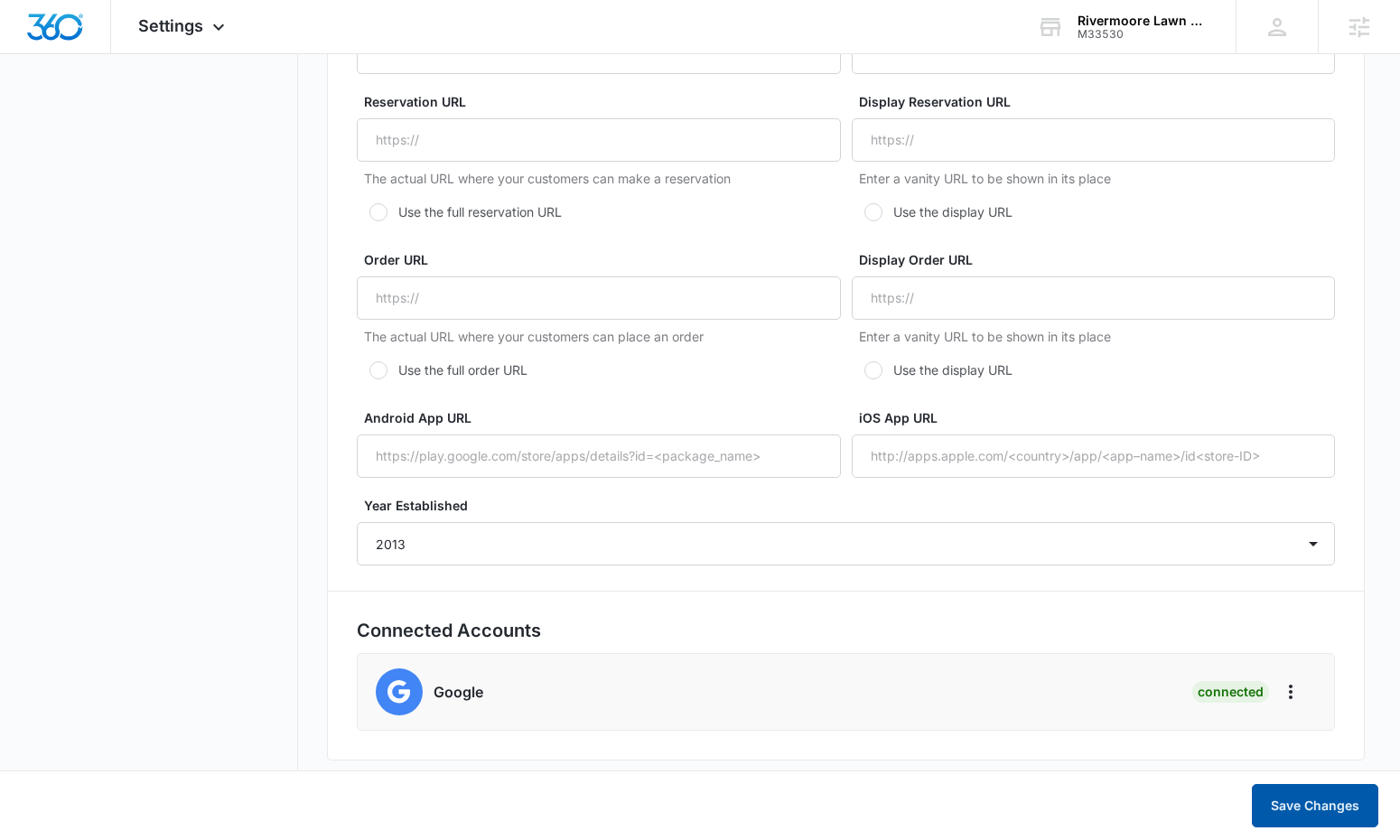 type on "At Rivermoore Lawn Care we want our customers to have more than a lawn care service- we want them to have an experience! We are extremely proud of what we do and it shows. Voted Best of Gwinnett SEVEN Years in a Row! Our company hires happy, friendly people that are trained to deliver outstanding lawn care in [GEOGRAPHIC_DATA] and surrounding cities. Rivermoore Lawn Care strives to keep it simple for our lawn care customers. We focus on the details so you don’t have to! We want our customers to be 100% satisfied with everything we do. This includes but is not limited to, the way your lawn is maintained and getting in touch with us.
Rivermoore Lawn Care will never lock our customers into a contract. If we don’t exceed your expectations, we wouldn’t want to force you to remain as our customer." 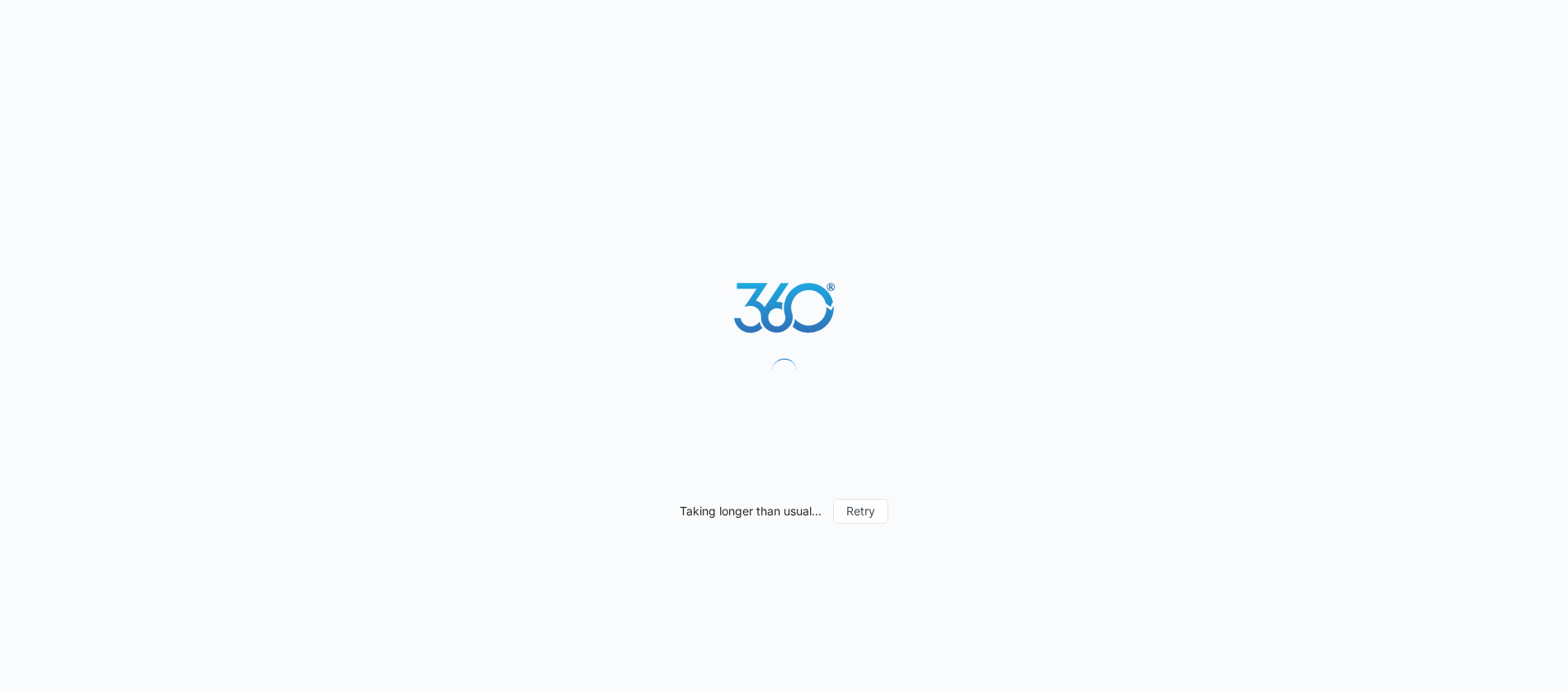 scroll, scrollTop: 0, scrollLeft: 0, axis: both 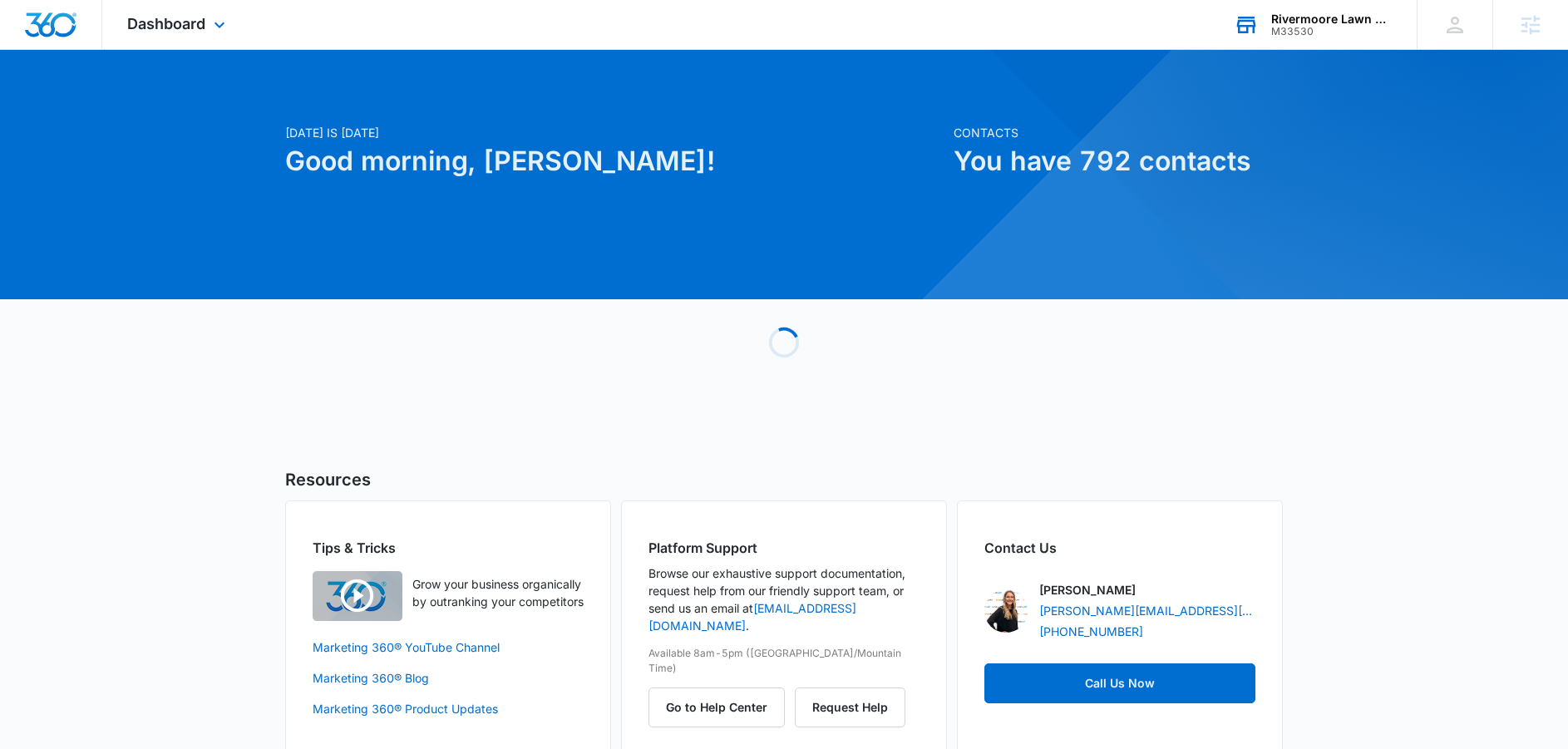 click on "M33530" at bounding box center [1332, 32] 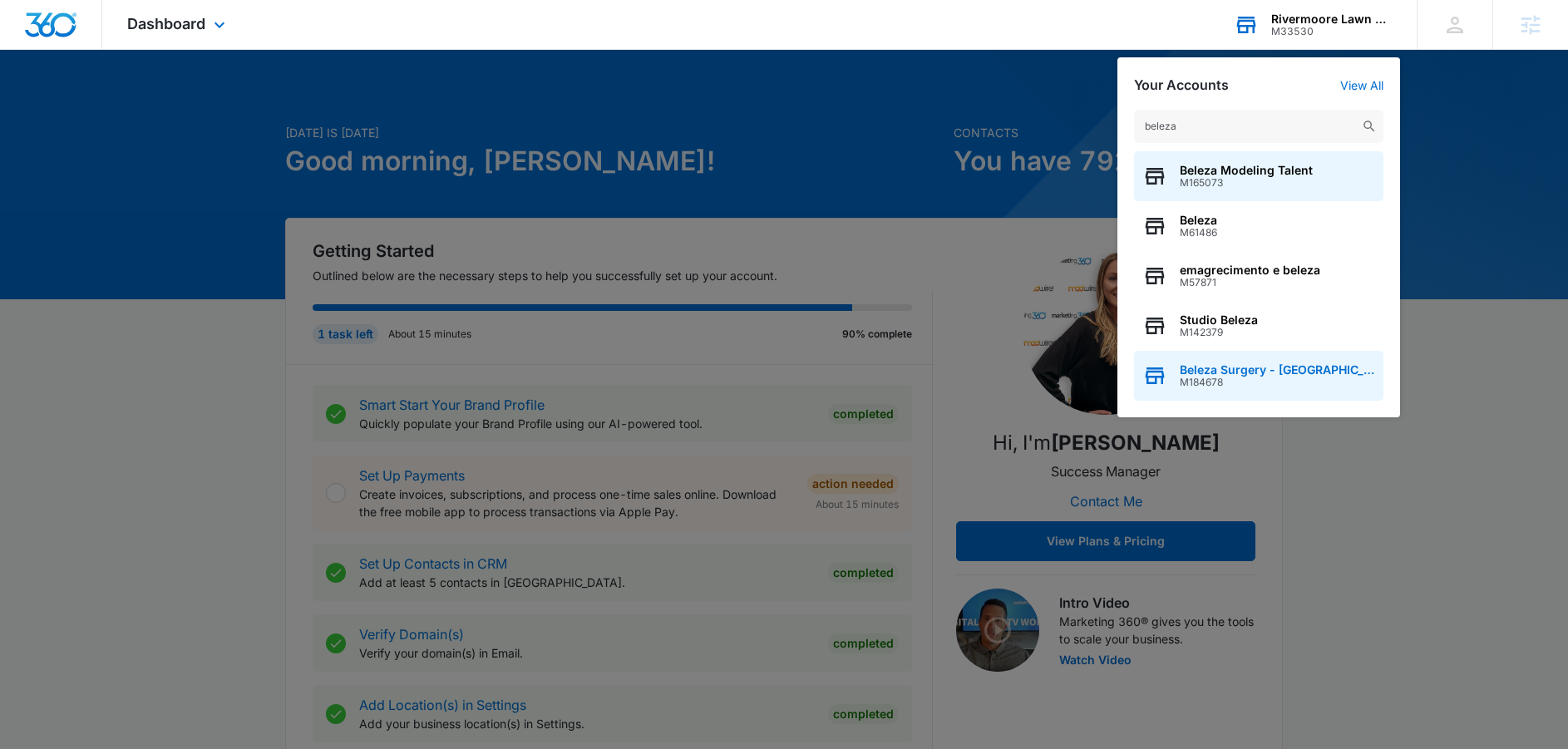 type on "beleza" 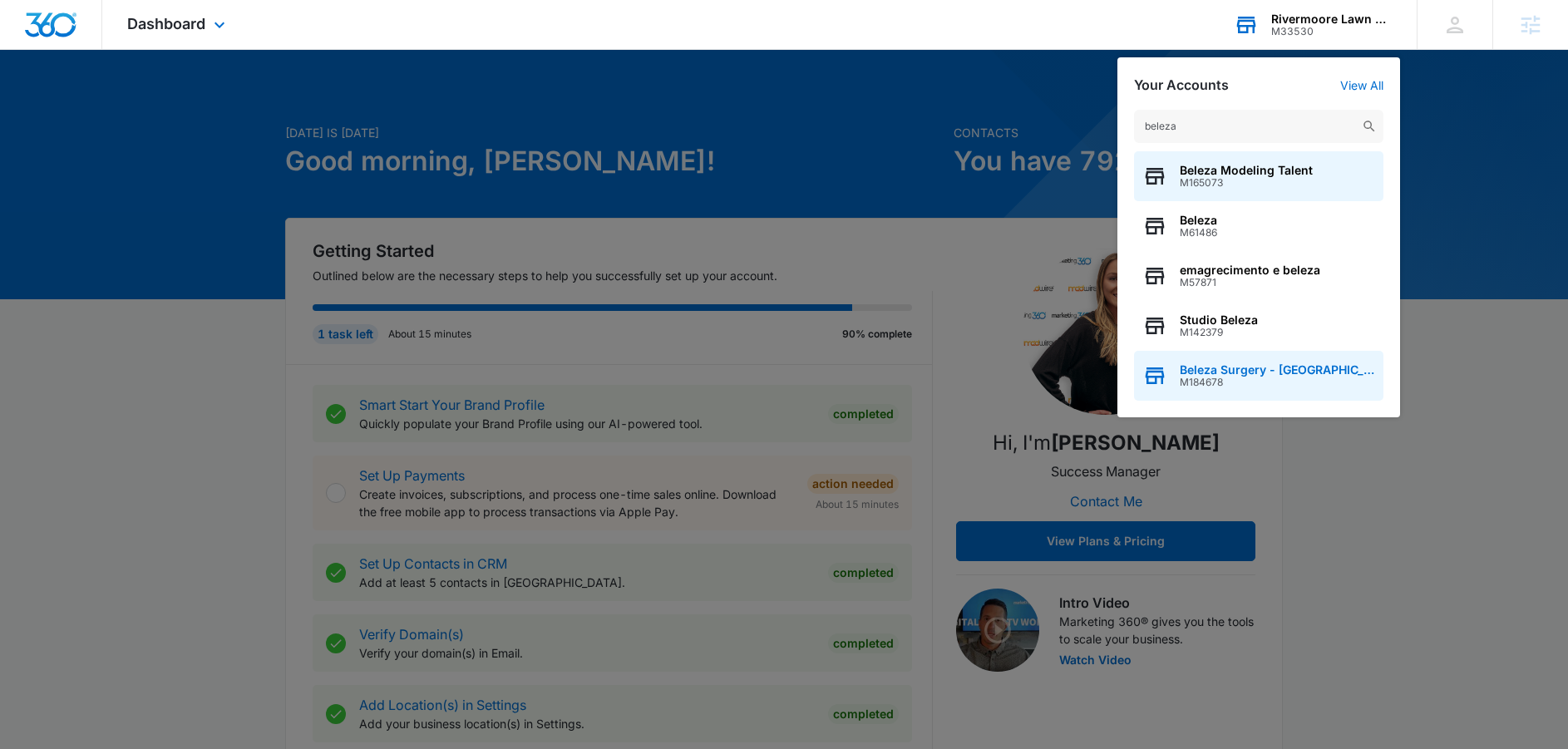 click on "M184678" at bounding box center (1277, 382) 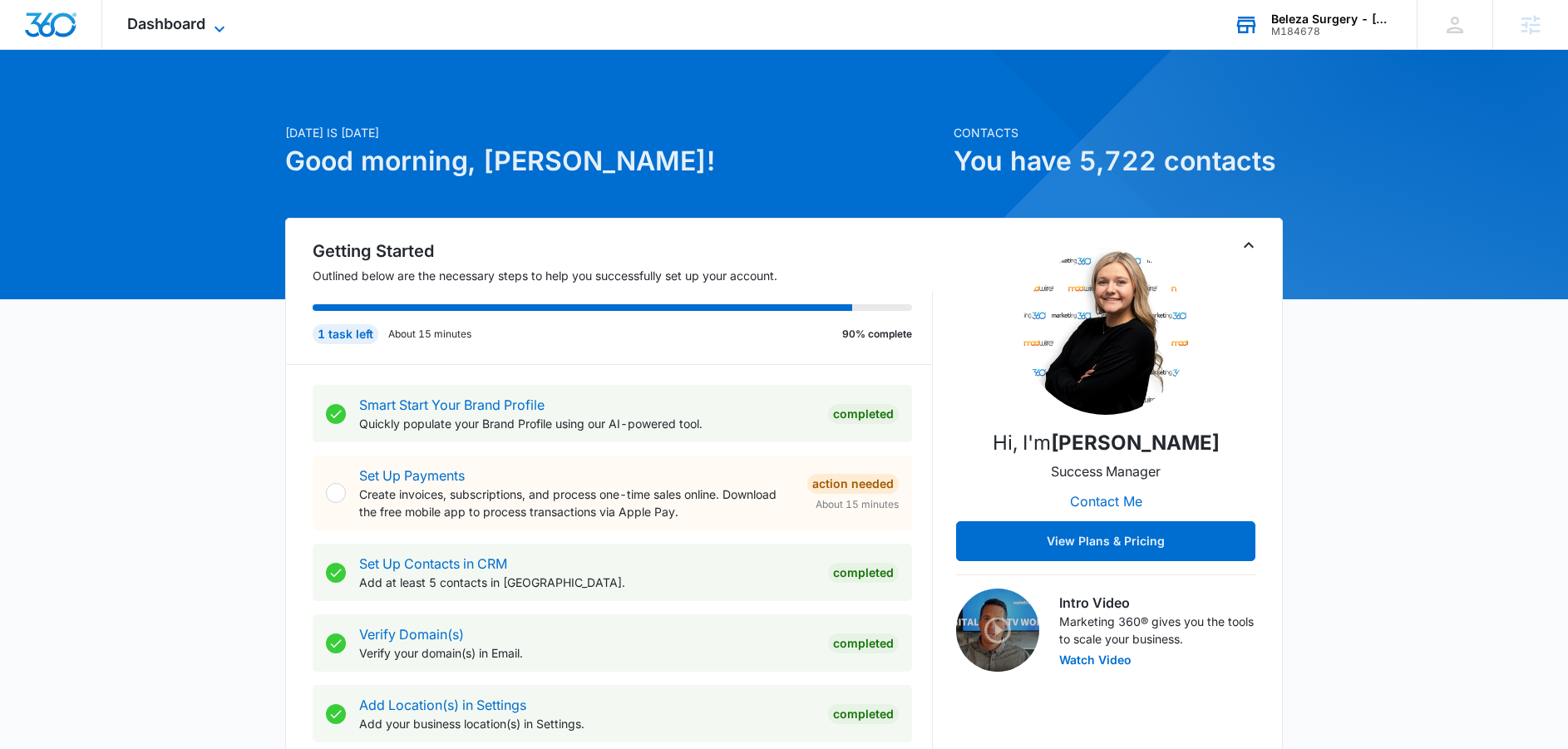 click on "Dashboard" at bounding box center [166, 23] 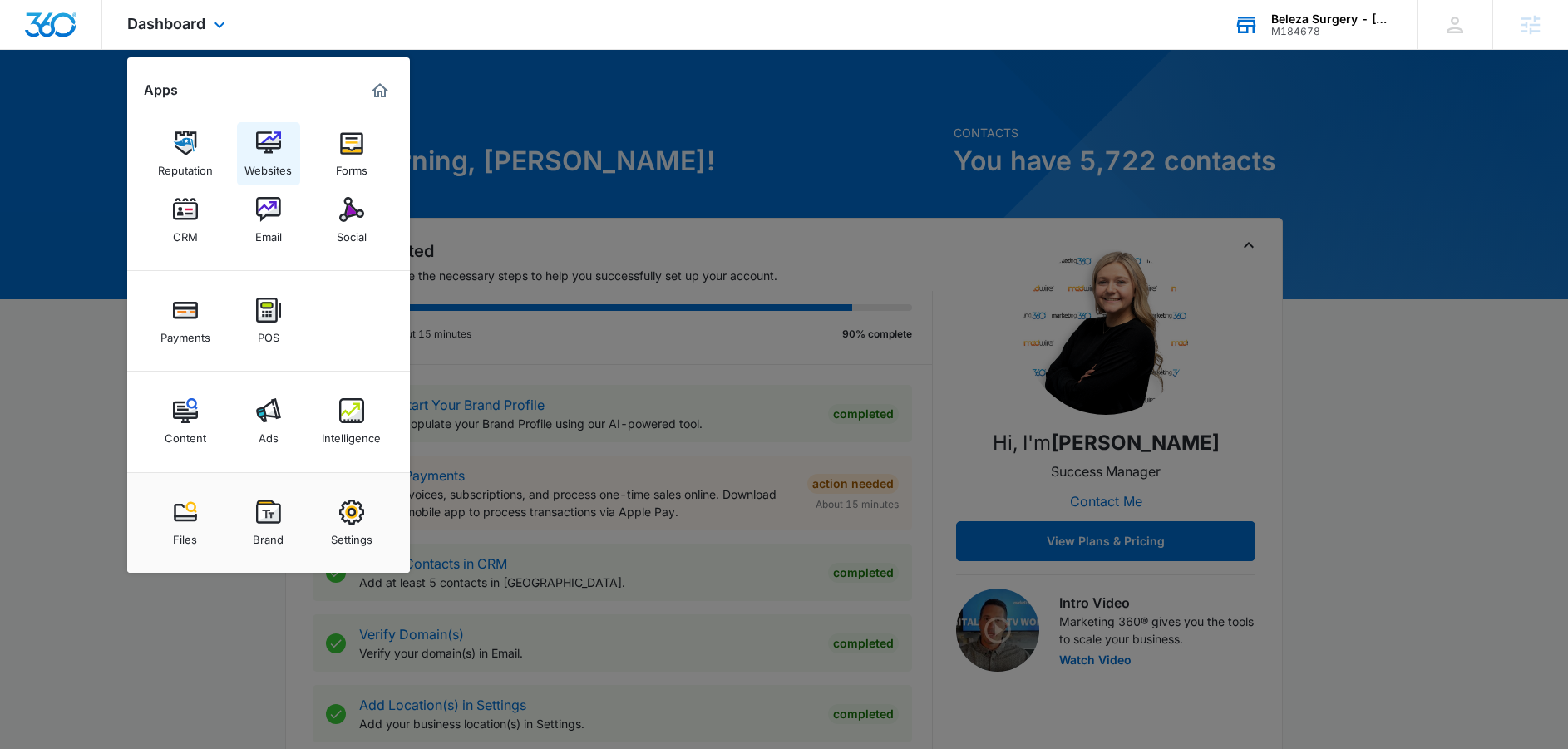 click on "Websites" at bounding box center (268, 166) 